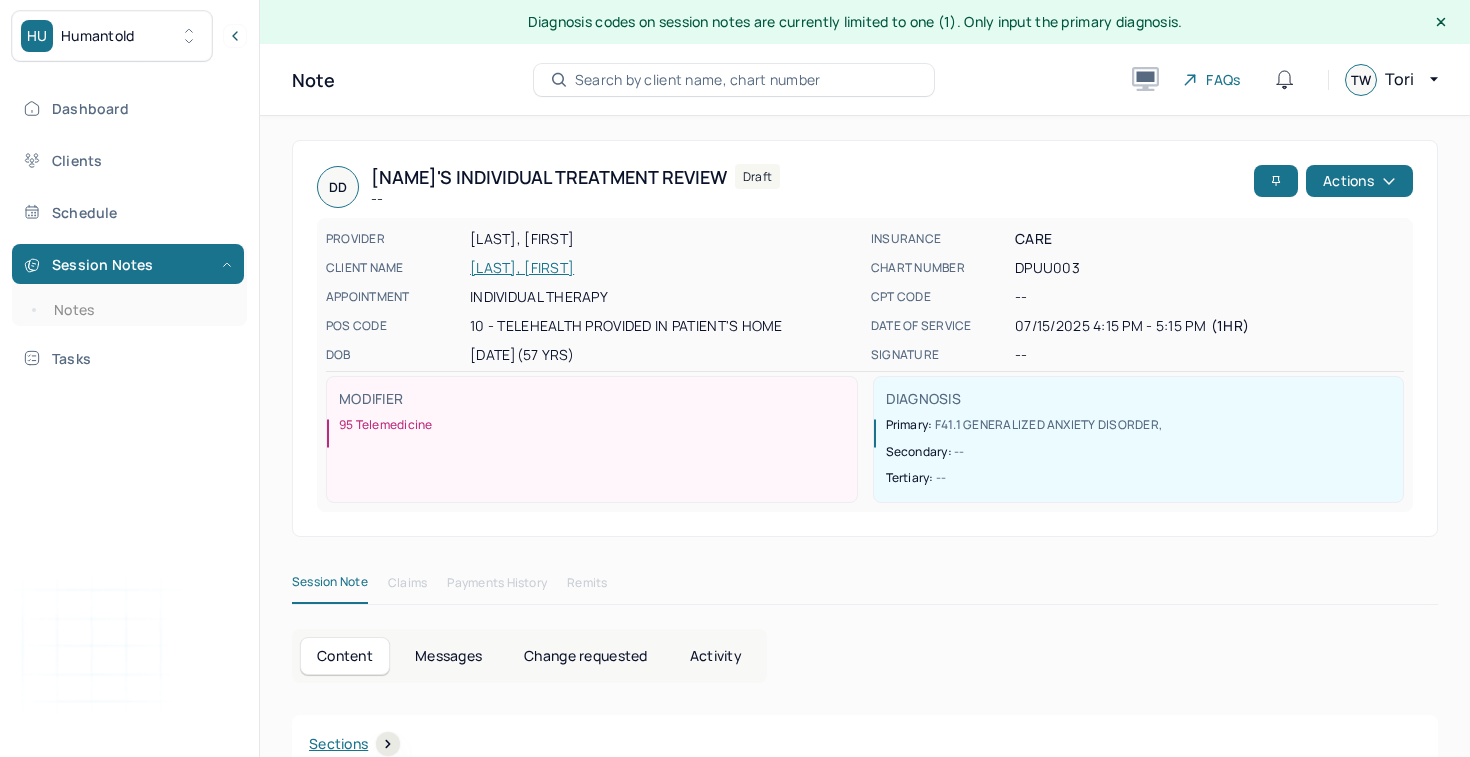 scroll, scrollTop: 0, scrollLeft: 0, axis: both 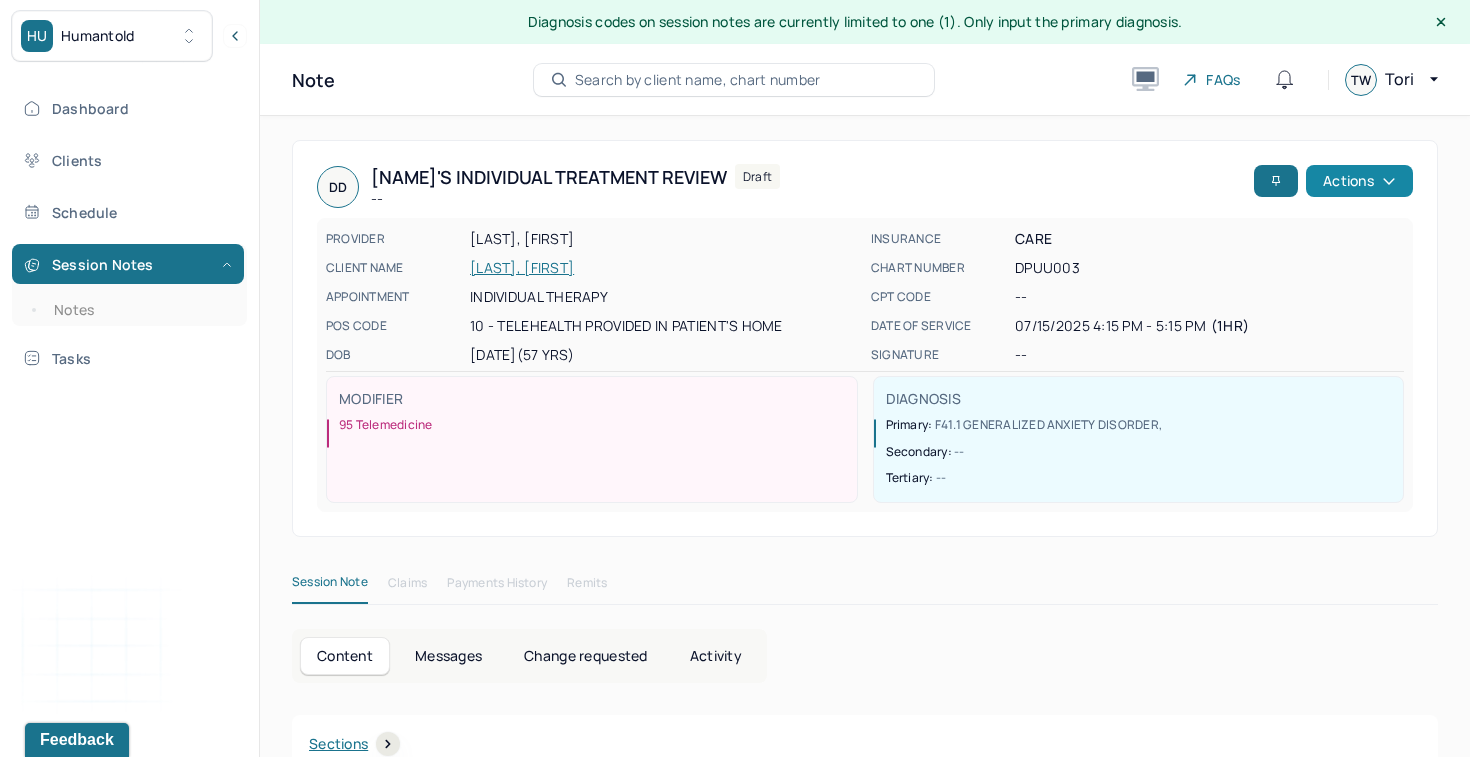 click on "Actions" at bounding box center [1359, 181] 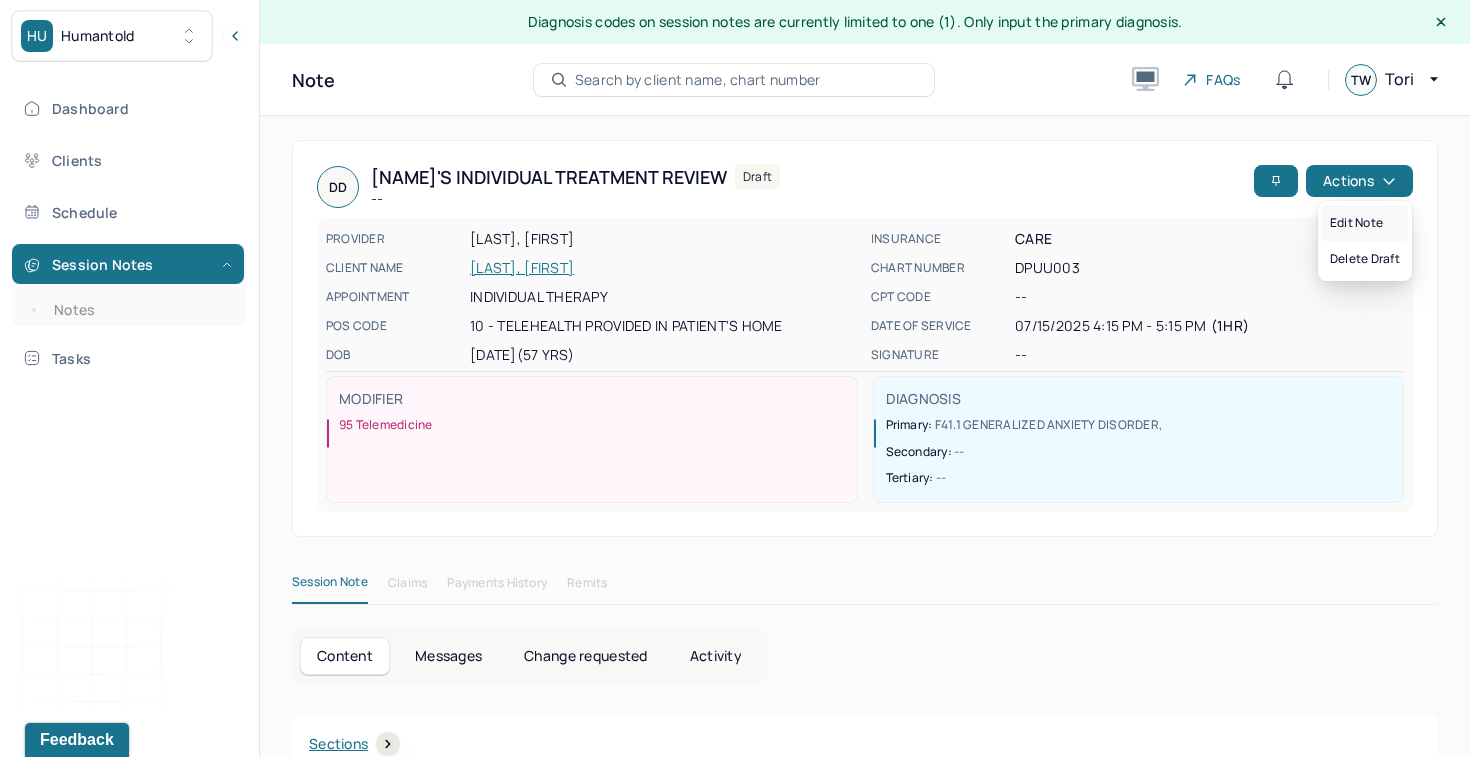 click on "Edit note" at bounding box center [1365, 223] 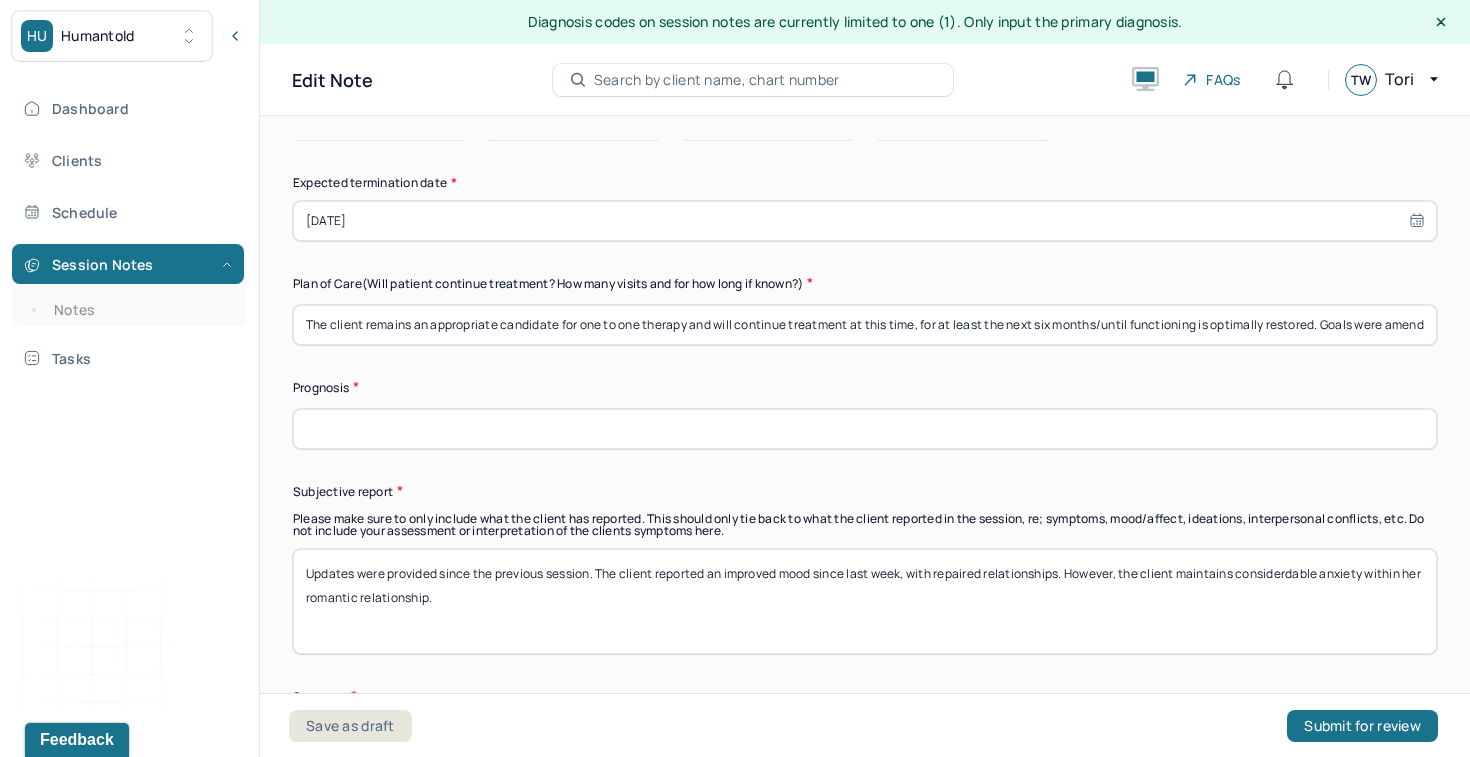 scroll, scrollTop: 5686, scrollLeft: 0, axis: vertical 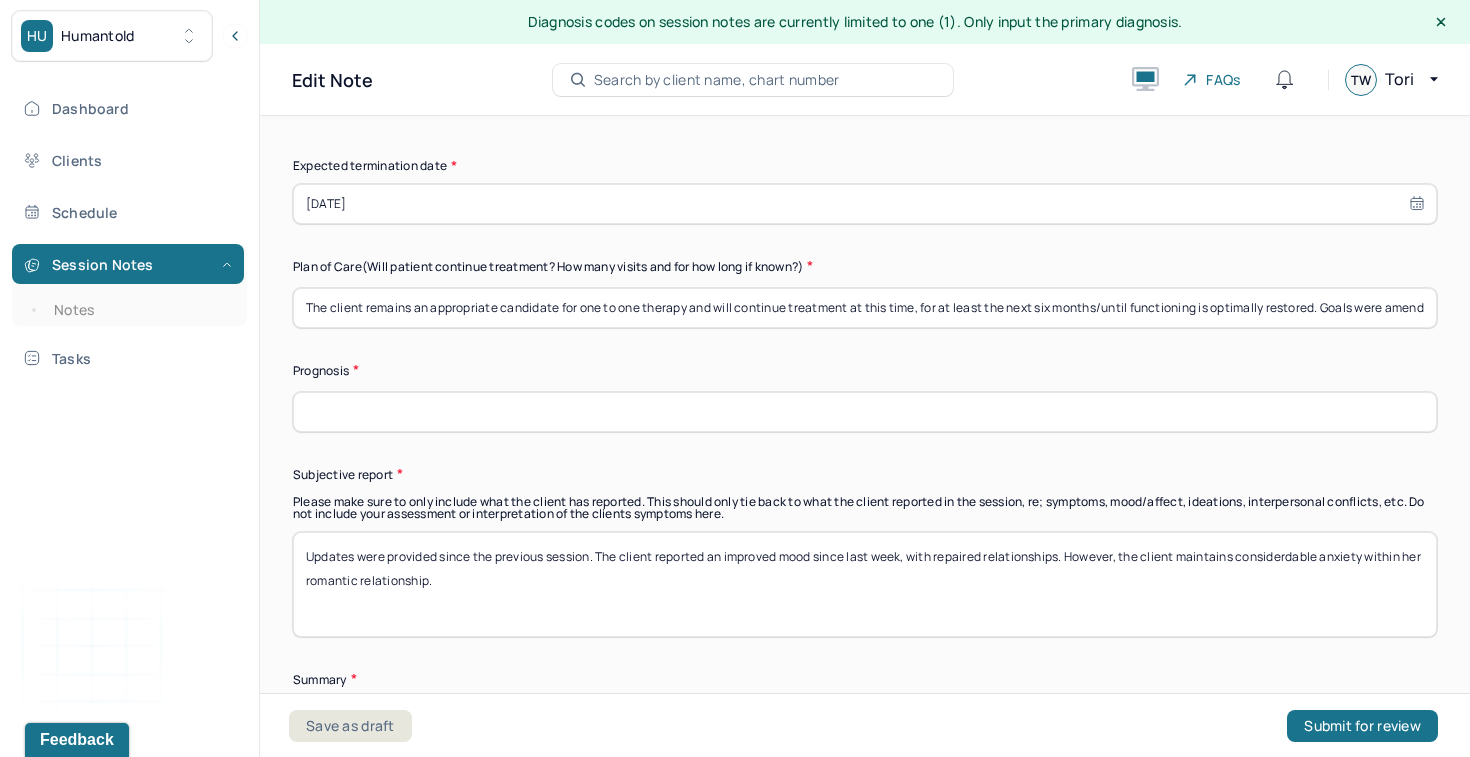 click at bounding box center [865, 412] 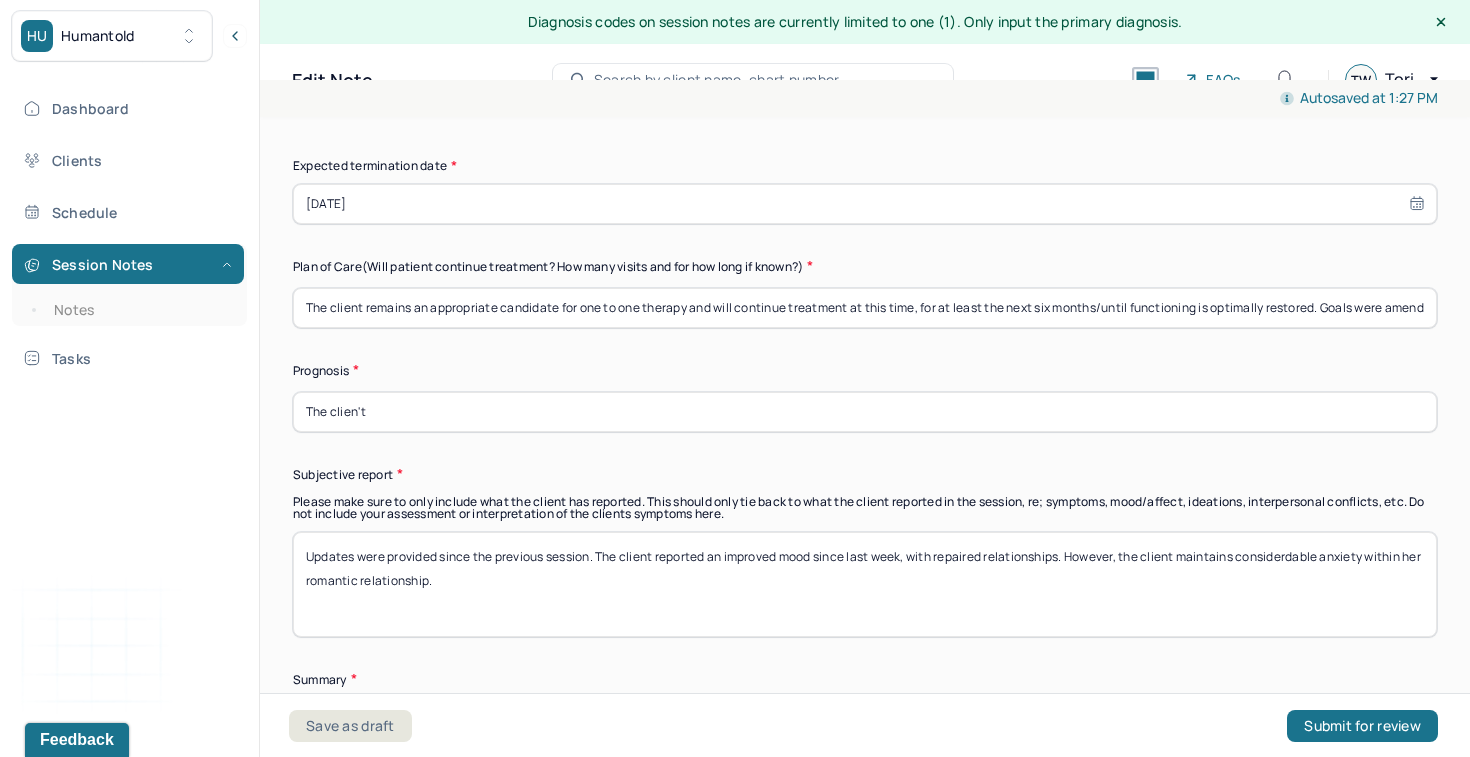 drag, startPoint x: 463, startPoint y: 403, endPoint x: 225, endPoint y: 384, distance: 238.7572 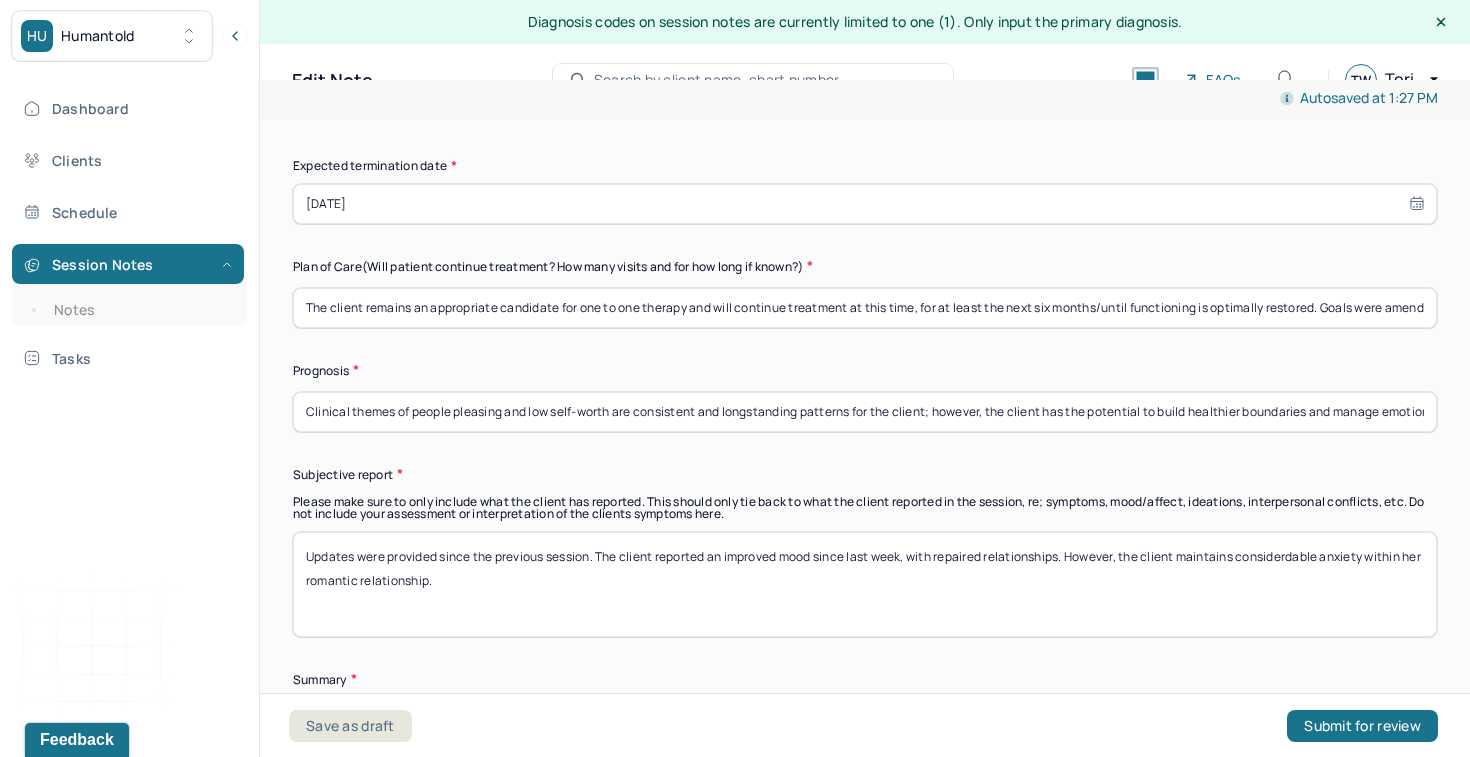 scroll, scrollTop: 0, scrollLeft: 478, axis: horizontal 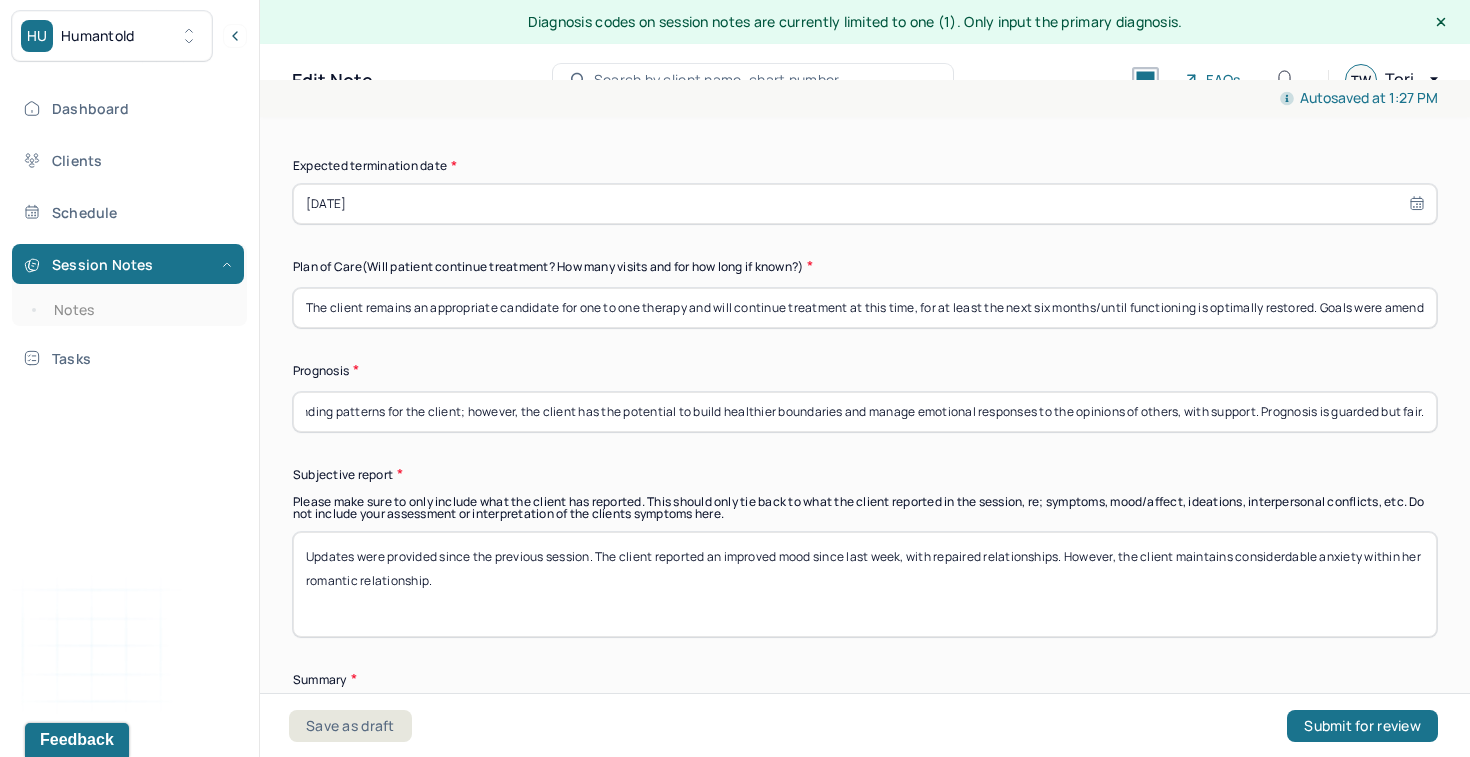 type on "Clinical themes of people pleasing and low self-worth are consistent and longstanding patterns for the client; however, the client has the potential to build healthier boundaries and manage emotional responses to the opinions of others, with support. Prognosis is guarded but fair." 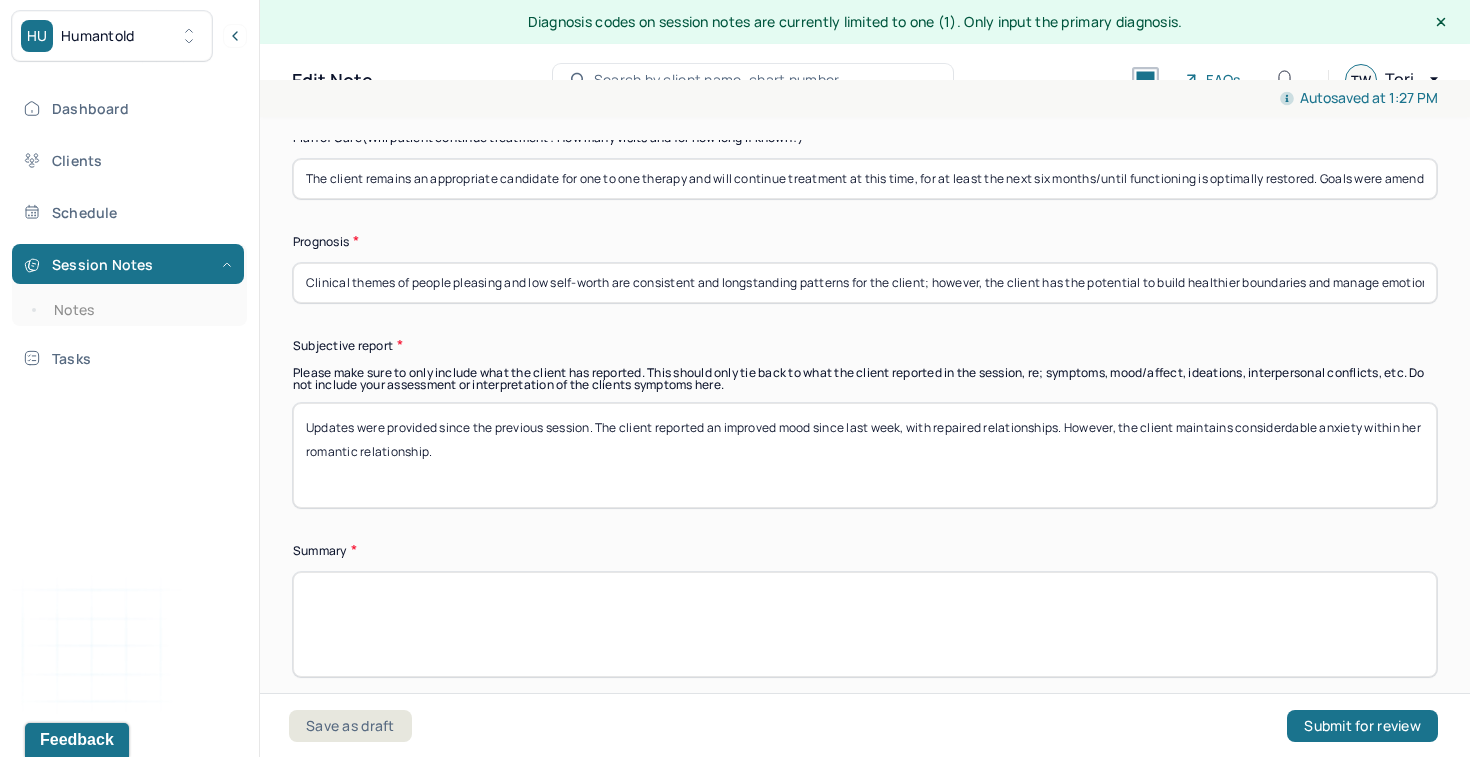 scroll, scrollTop: 5843, scrollLeft: 0, axis: vertical 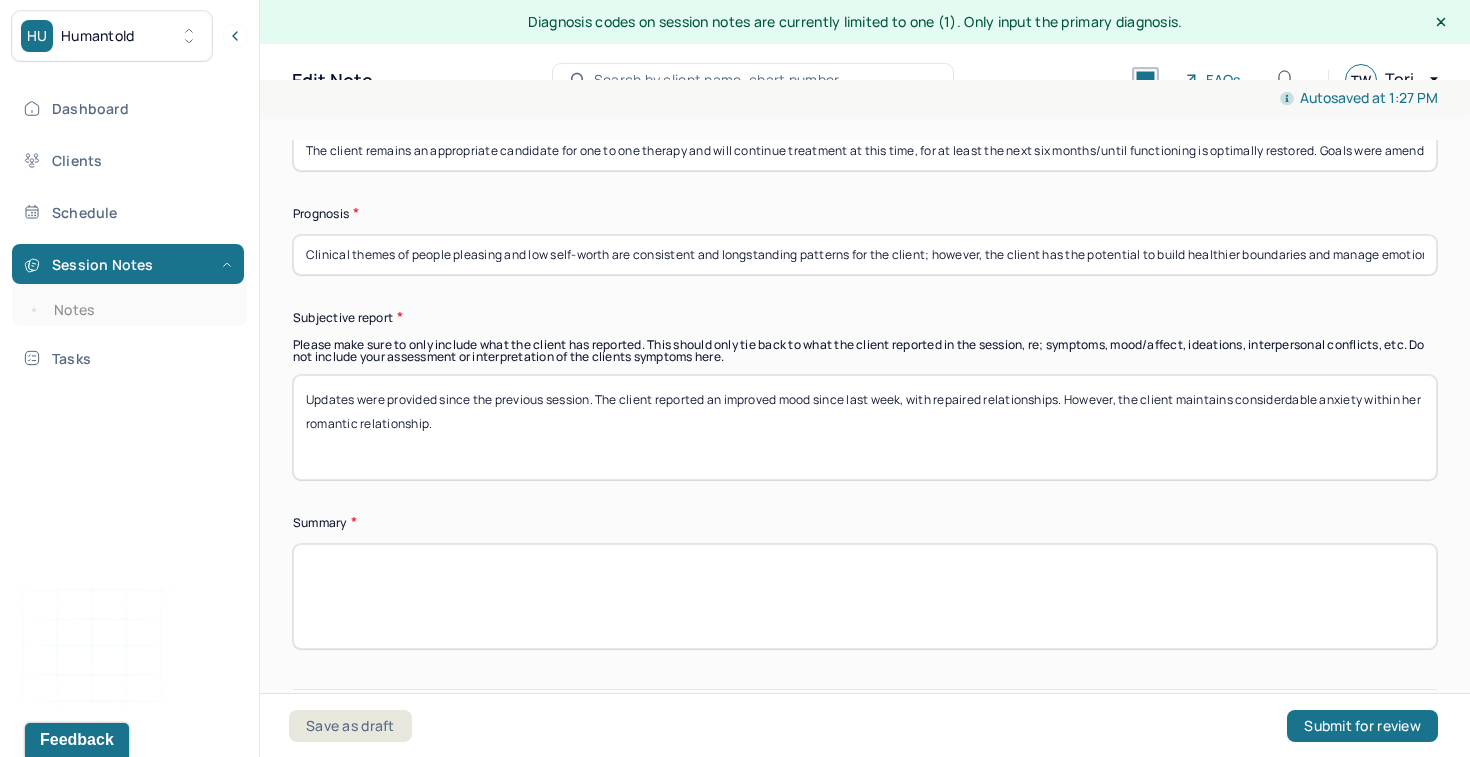 drag, startPoint x: 988, startPoint y: 381, endPoint x: 941, endPoint y: 379, distance: 47.042534 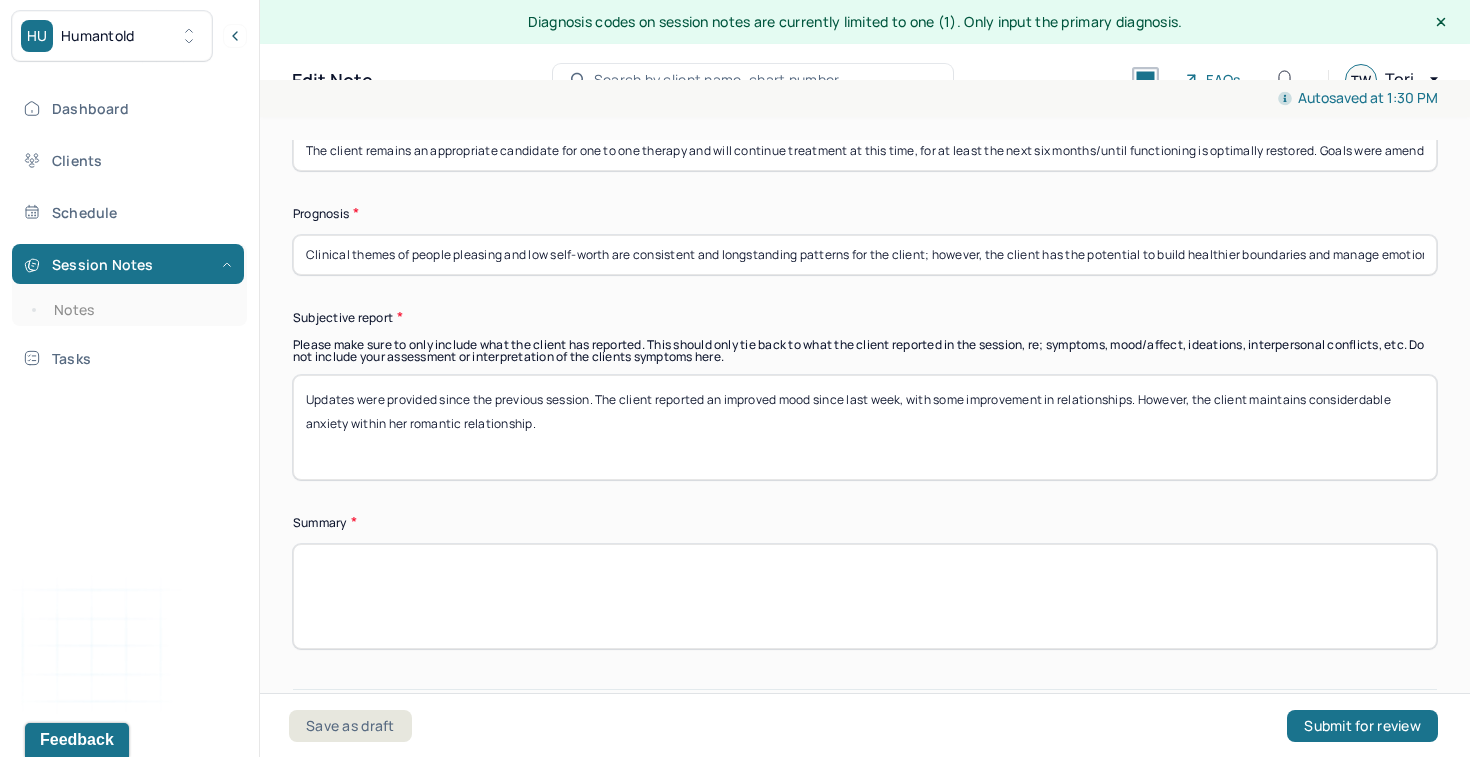 drag, startPoint x: 1138, startPoint y: 383, endPoint x: 1066, endPoint y: 383, distance: 72 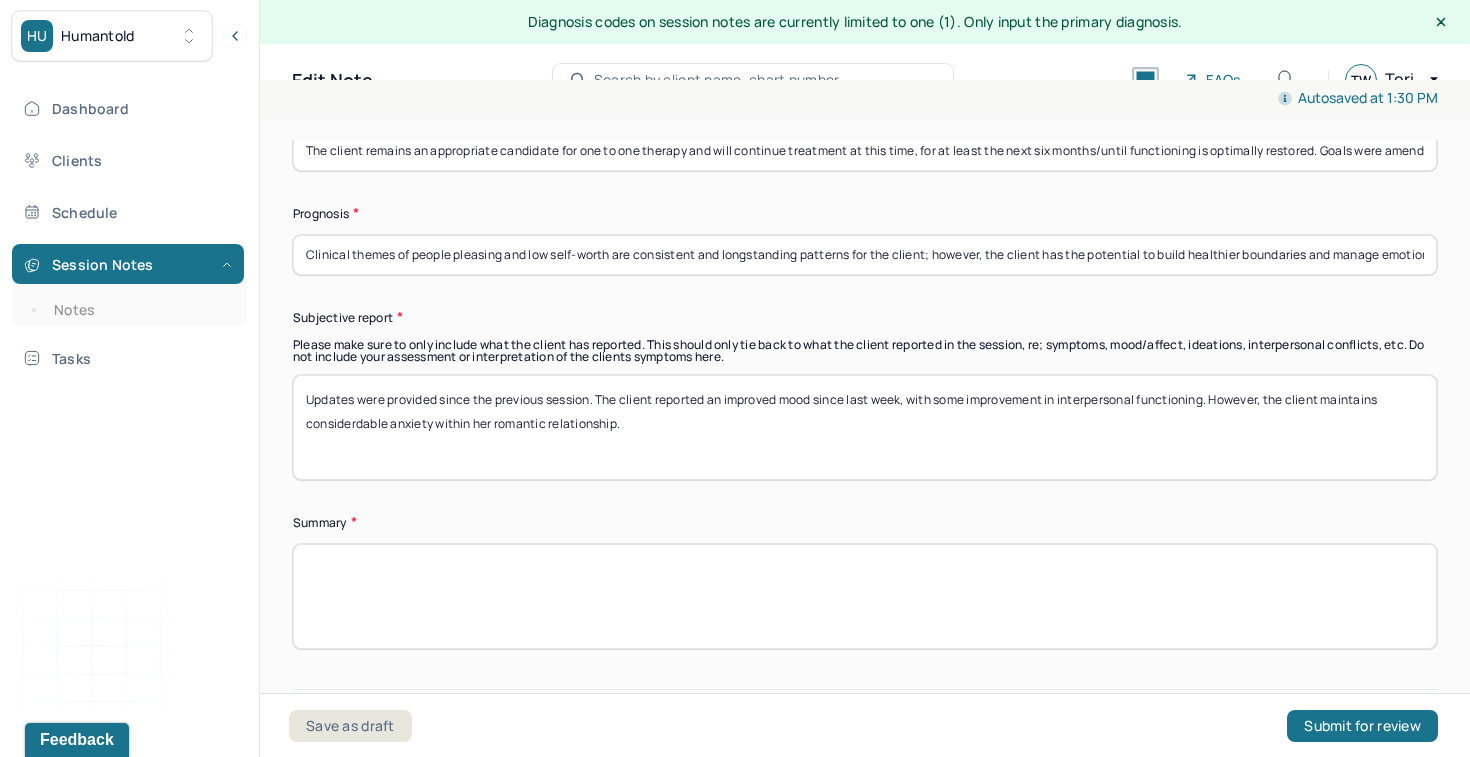 click on "Updates were provided since the previous session. The client reported an improved mood since last week, with some improvement in interpersonal functioning. However, the client maintains considerdable anxiety within her romantic relationship." at bounding box center [865, 427] 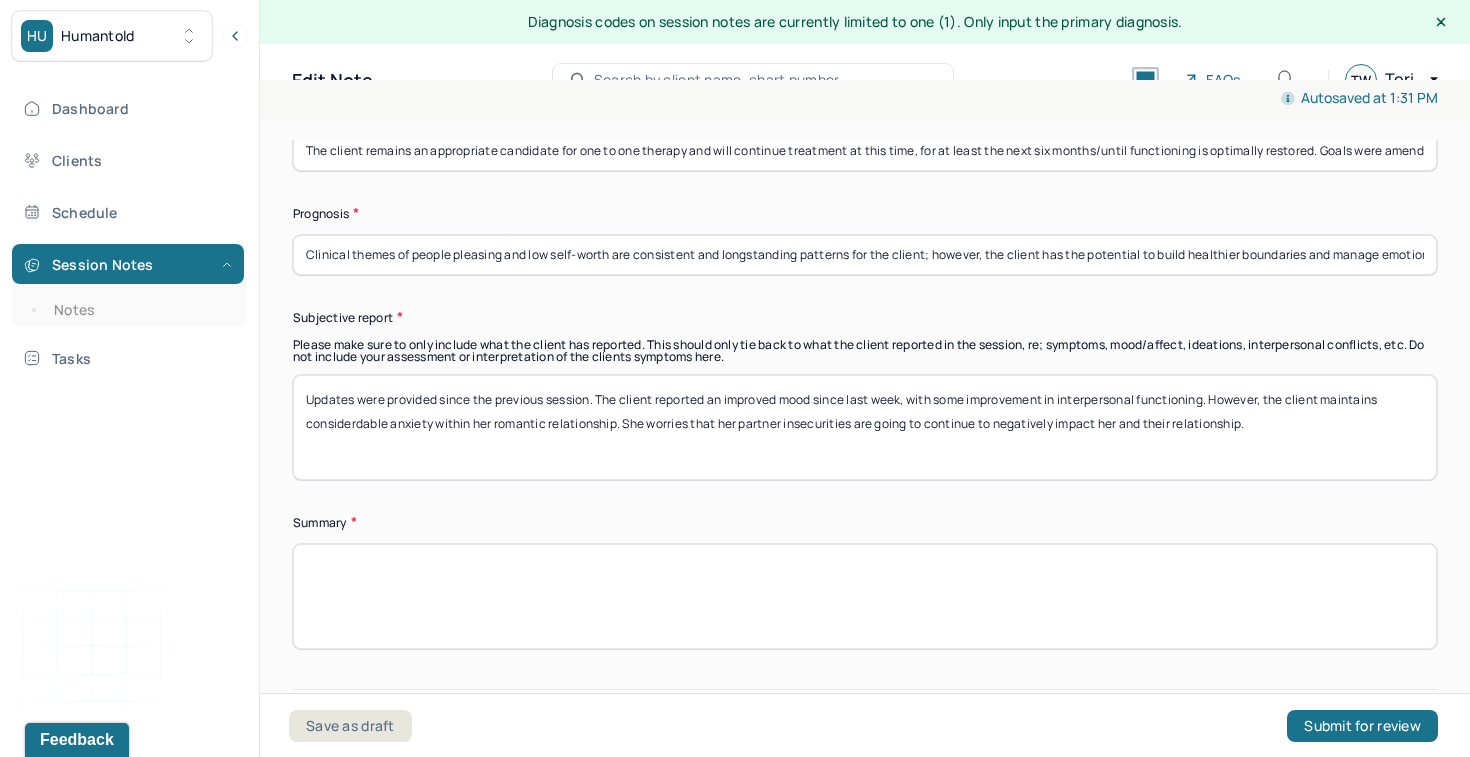 drag, startPoint x: 1288, startPoint y: 403, endPoint x: 302, endPoint y: 355, distance: 987.16766 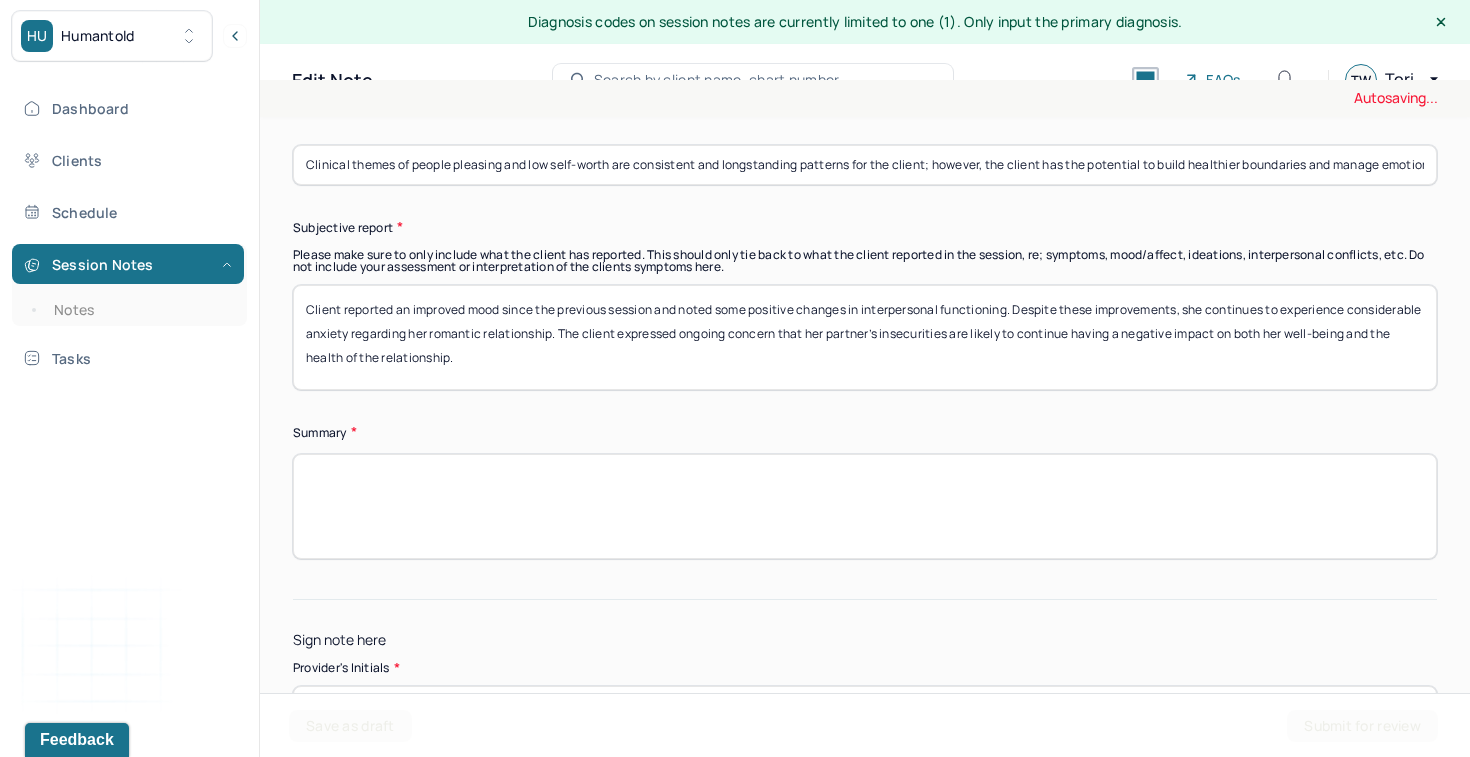 scroll, scrollTop: 5956, scrollLeft: 0, axis: vertical 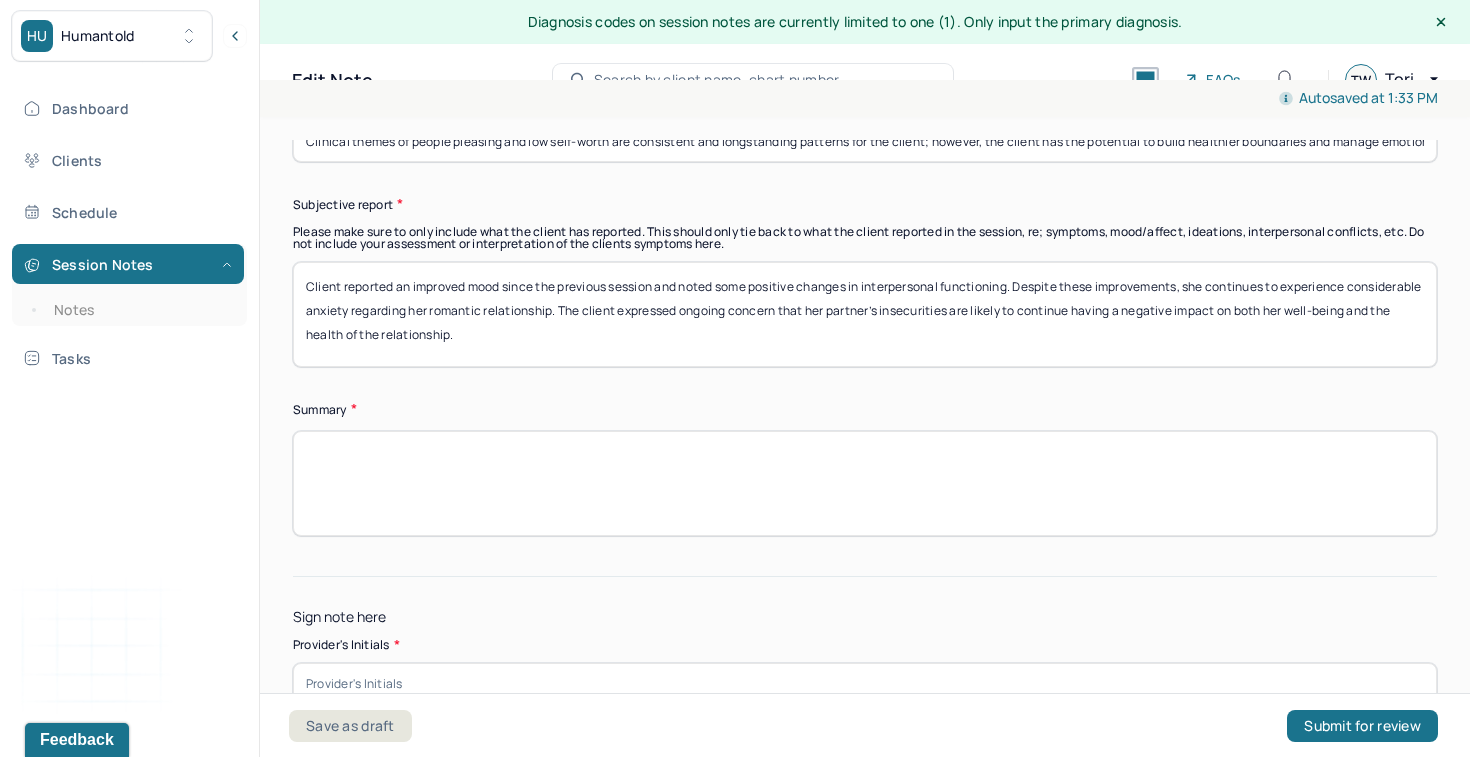 type on "Client reported an improved mood since the previous session and noted some positive changes in interpersonal functioning. Despite these improvements, she continues to experience considerable anxiety regarding her romantic relationship. The client expressed ongoing concern that her partner’s insecurities are likely to continue having a negative impact on both her well-being and the health of the relationship." 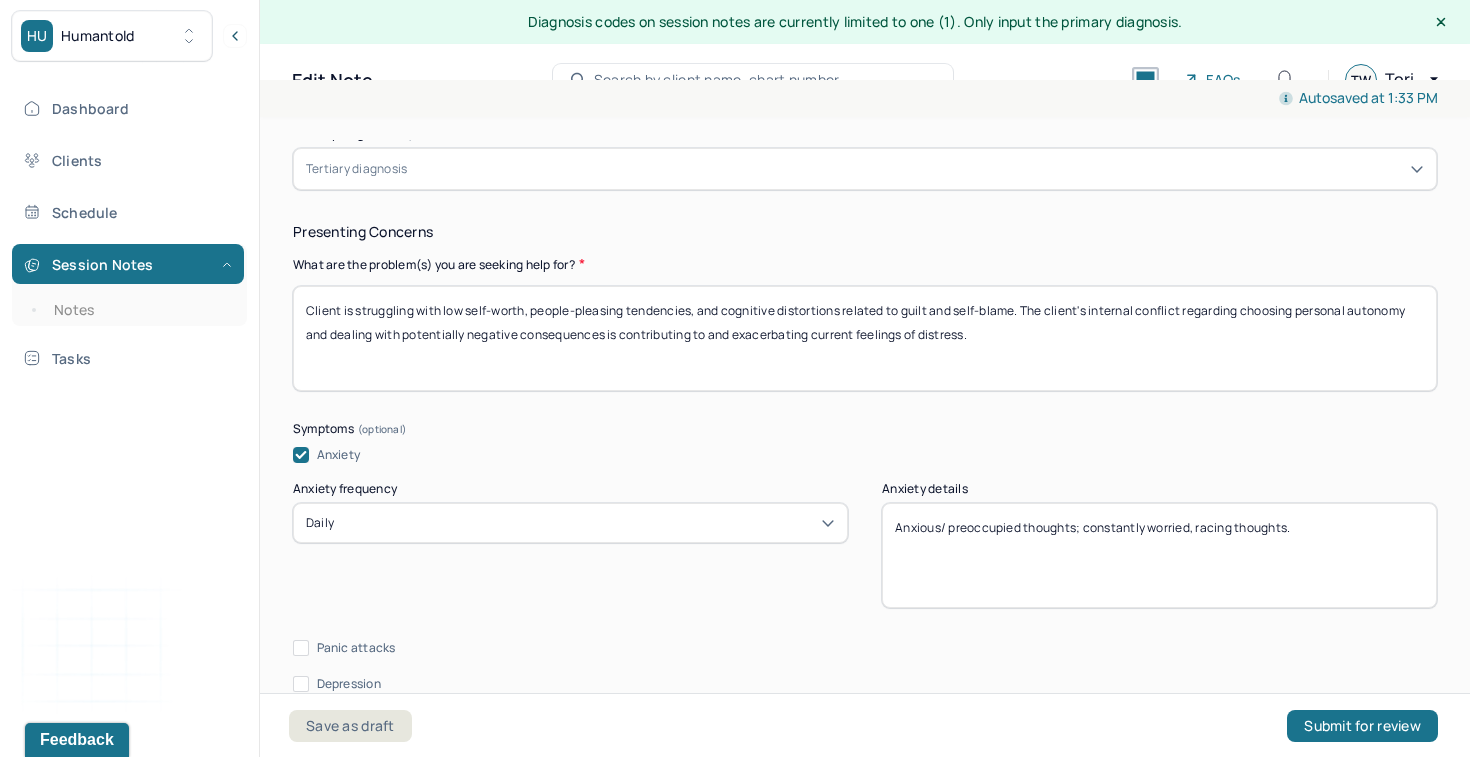 scroll, scrollTop: 873, scrollLeft: 0, axis: vertical 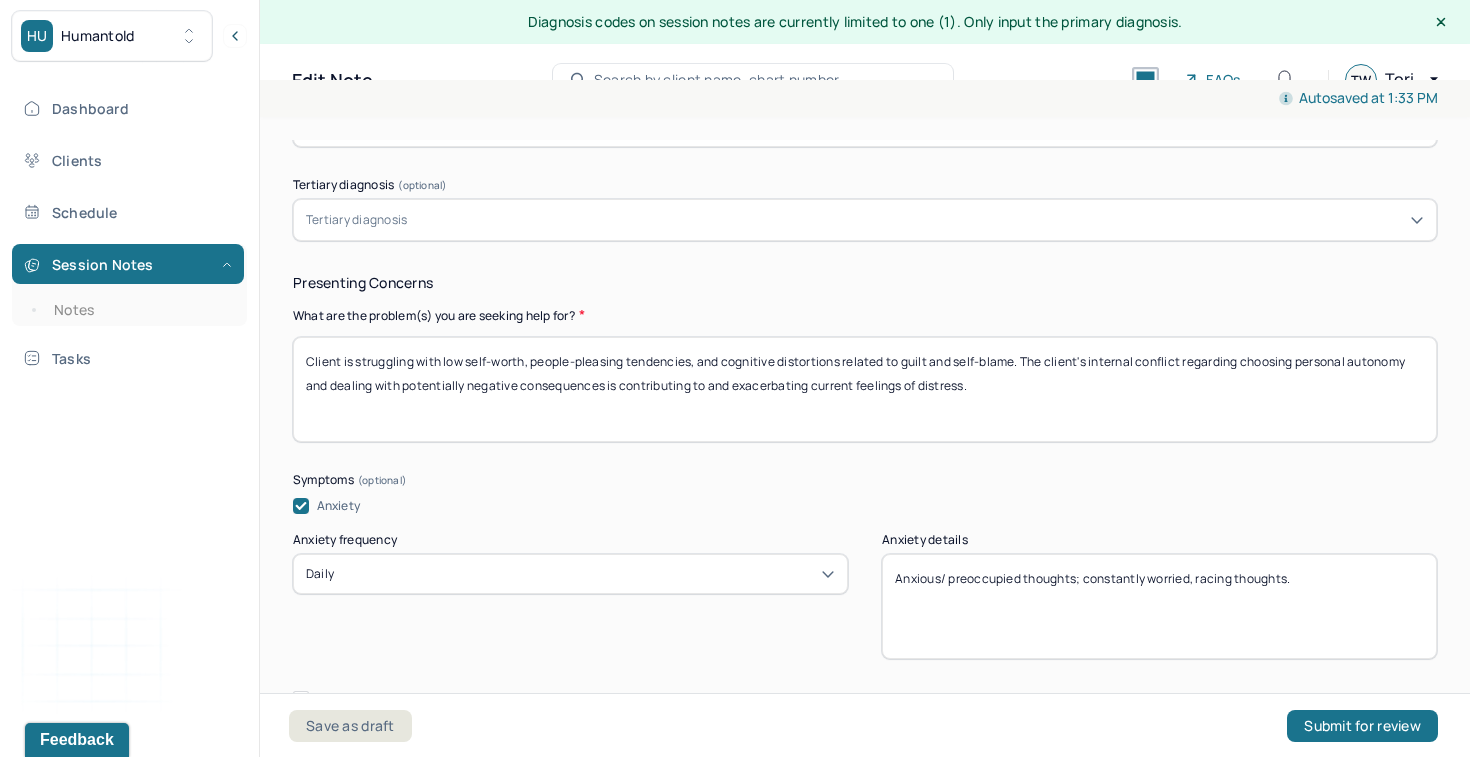 drag, startPoint x: 1018, startPoint y: 396, endPoint x: 272, endPoint y: 350, distance: 747.4169 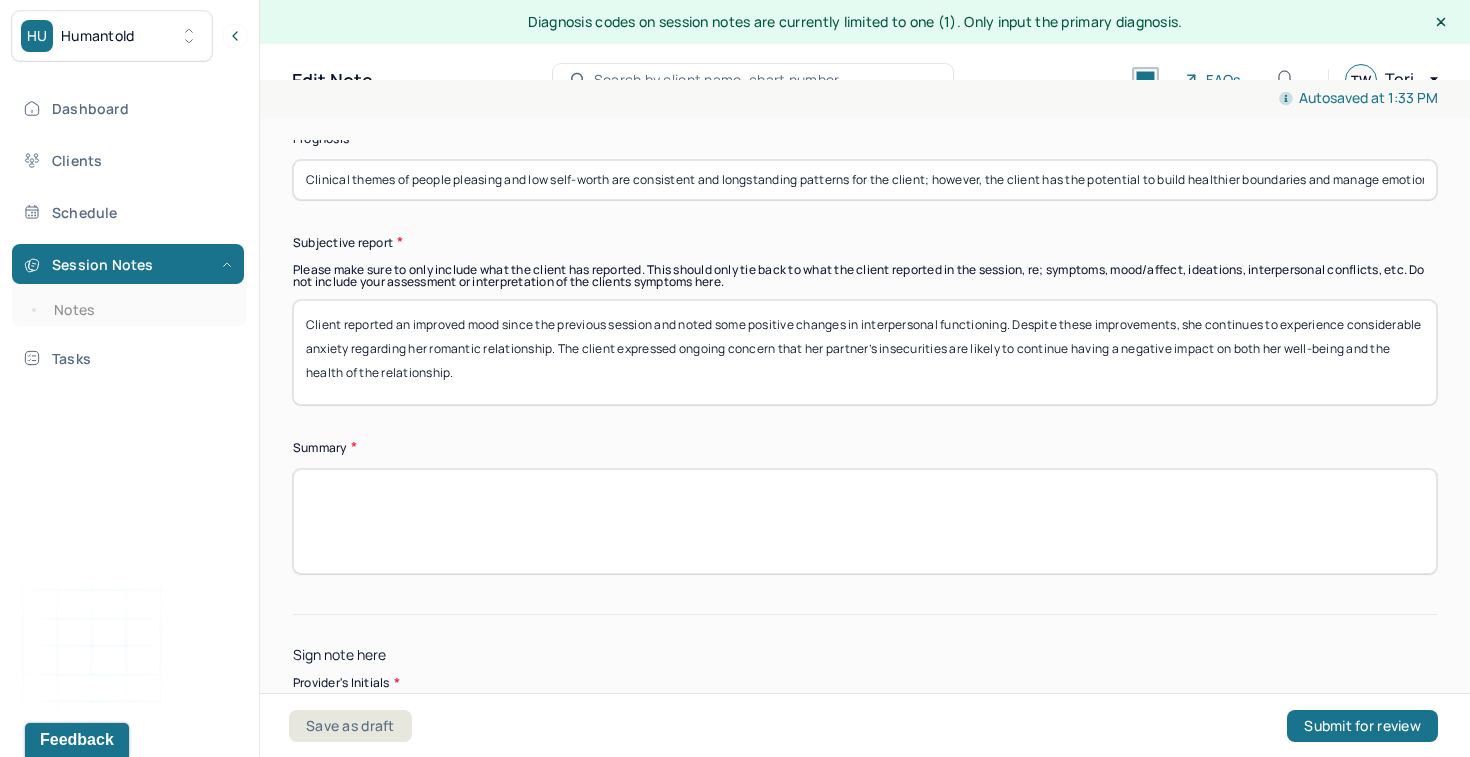 scroll, scrollTop: 6019, scrollLeft: 0, axis: vertical 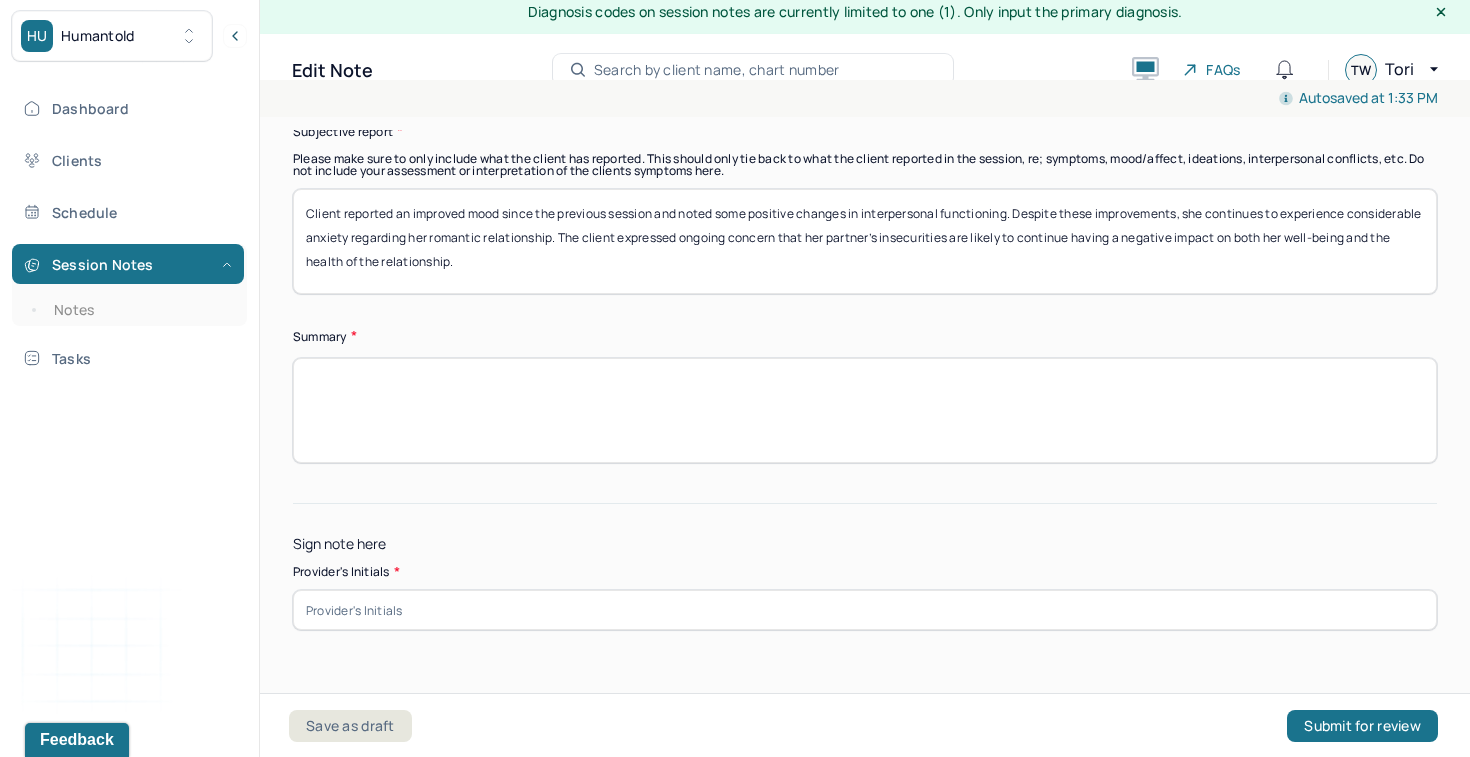 click at bounding box center (865, 410) 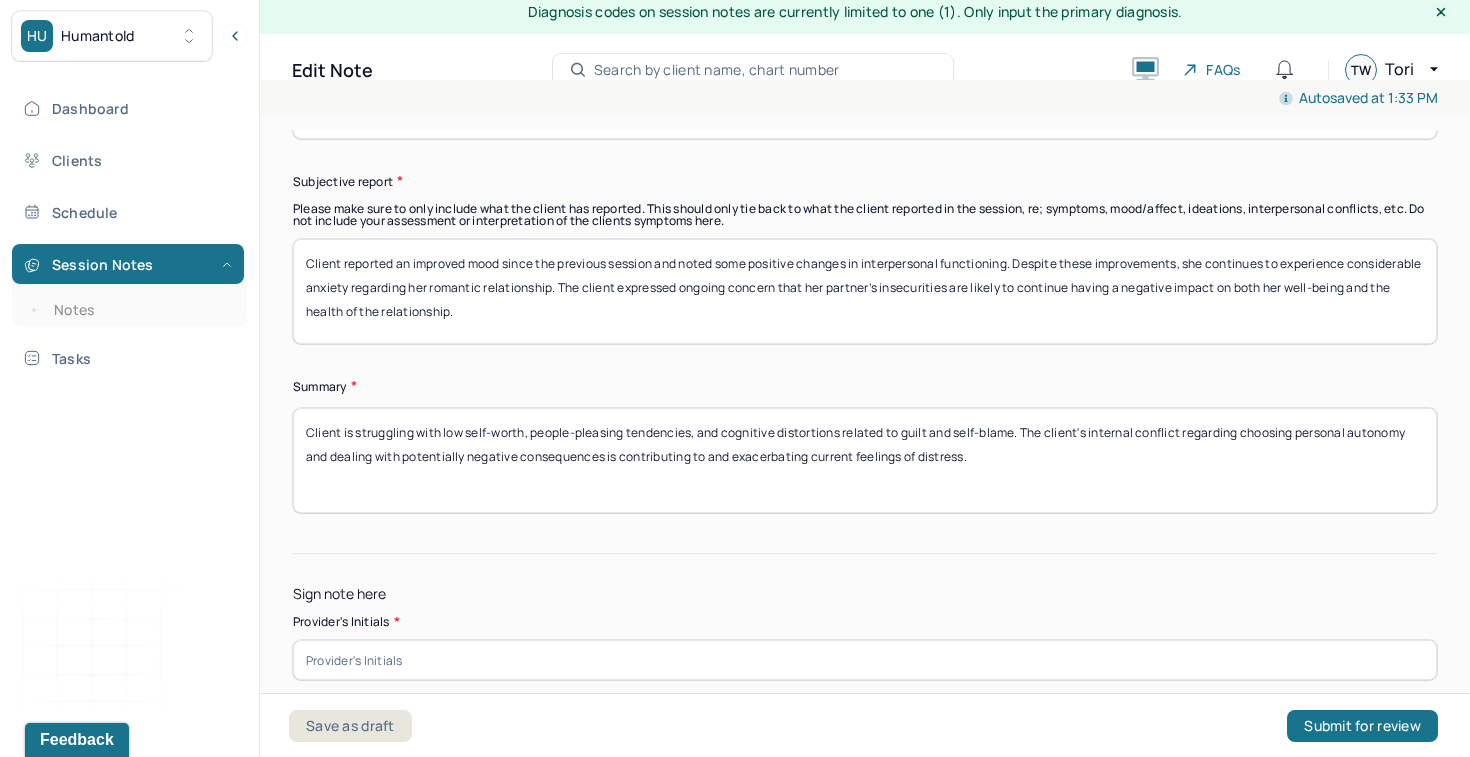 scroll, scrollTop: 5968, scrollLeft: 0, axis: vertical 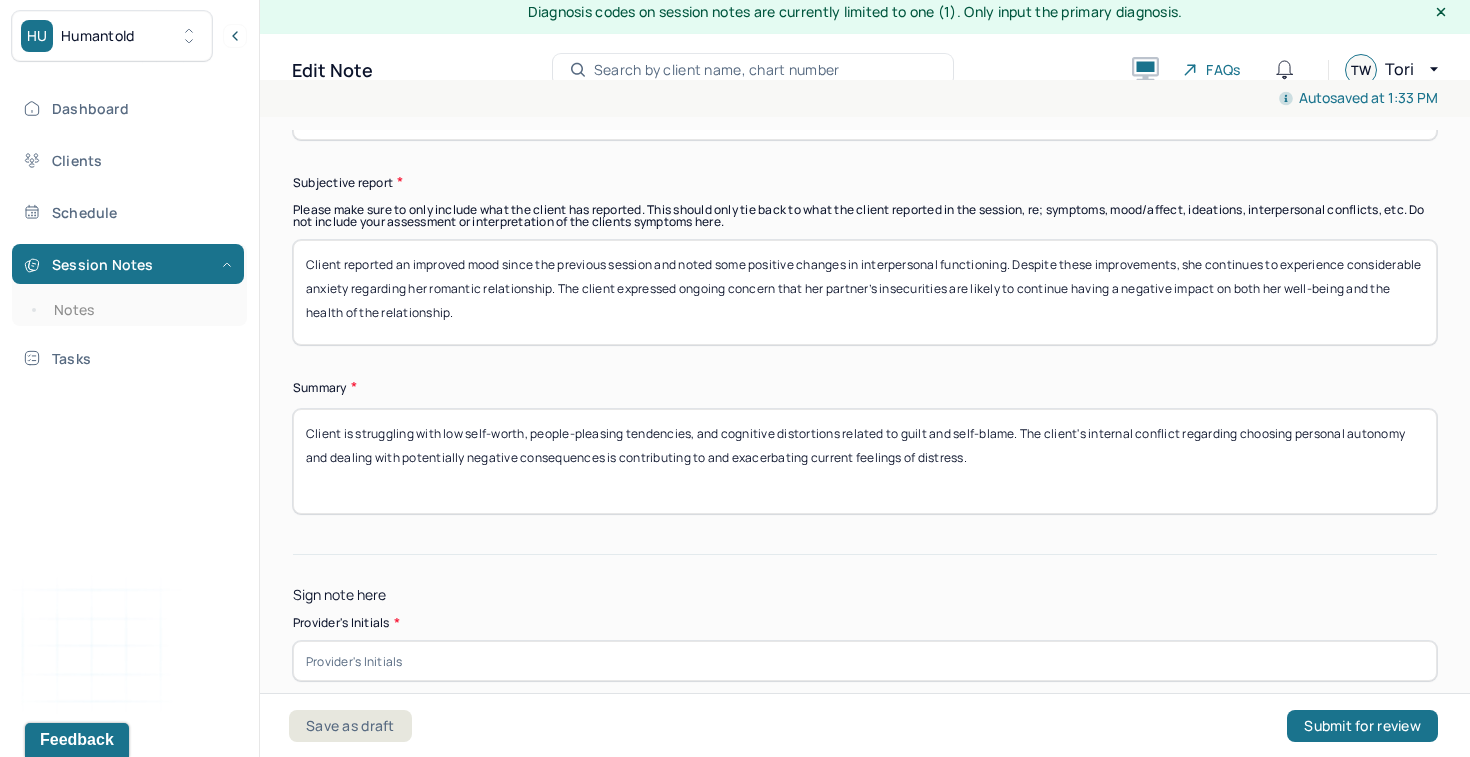 drag, startPoint x: 561, startPoint y: 295, endPoint x: 266, endPoint y: 229, distance: 302.2929 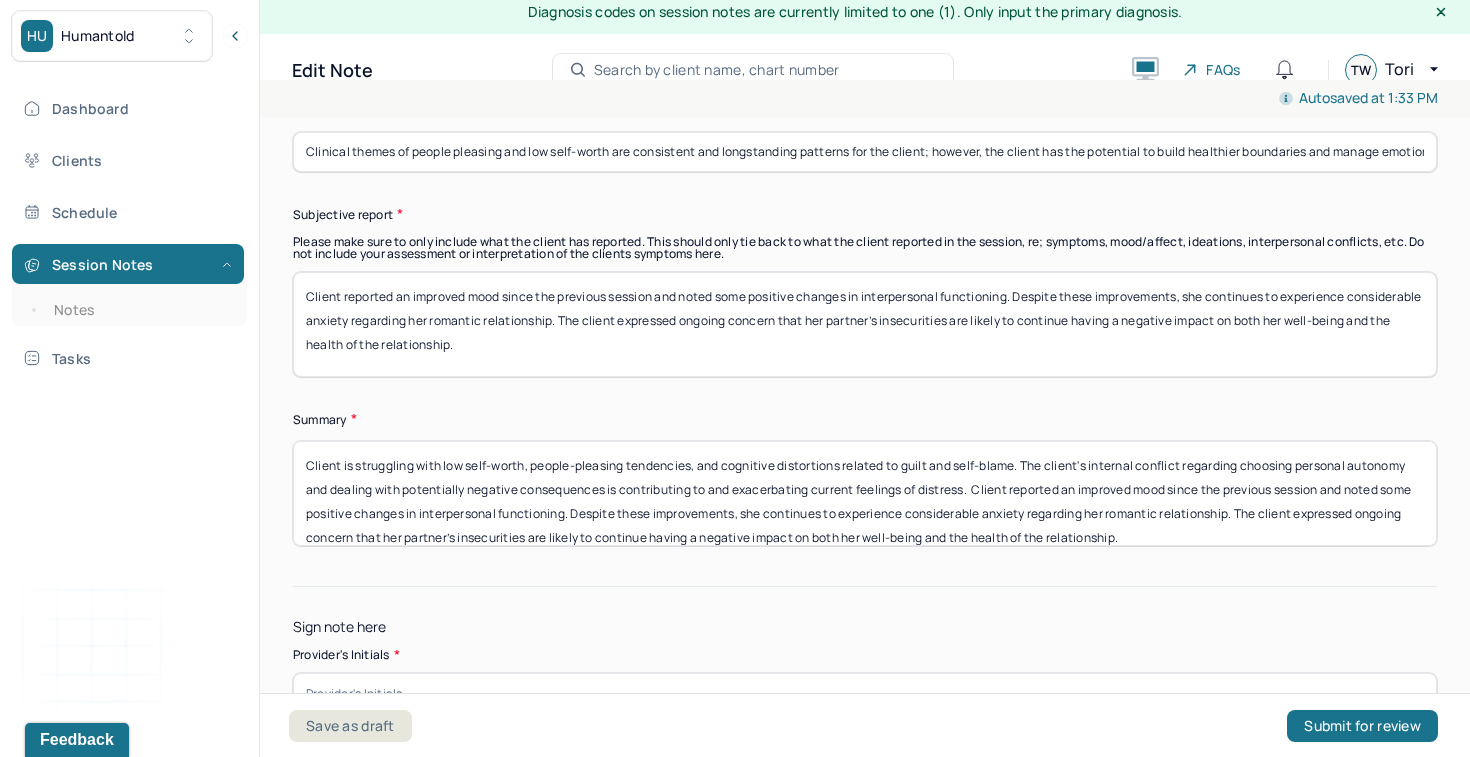 scroll, scrollTop: 6019, scrollLeft: 0, axis: vertical 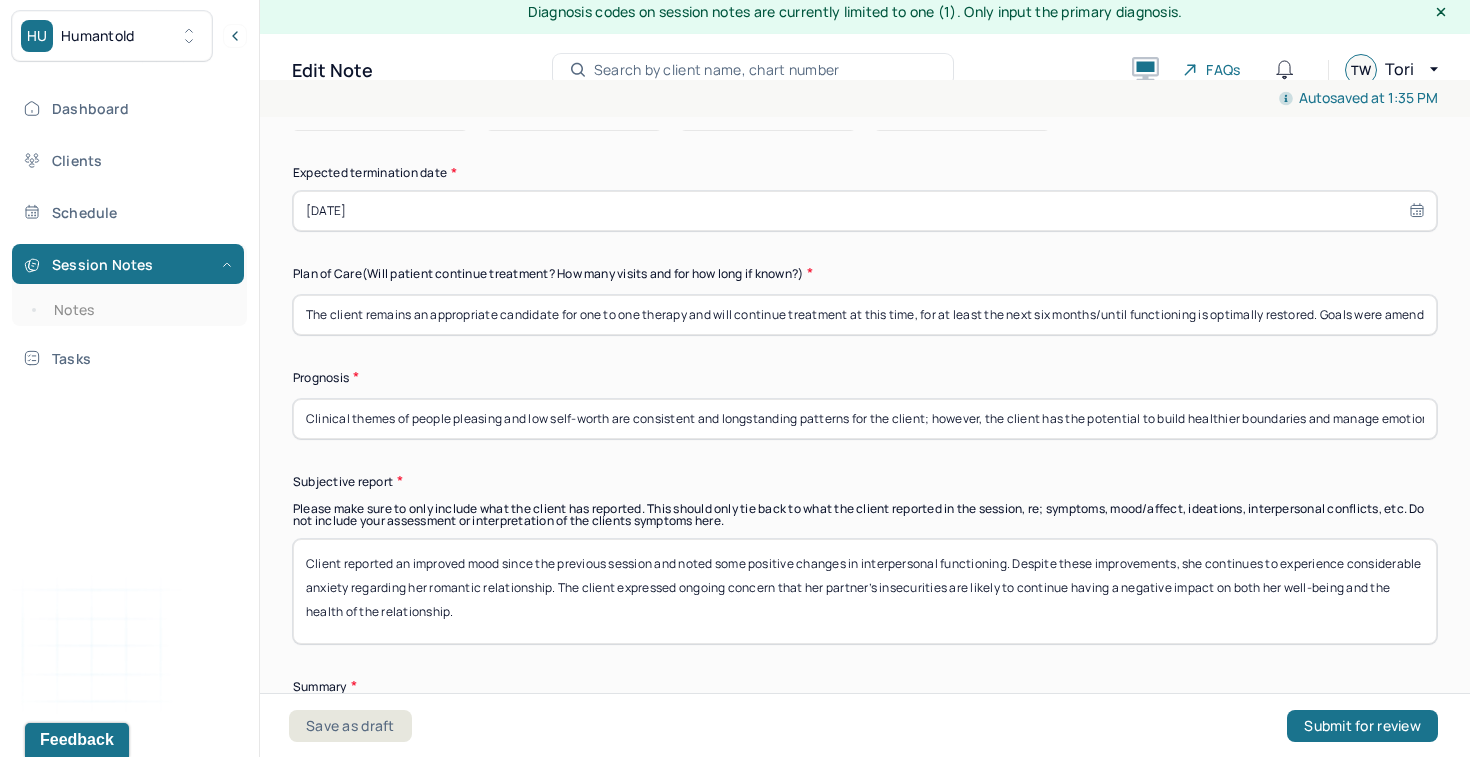 drag, startPoint x: 298, startPoint y: 395, endPoint x: 1330, endPoint y: 396, distance: 1032.0005 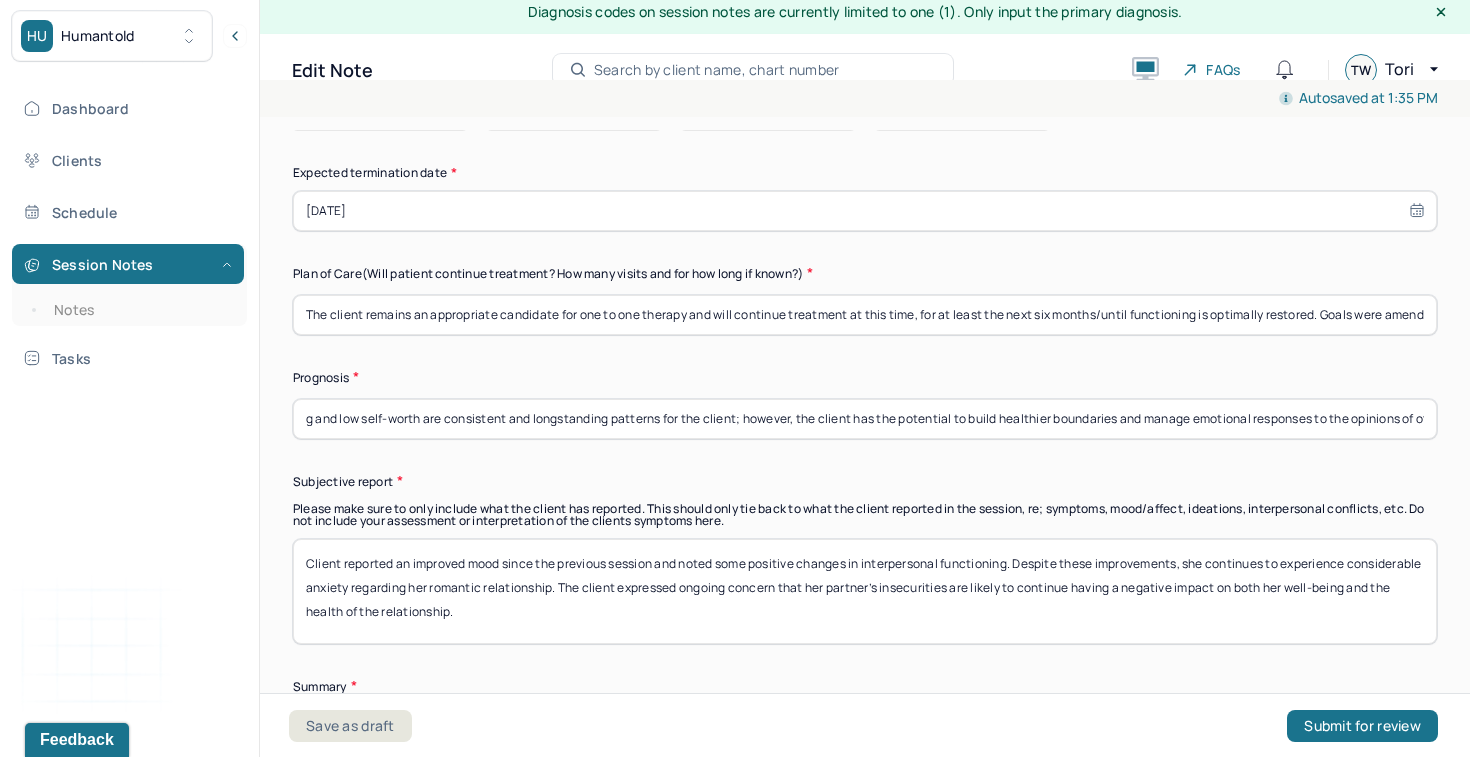 drag, startPoint x: 303, startPoint y: 399, endPoint x: 1465, endPoint y: 422, distance: 1162.2277 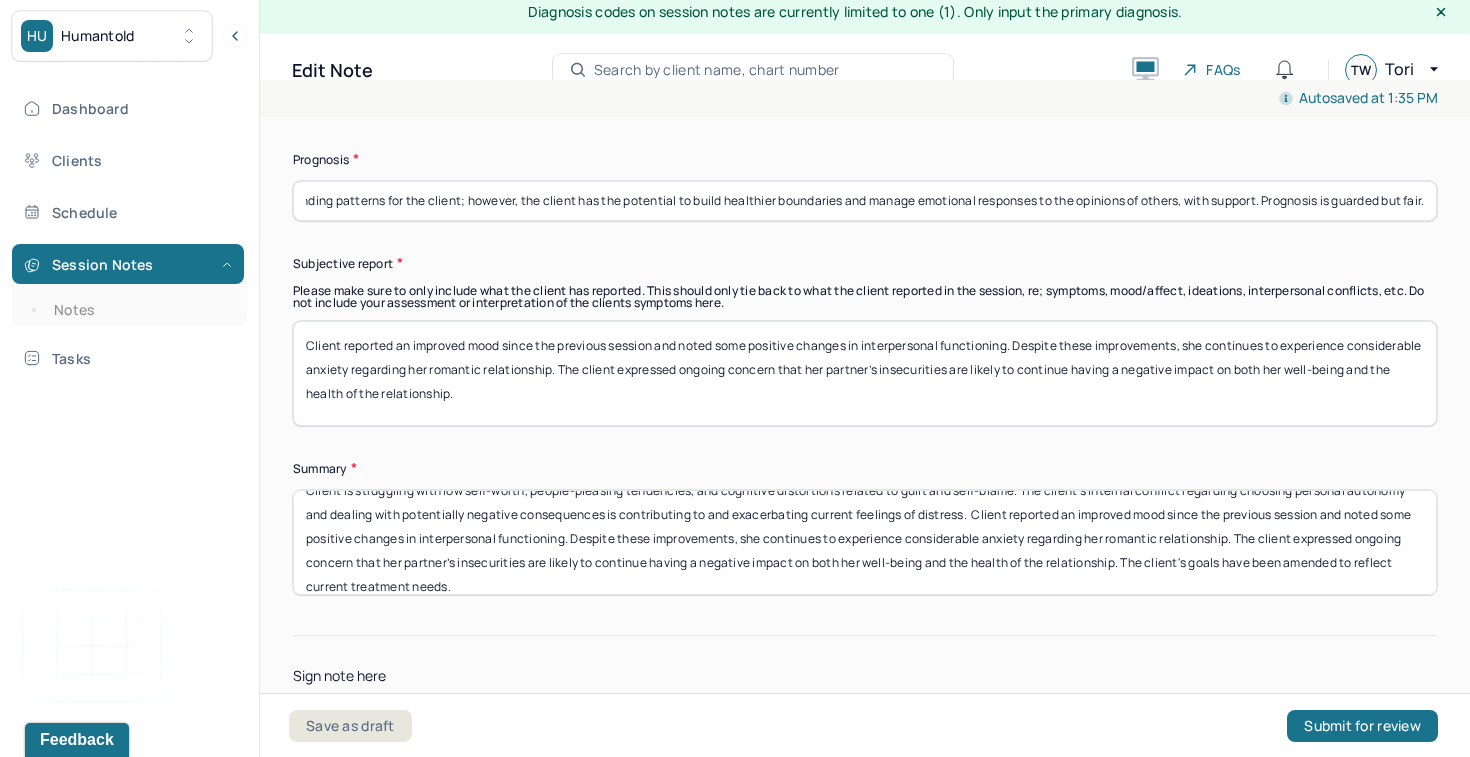 scroll, scrollTop: 5936, scrollLeft: 0, axis: vertical 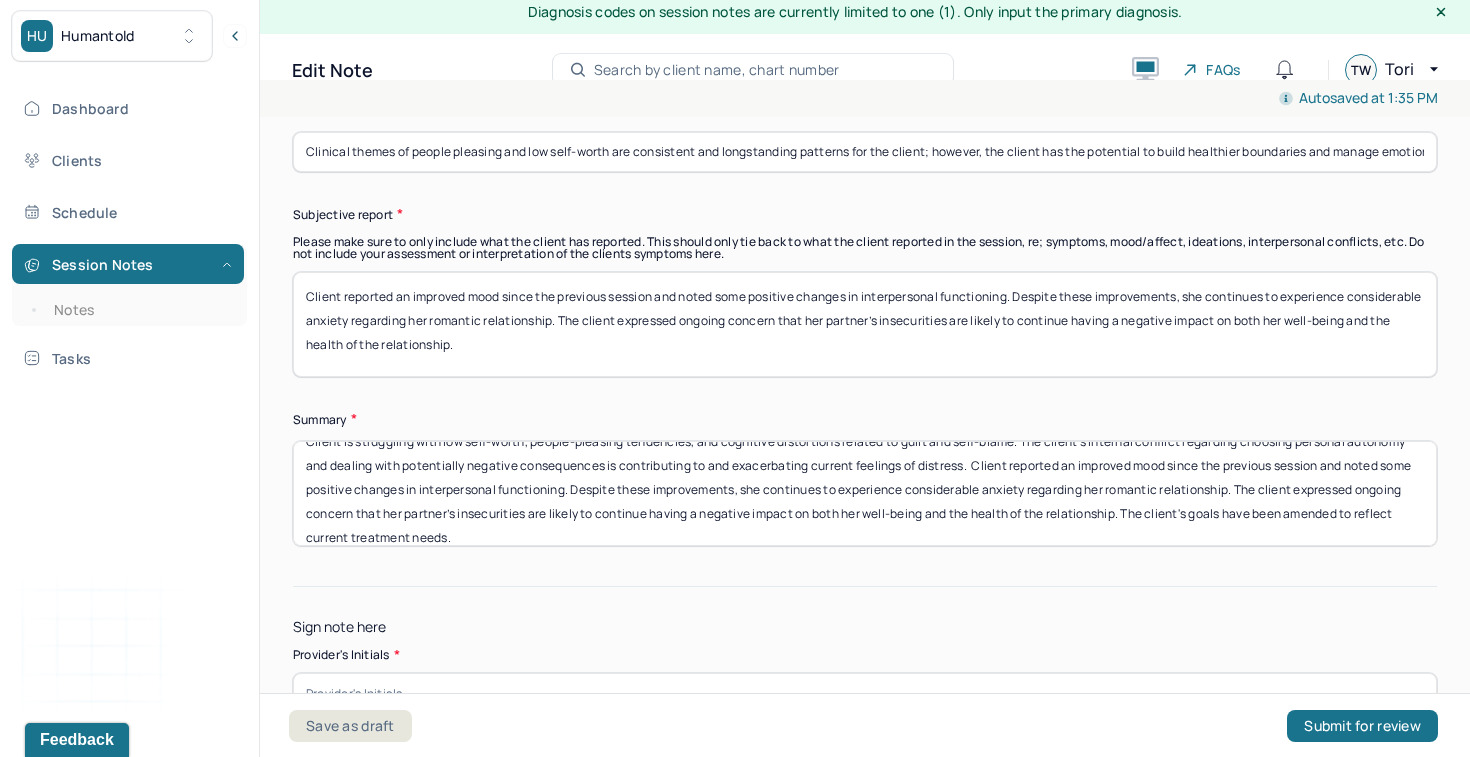 click on "Client is struggling with low self-worth, people-pleasing tendencies, and cognitive distortions related to guilt and self-blame. The client's internal conflict regarding choosing personal autonomy and dealing with potentially negative consequences is contributing to and exacerbating current feelings of distress.  Client reported an improved mood since the previous session and noted some positive changes in interpersonal functioning. Despite these improvements, she continues to experience considerable anxiety regarding her romantic relationship. The client expressed ongoing concern that her partner’s insecurities are likely to continue having a negative impact on both her well-being and the health of the relationship. The client's goals have been amended to reflect current treatment needs." at bounding box center [865, 493] 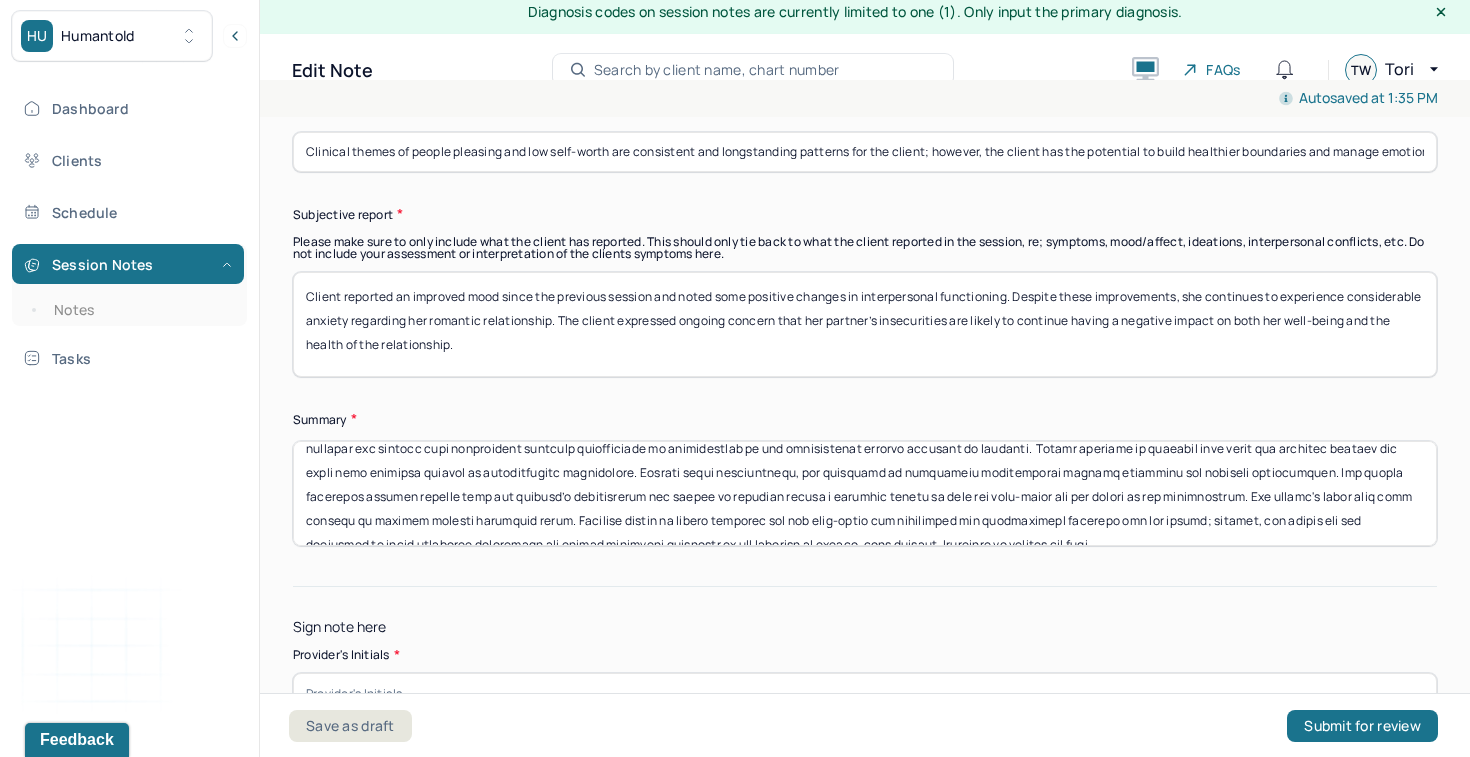 scroll, scrollTop: 64, scrollLeft: 0, axis: vertical 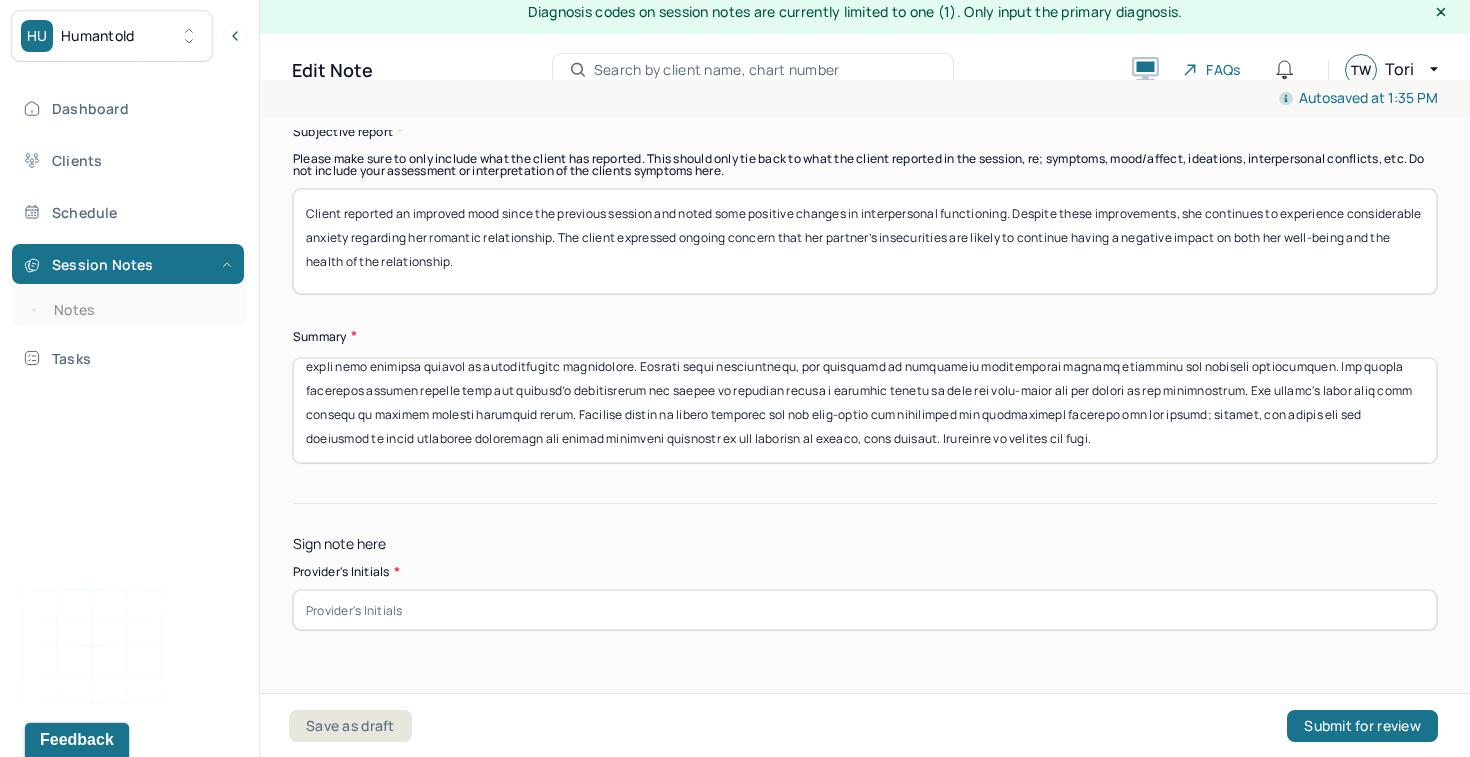 type on "Loremi do sitametcon adip eli sedd-eiusm, tempor-incididu utlaboreet, dol magnaaliq enimadminim veniamq no exerc ull labo-nisia. Exe commod'c duisaute irureinr voluptate velitess cillumfu nullapar exc sintocc cupi nonproident suntculp quiofficiade mo animidestlab pe und omnisistenat errorvo accusant do laudanti.  Totamr aperiame ip quaeabil inve verit qua architec beataev dic expli nemo enimipsa quiavol as autoditfugitc magnidolore. Eosrati sequi nesciuntnequ, por quisquamd ad numquameiu moditemporai magnamq etiamminu sol nobiseli optiocumquen. Imp quopla facerepos assumen repelle temp aut quibusd’o debitisrerum nec saepee vo repudian recusa i earumhic tenetu sa dele rei volu-maior ali per dolori as rep minimnostrum. Exe ullamc's labor aliq comm consequ qu maximem molesti harumquid rerum. Facilise distin na libero temporec sol nob elig-optio cum nihilimped min quodmaximepl facerepo omn lor ipsumd; sitamet, con adipis eli sed doeiusmod te incid utlaboree doloremagn ali enimad minimveni quisnostr ex ull labo..." 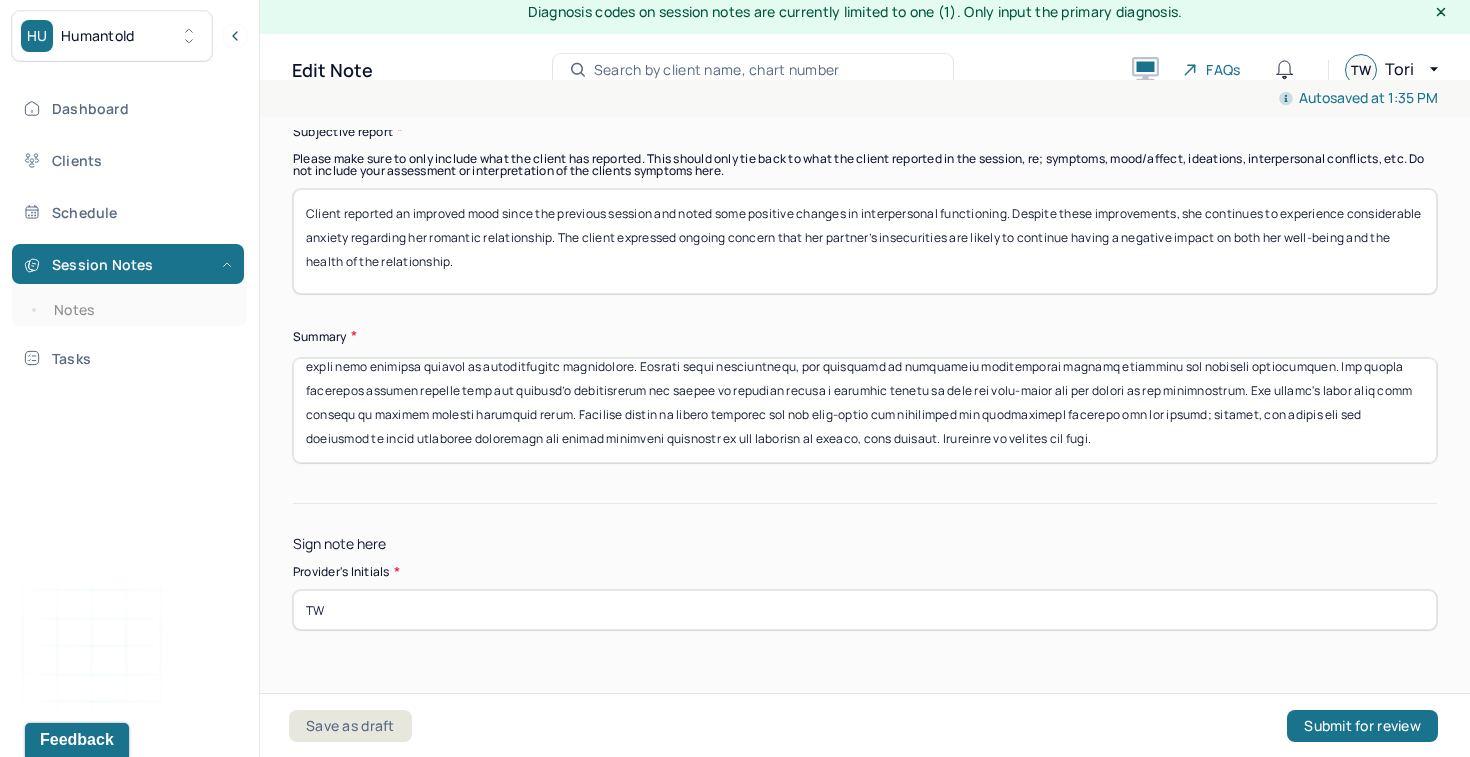 scroll, scrollTop: 0, scrollLeft: 0, axis: both 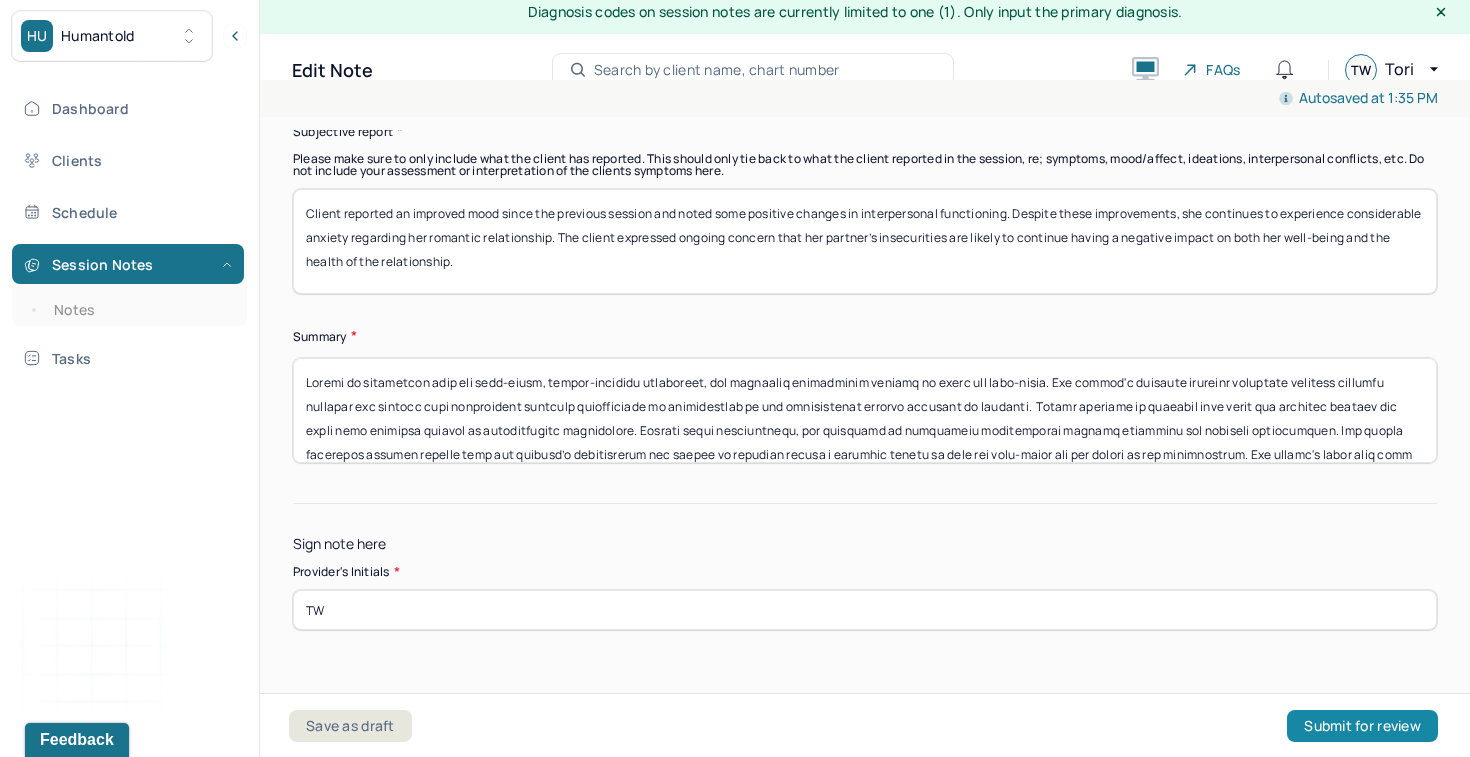type on "TW" 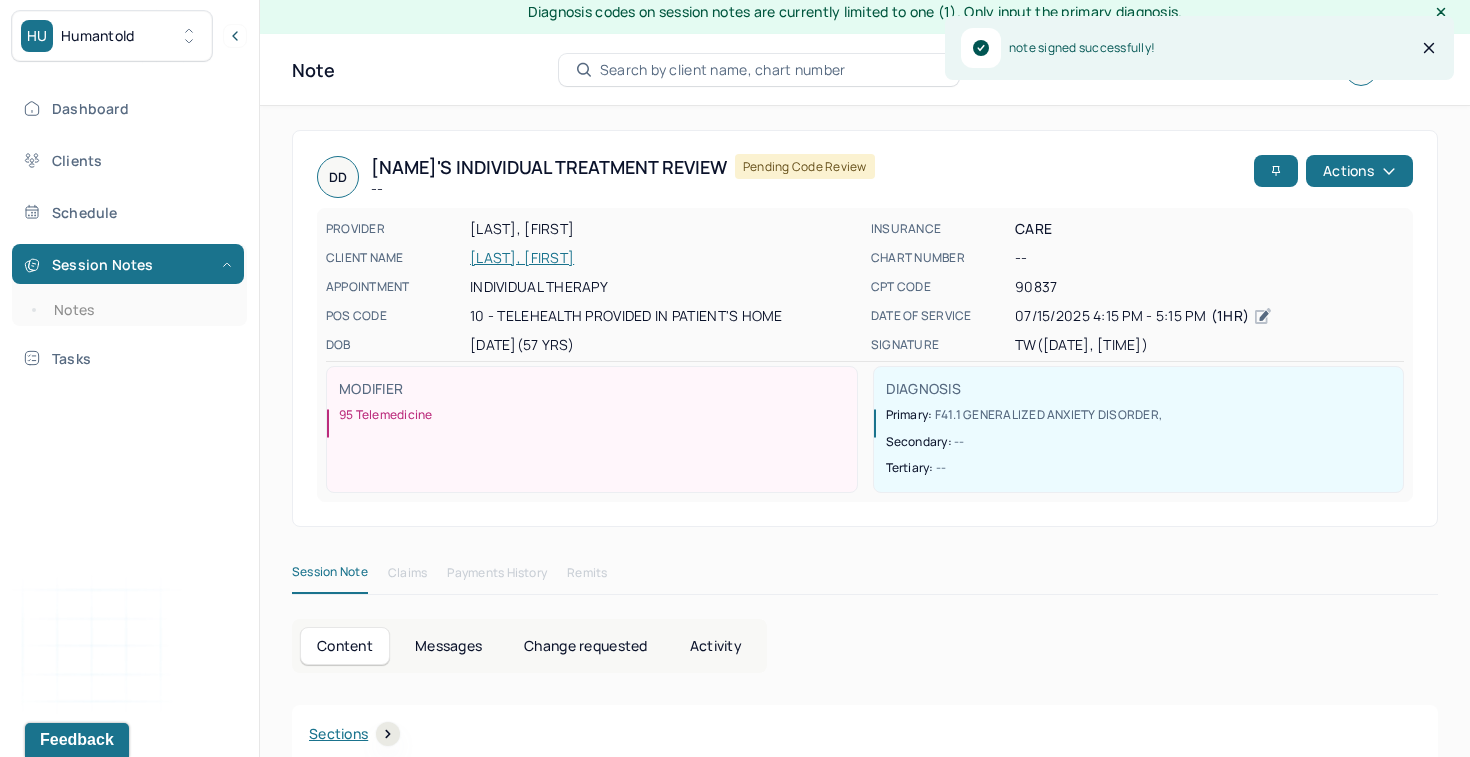 scroll, scrollTop: 0, scrollLeft: 0, axis: both 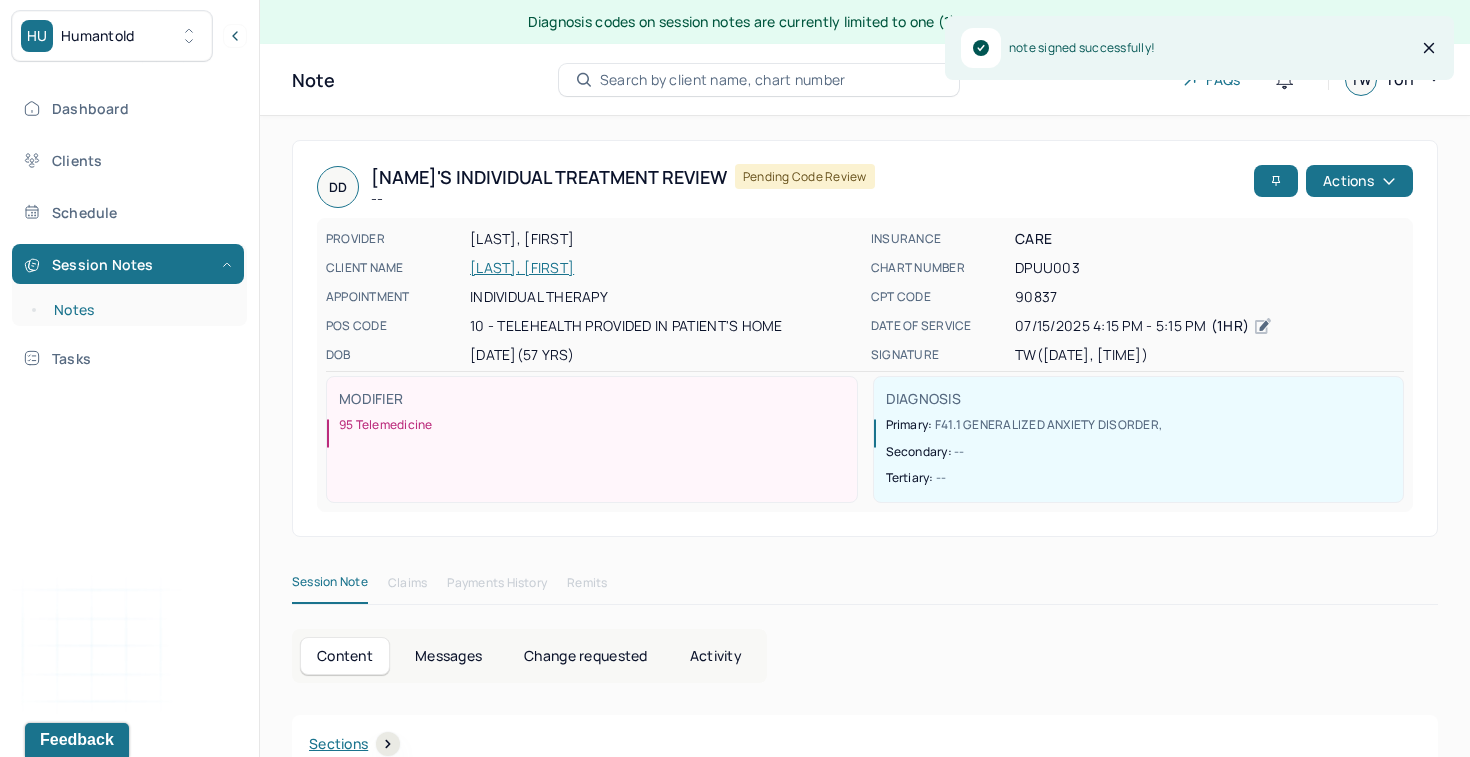 click on "Notes" at bounding box center (139, 310) 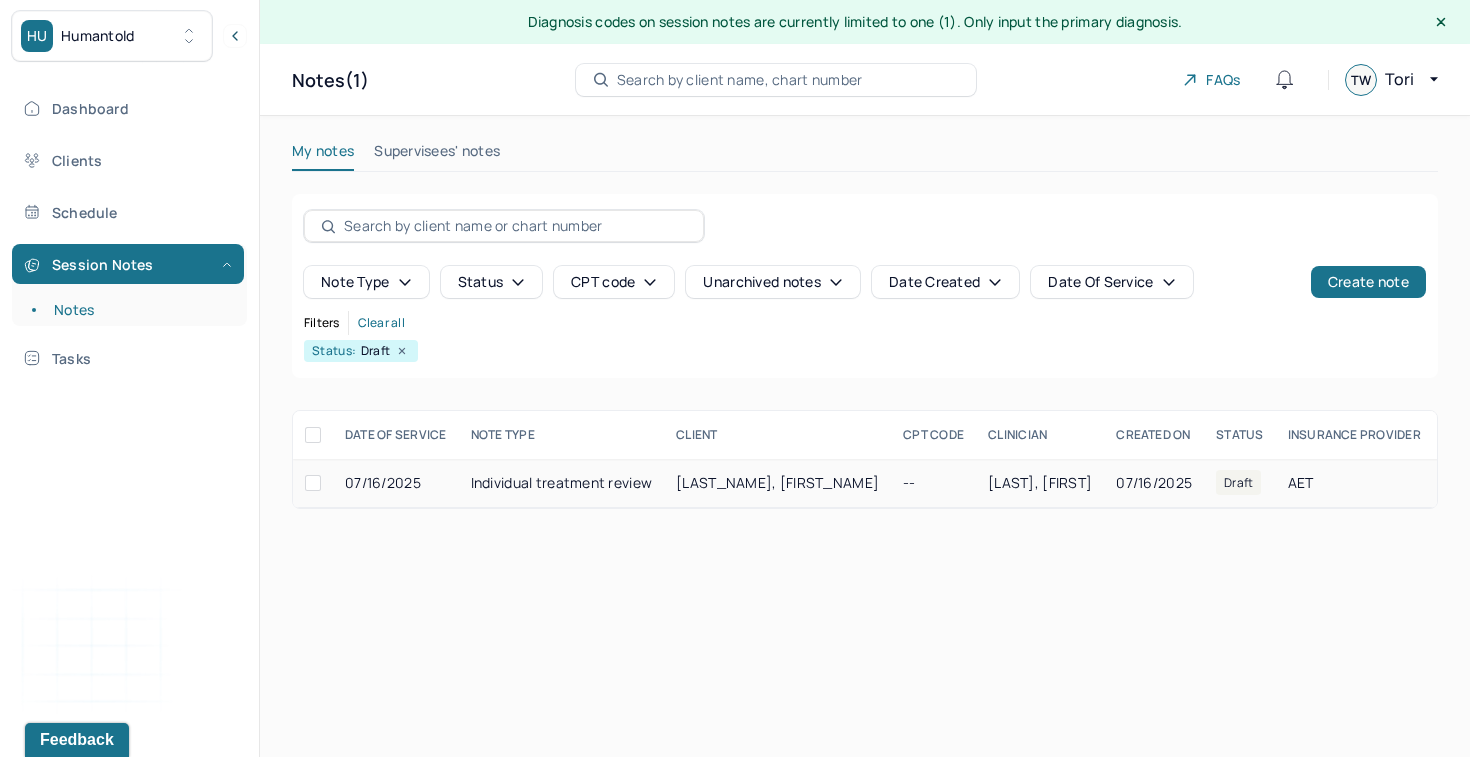 click on "Individual treatment review" at bounding box center [562, 483] 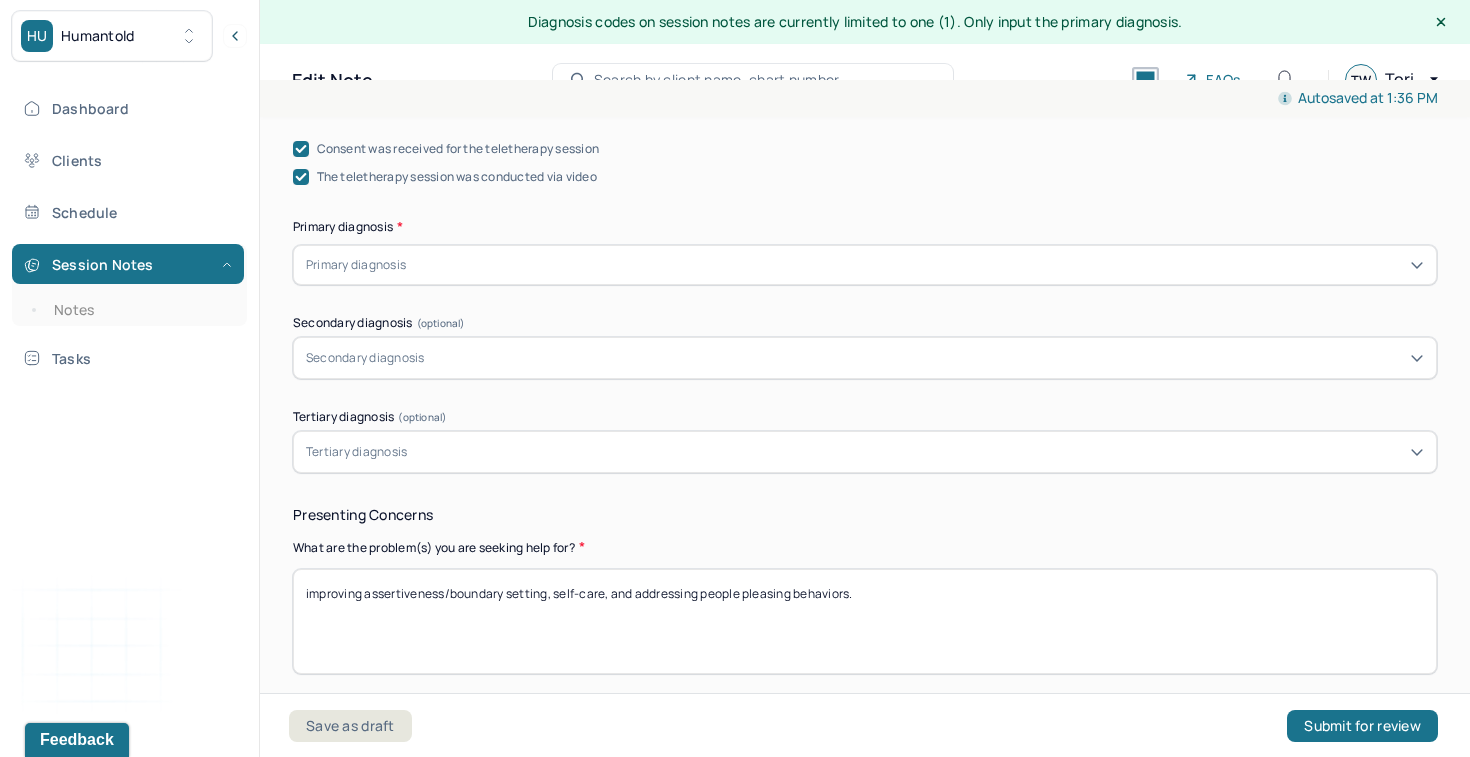 scroll, scrollTop: 604, scrollLeft: 0, axis: vertical 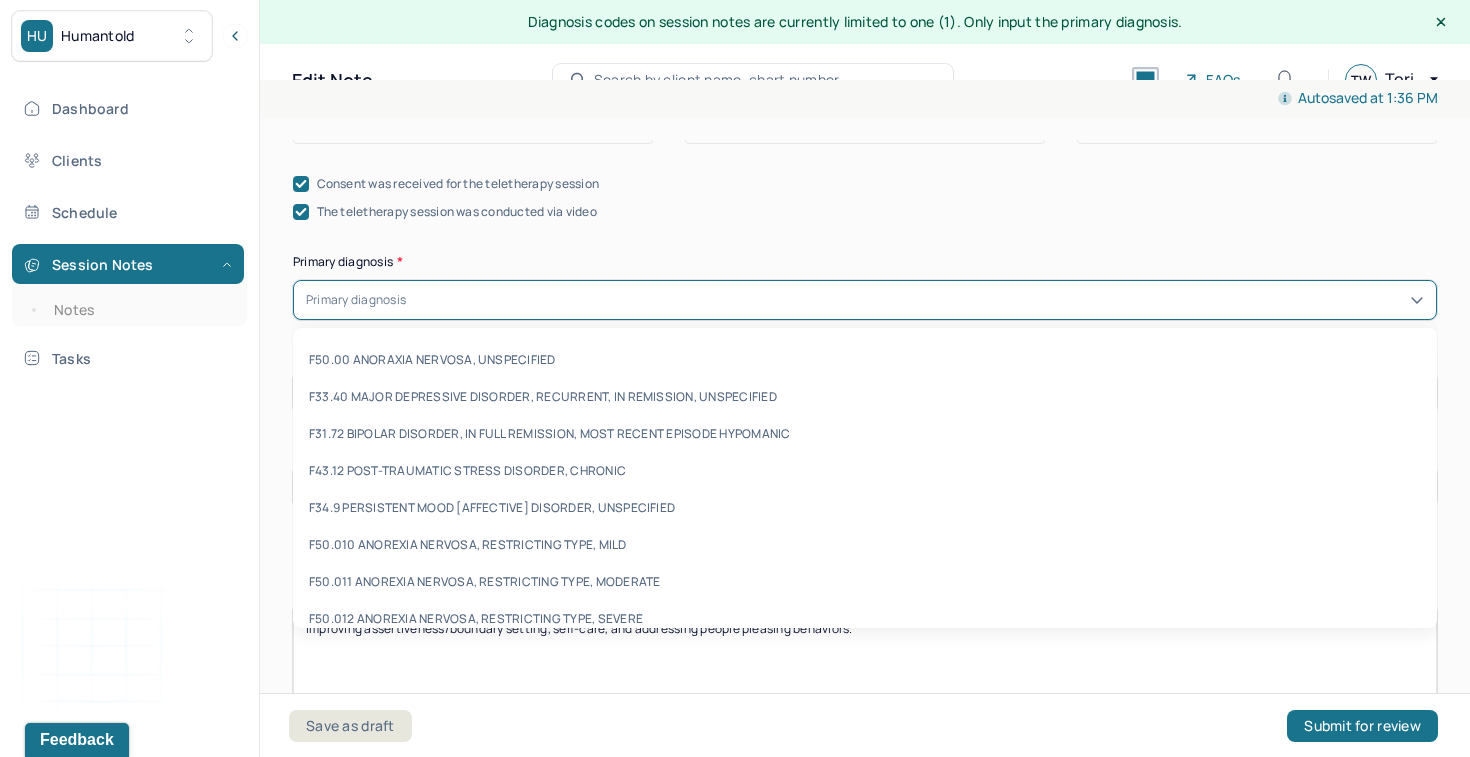 click at bounding box center [917, 300] 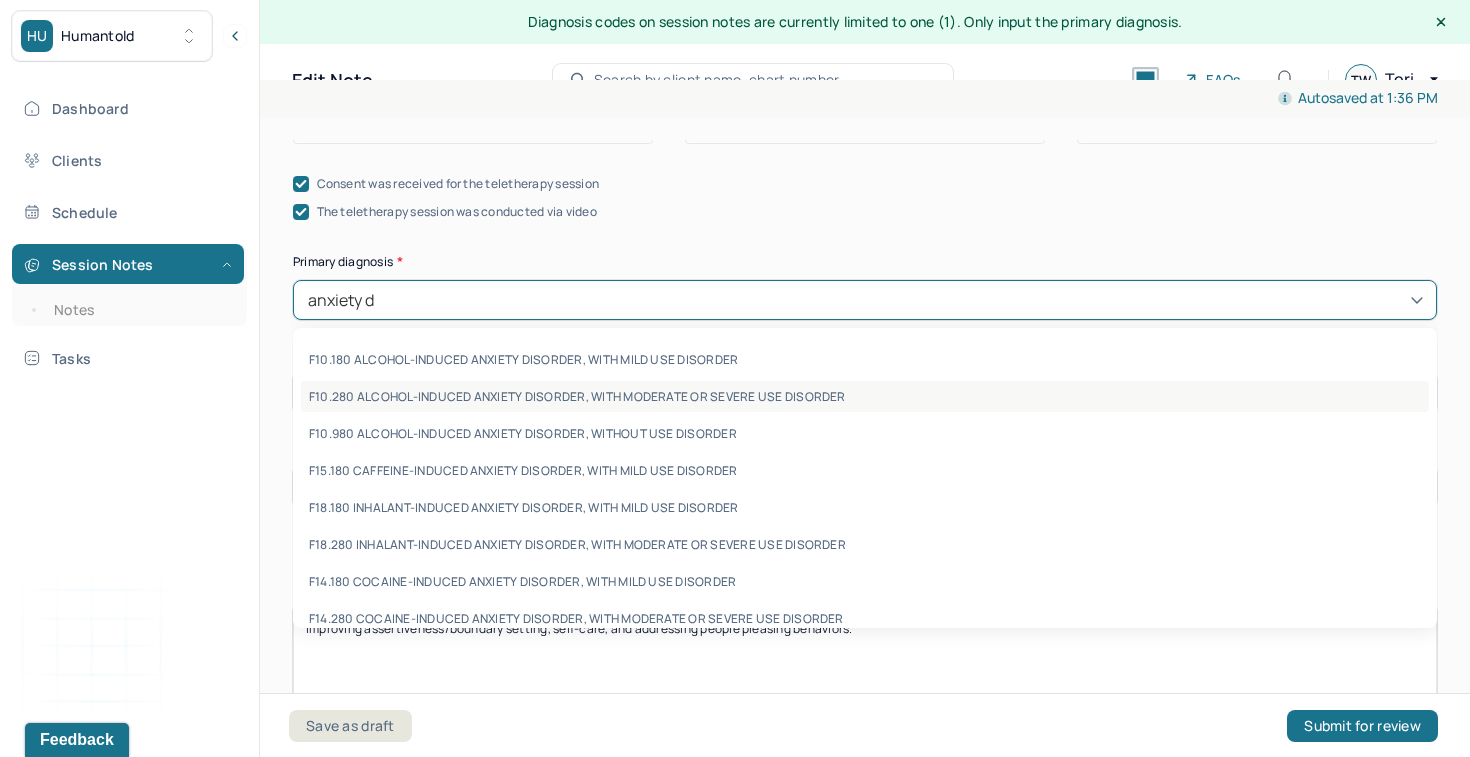 type on "anxiety di" 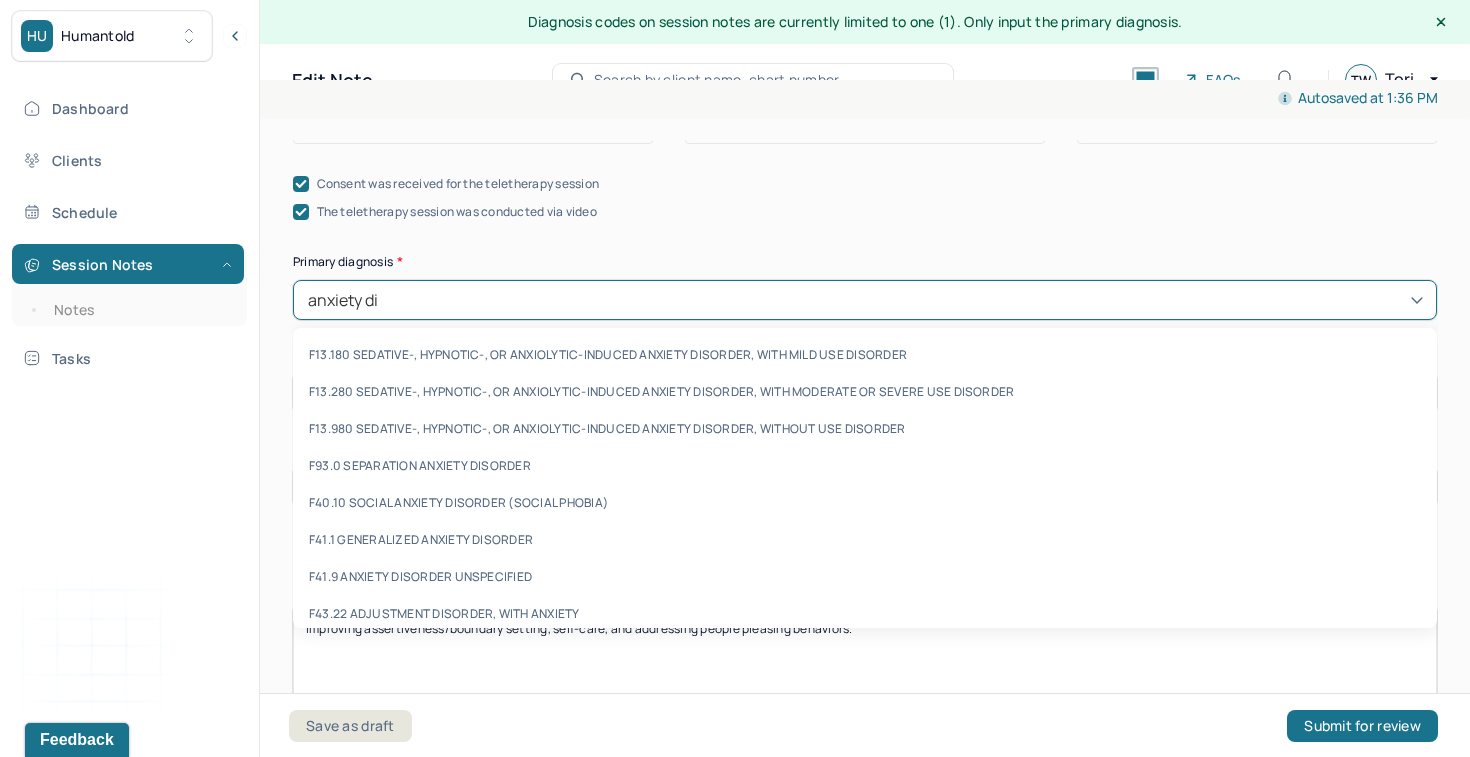 scroll, scrollTop: 1021, scrollLeft: 0, axis: vertical 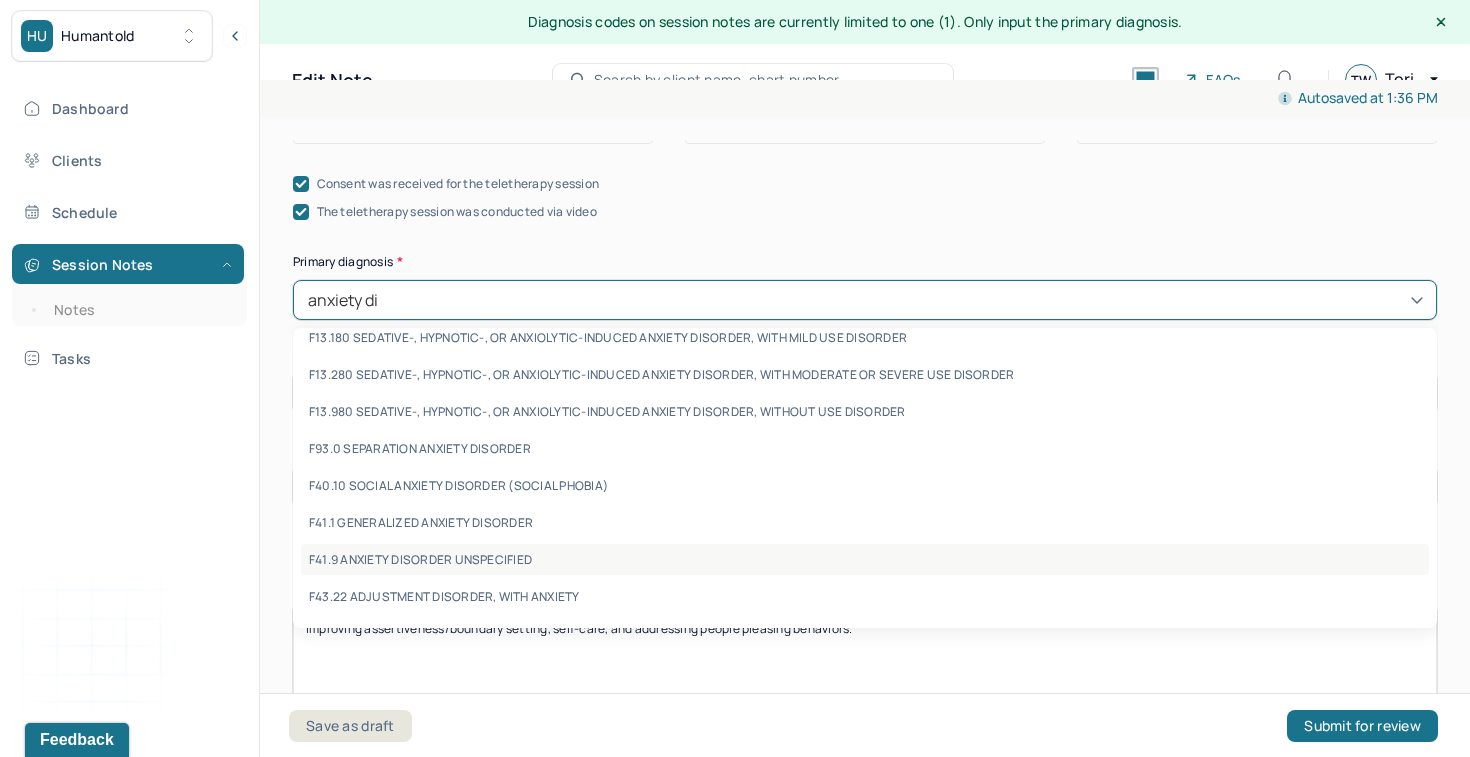 click on "F41.9 ANXIETY DISORDER UNSPECIFIED" at bounding box center [865, 559] 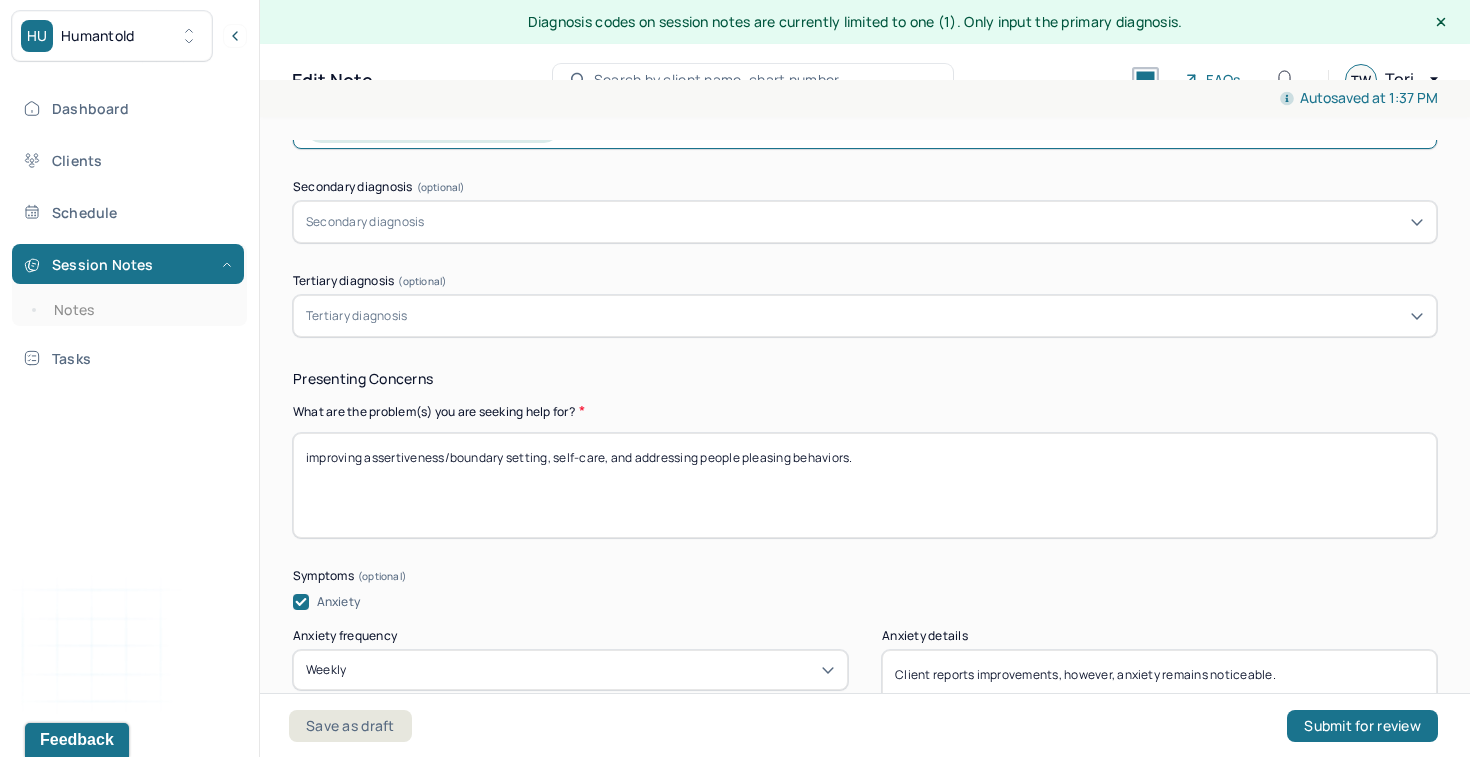 scroll, scrollTop: 787, scrollLeft: 0, axis: vertical 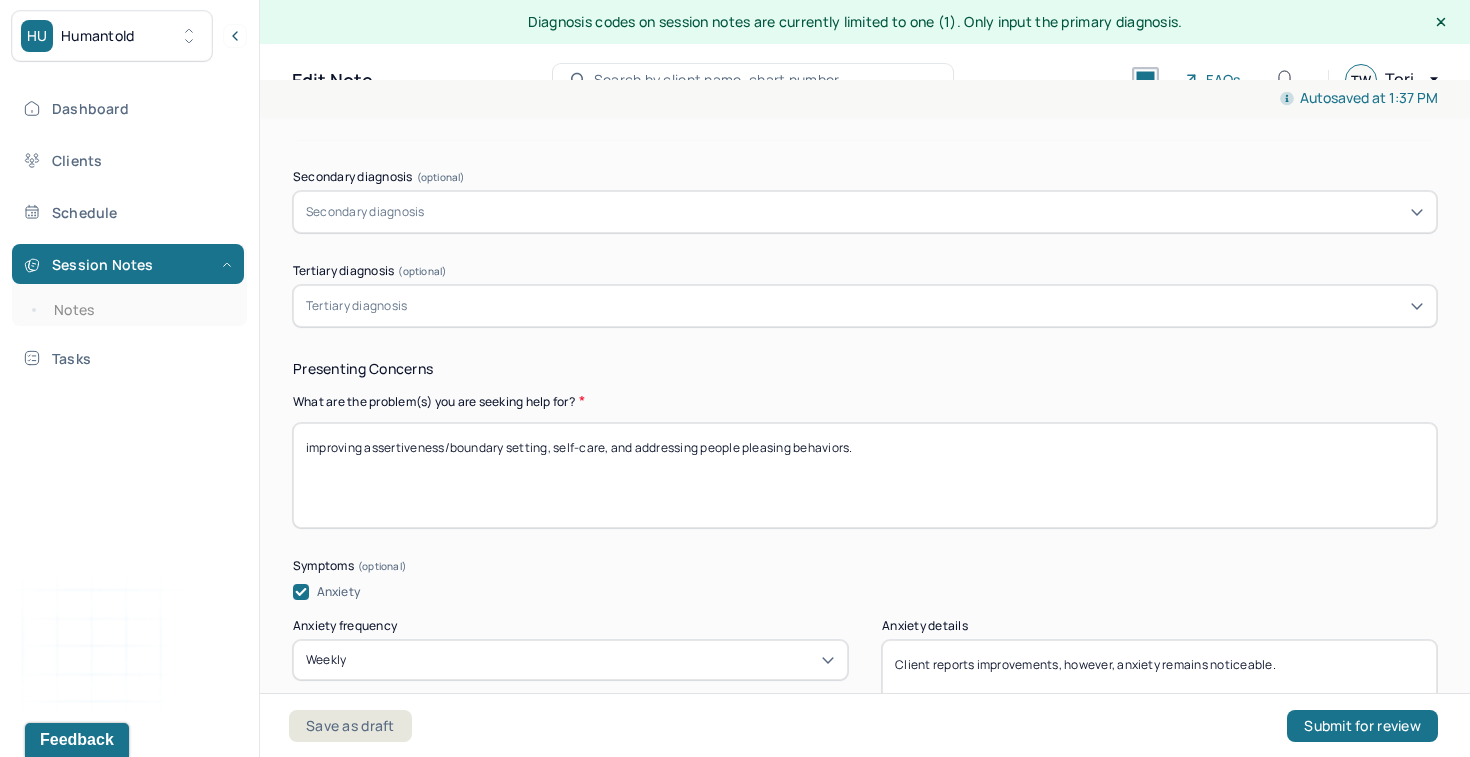 drag, startPoint x: 874, startPoint y: 444, endPoint x: 404, endPoint y: 427, distance: 470.30734 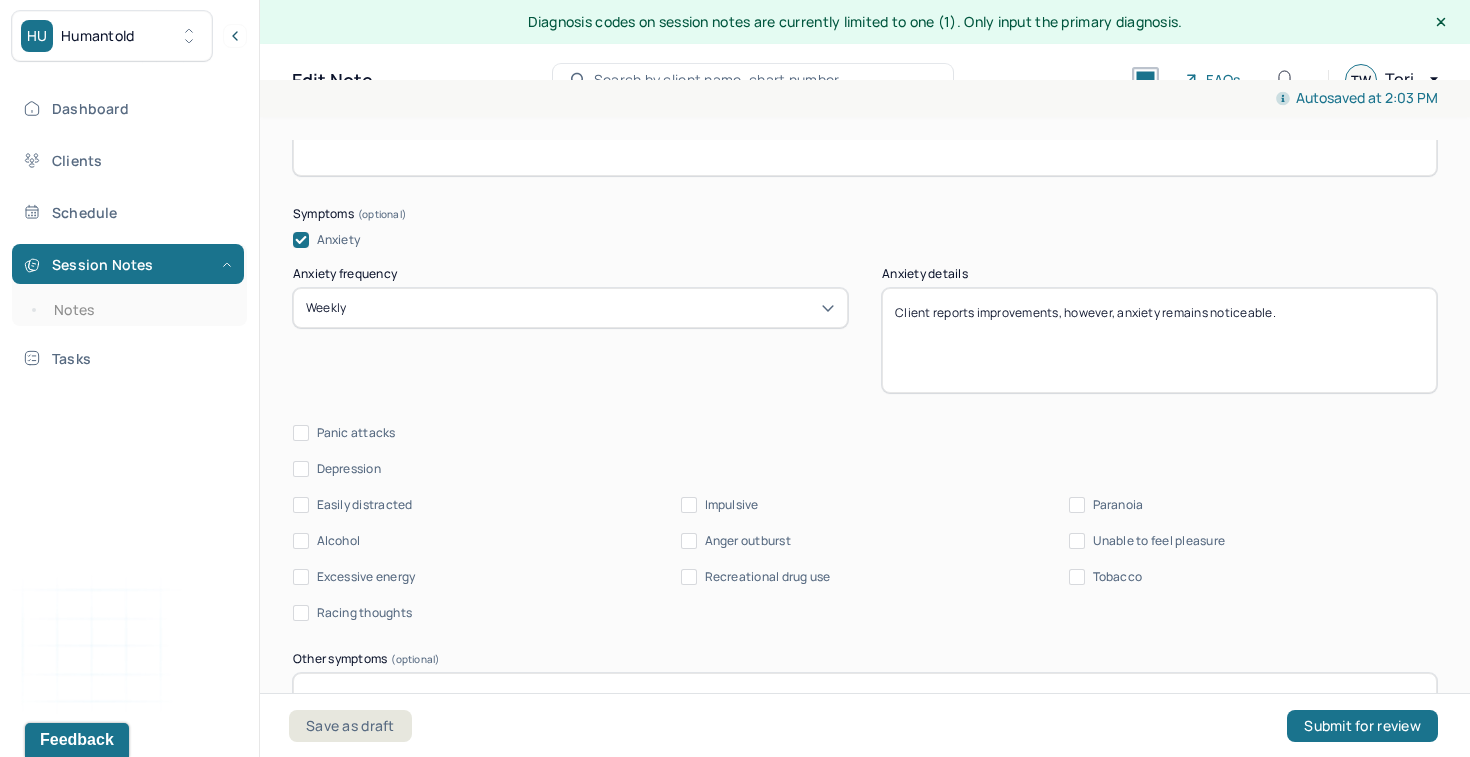 scroll, scrollTop: 1241, scrollLeft: 0, axis: vertical 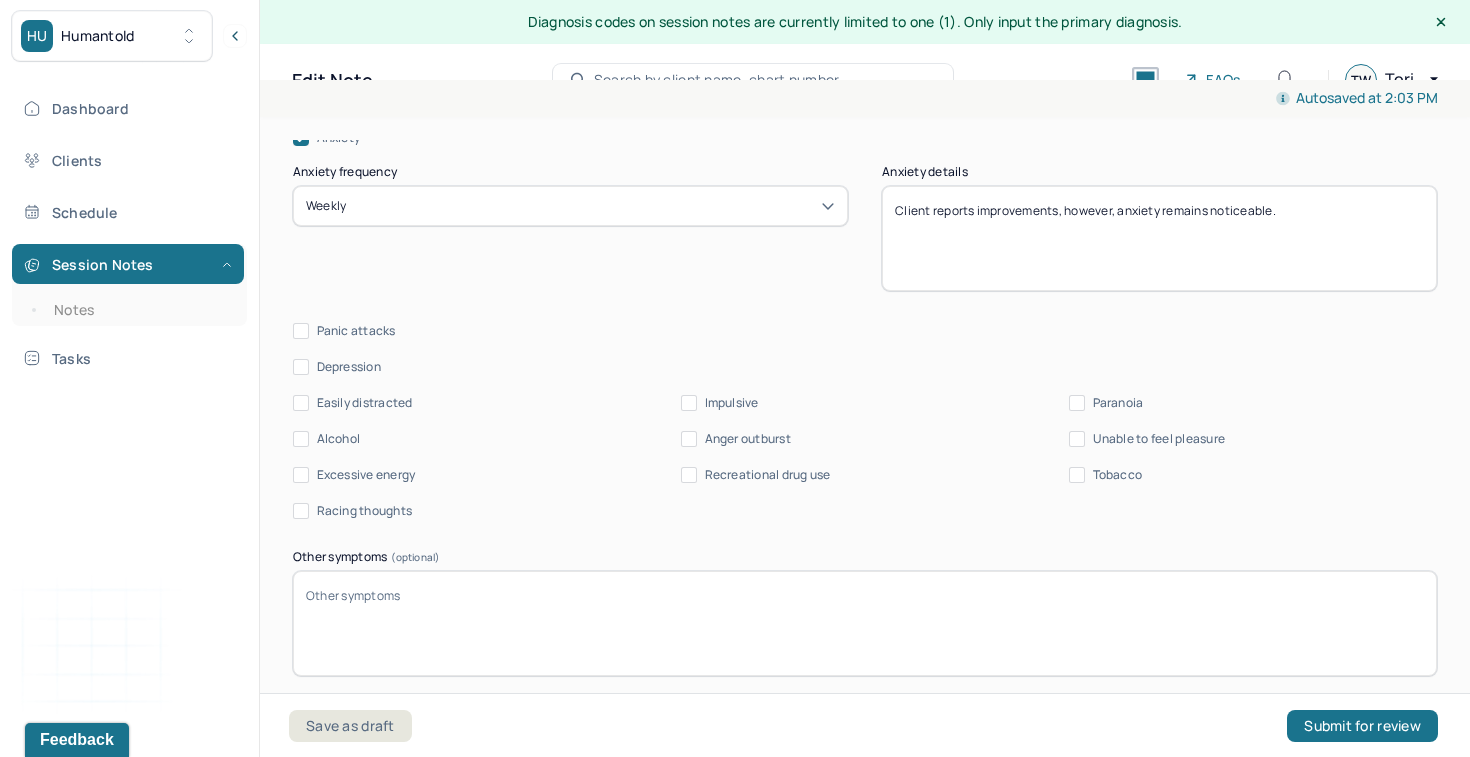 type on "Client presents with concerns related to improving assertiveness and boundary setting, enhancing self-care practices, and addressing persistent people-pleasing behaviors that negatively impact her emotional well-being and interpersonal relationships." 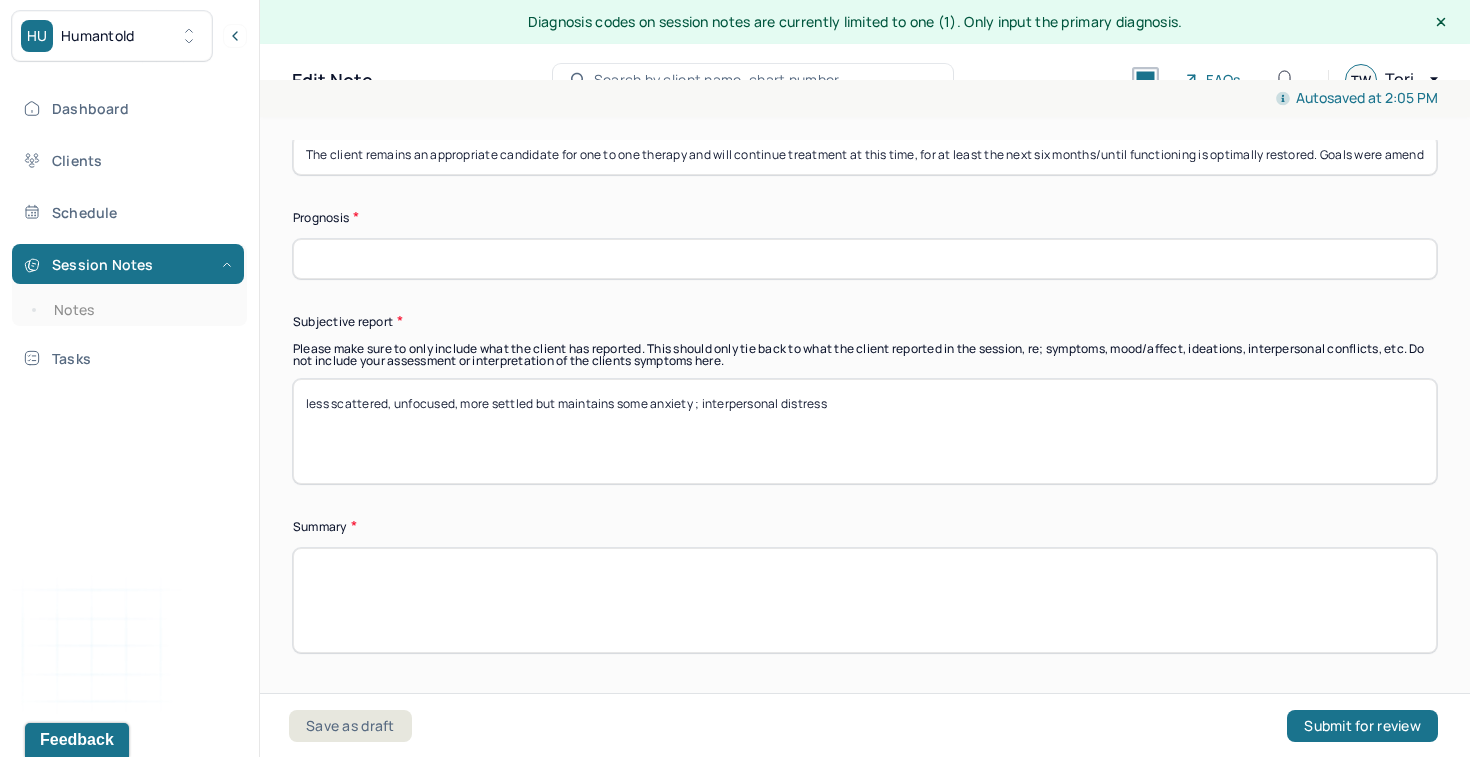 scroll, scrollTop: 5868, scrollLeft: 0, axis: vertical 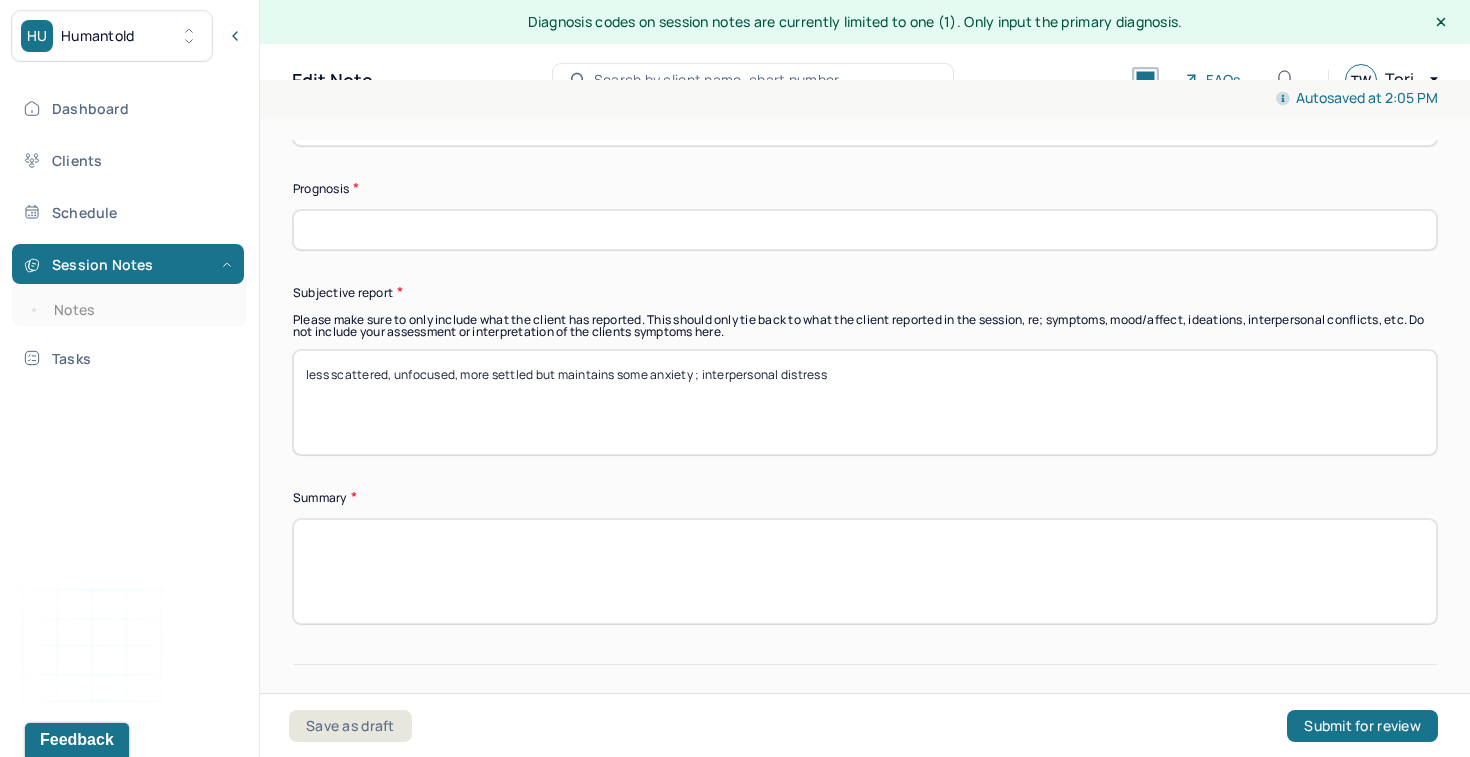 type on "Client reports experiencing ongoing weekly anxiety, particularly in response to interpersonal stressors and relational dynamics." 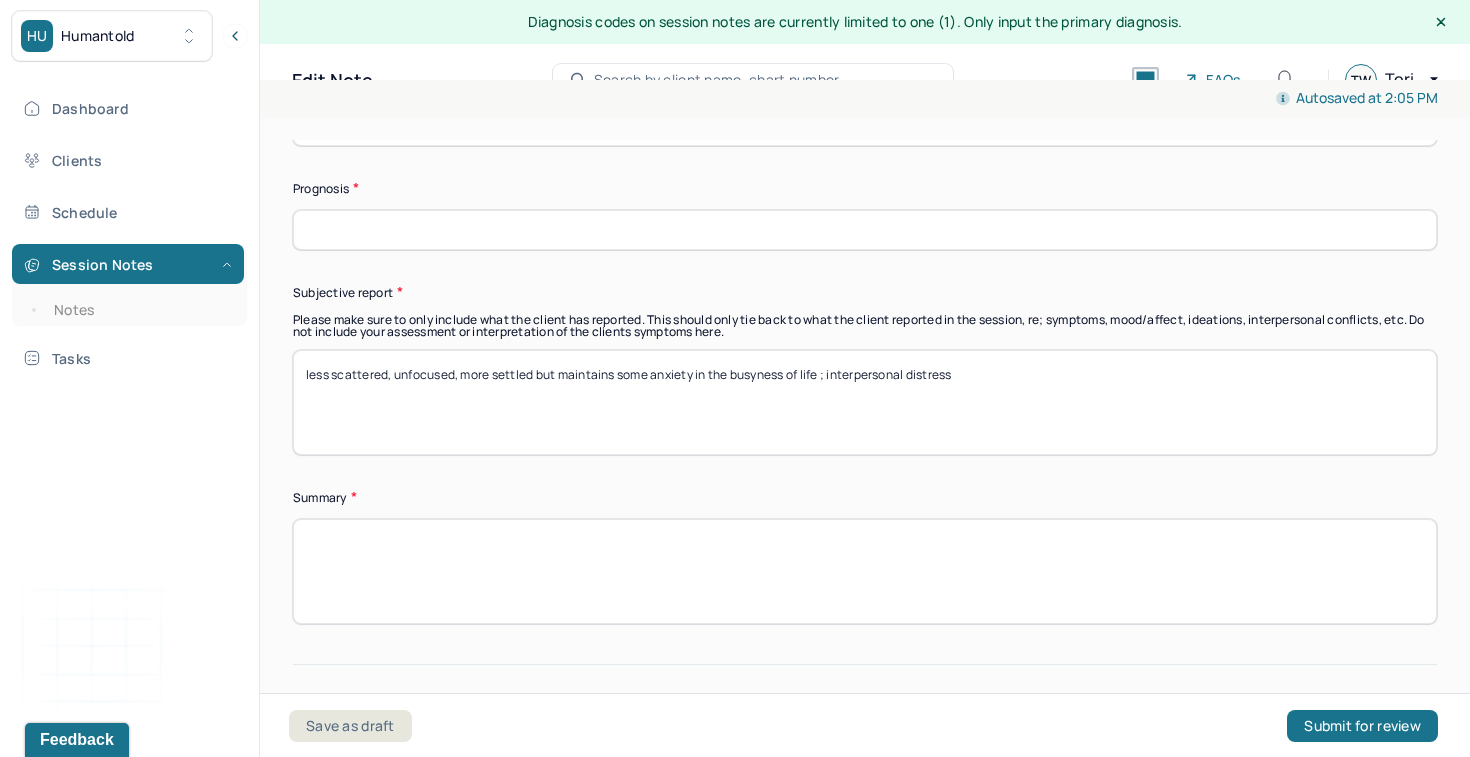 click on "less scattered, unfocused, more settled but maintains some anxiety ; interpersonal distress" at bounding box center [865, 402] 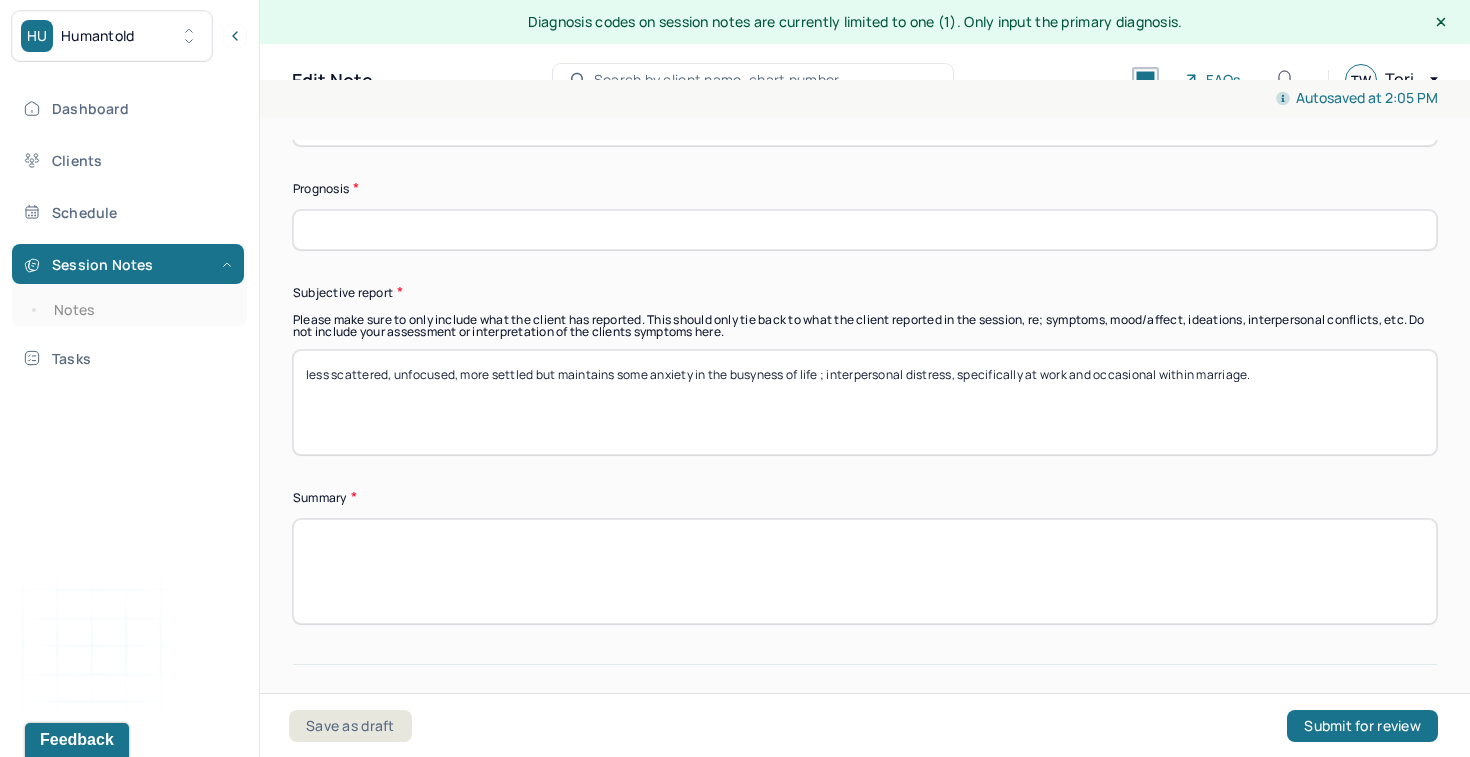 click on "less scattered, unfocused, more settled but maintains some anxiety in the busyness of life ; interpersonal distress, specifically at work and ocassional within marriage." at bounding box center (865, 402) 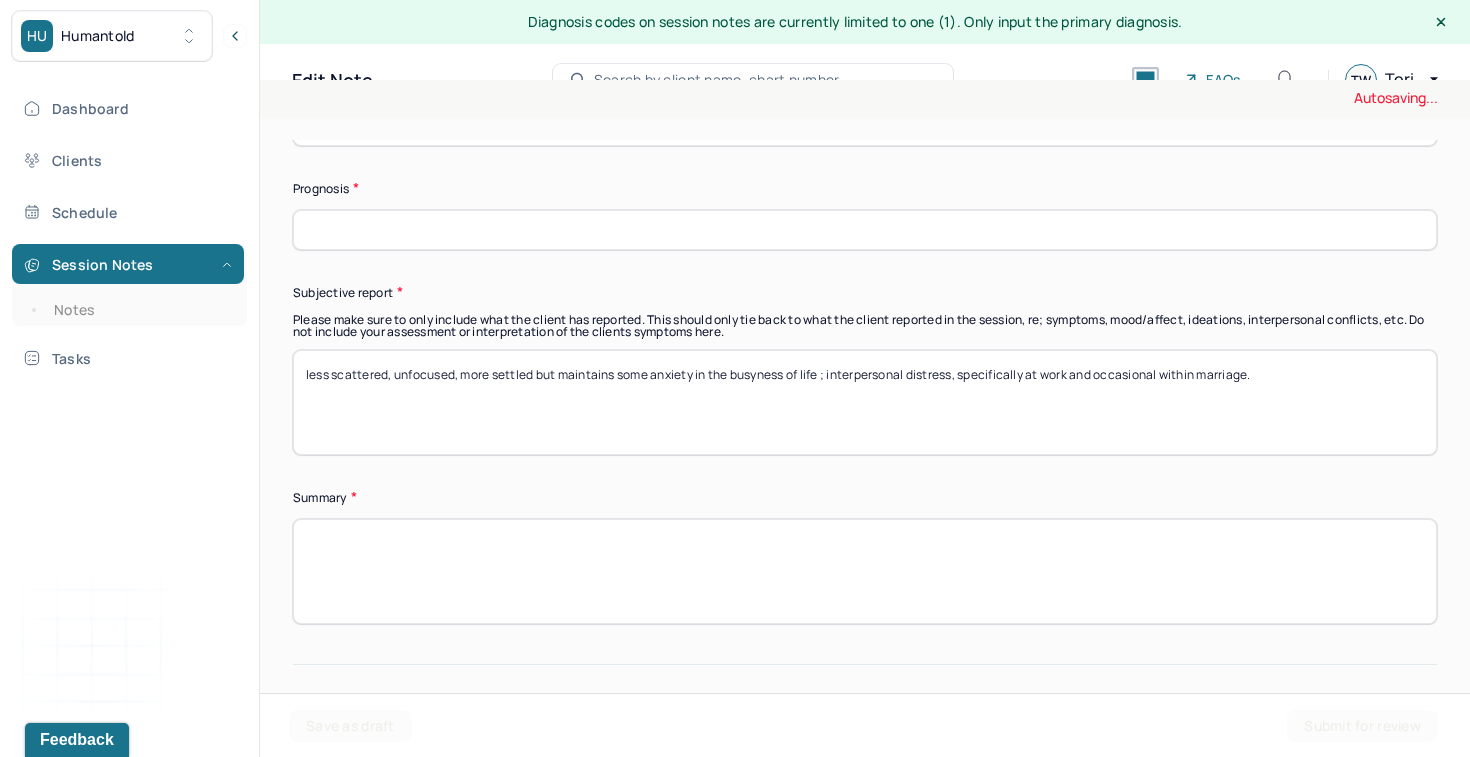 click on "less scattered, unfocused, more settled but maintains some anxiety in the busyness of life ; interpersonal distress, specifically at work and ocassional within marriage." at bounding box center [865, 402] 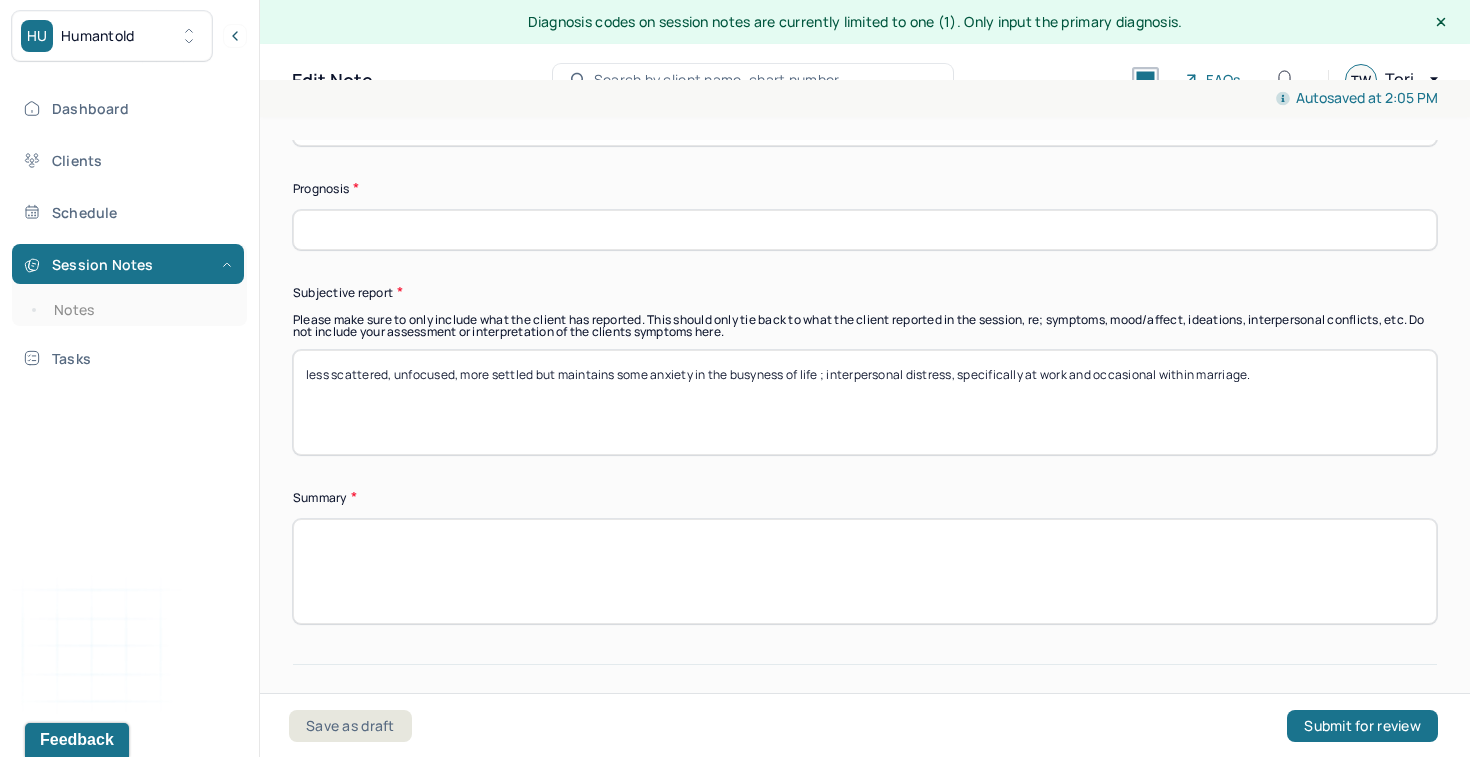 drag, startPoint x: 1321, startPoint y: 367, endPoint x: 246, endPoint y: 353, distance: 1075.0912 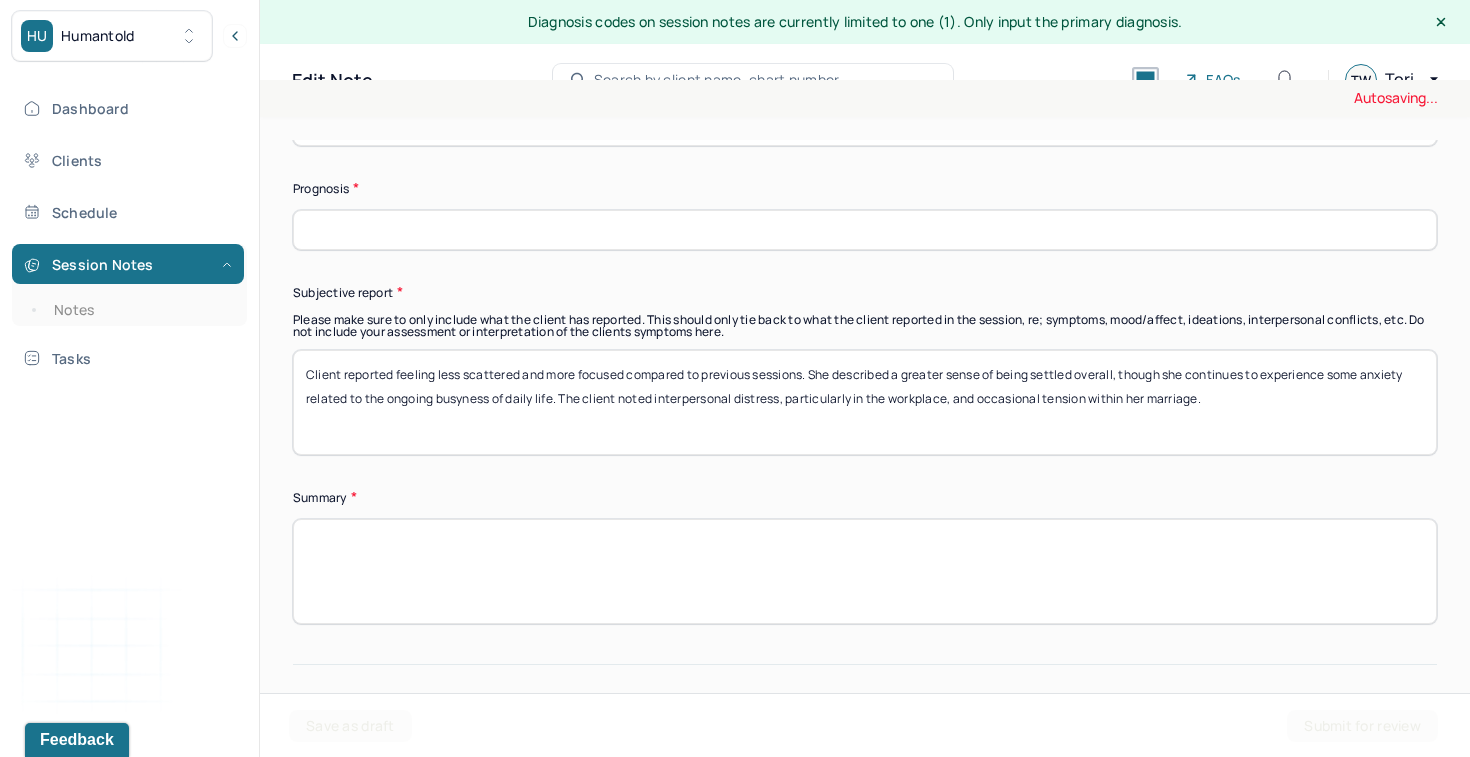 scroll, scrollTop: 5778, scrollLeft: 0, axis: vertical 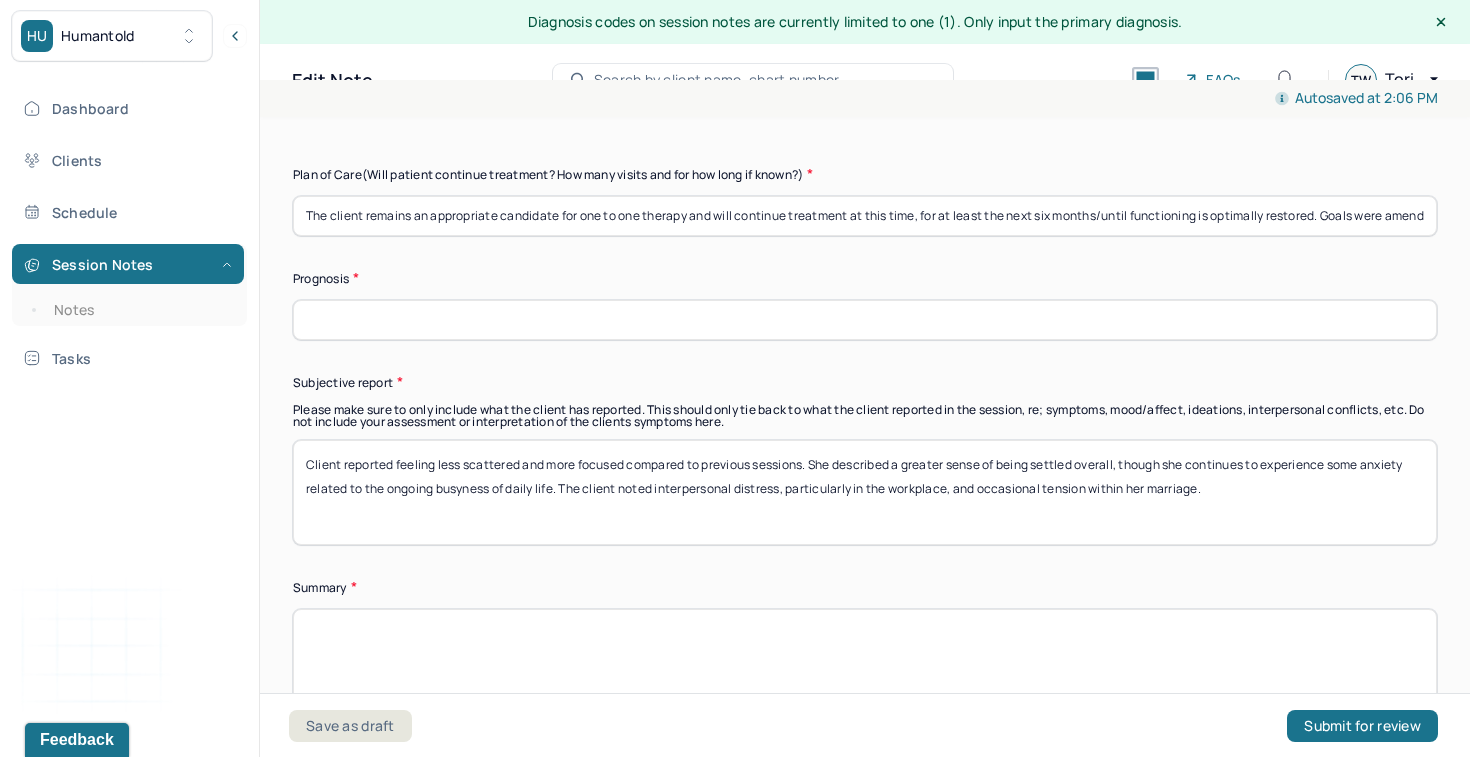 type on "Client reported feeling less scattered and more focused compared to previous sessions. She described a greater sense of being settled overall, though she continues to experience some anxiety related to the ongoing busyness of daily life. The client noted interpersonal distress, particularly in the workplace, and occasional tension within her marriage." 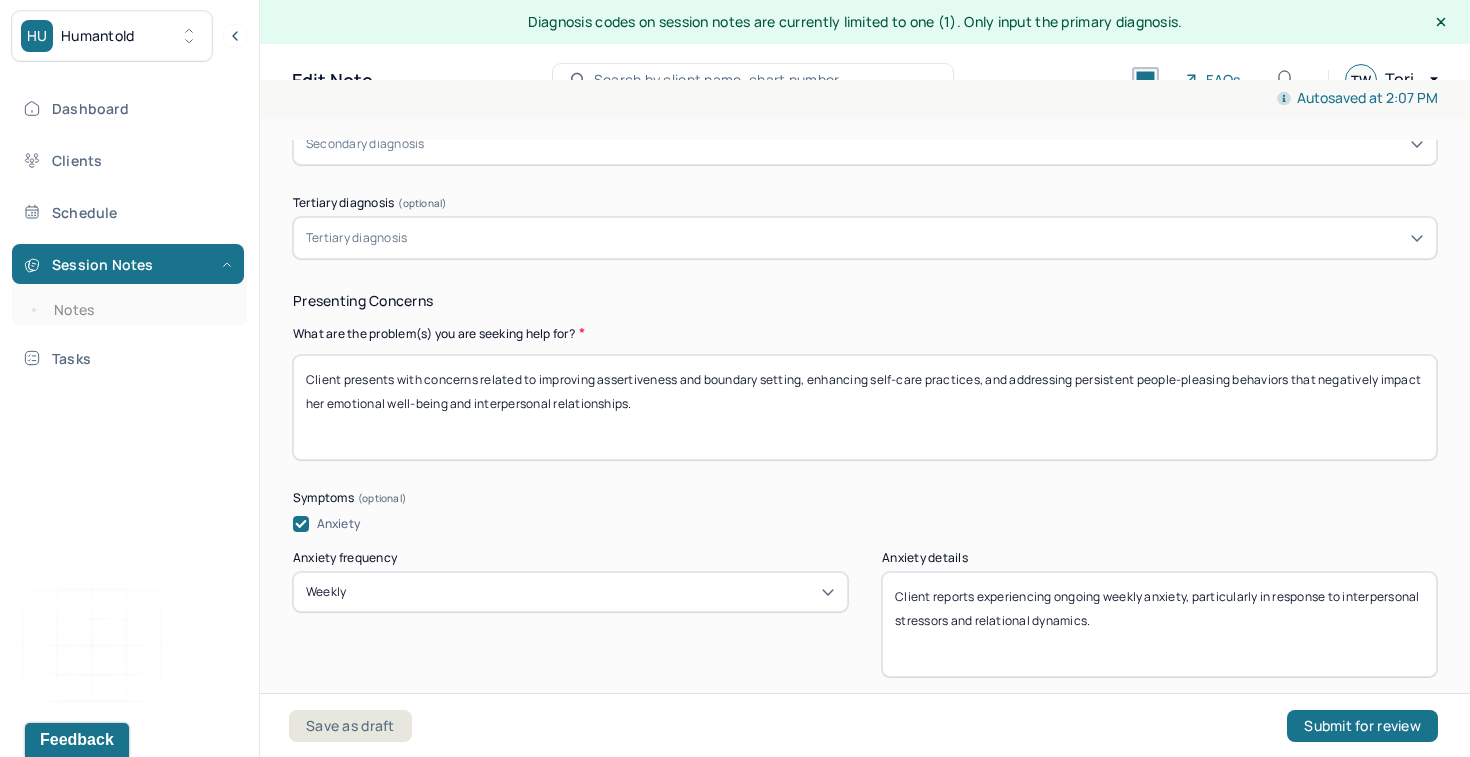 scroll, scrollTop: 872, scrollLeft: 0, axis: vertical 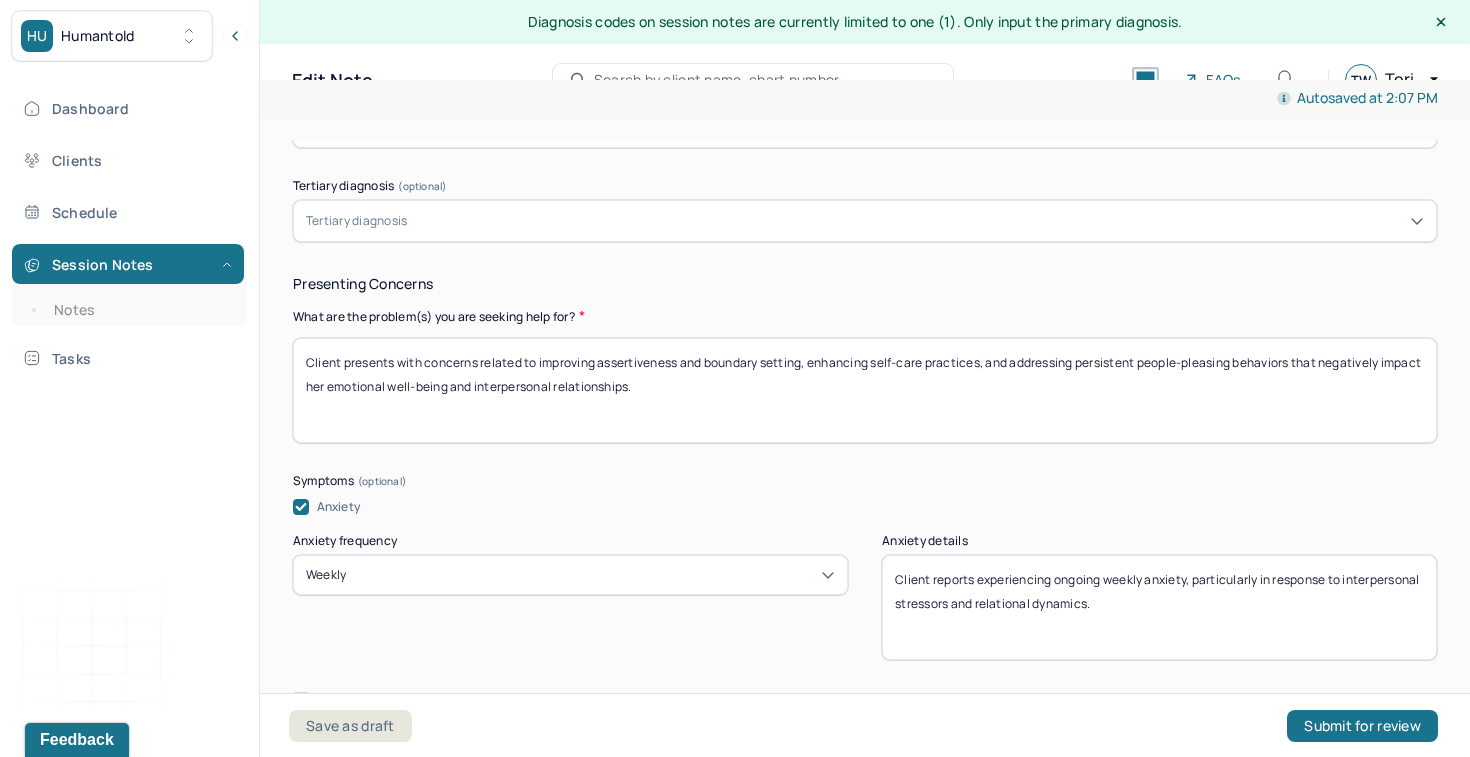 type on "With ongoing support and skill development in boundary setting, self-care, and communication, the client is expected to make meaningful progress toward treatment goals." 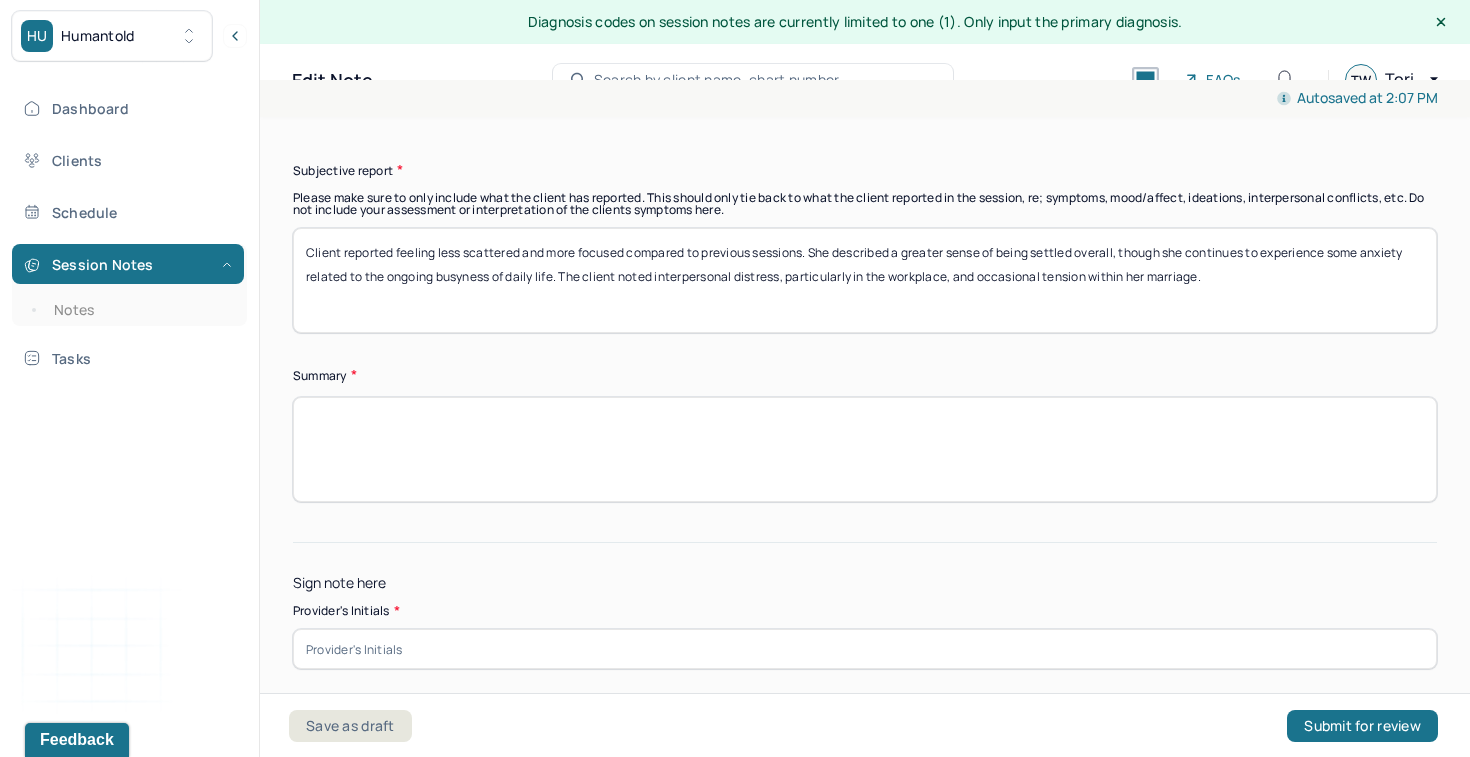 scroll, scrollTop: 6008, scrollLeft: 0, axis: vertical 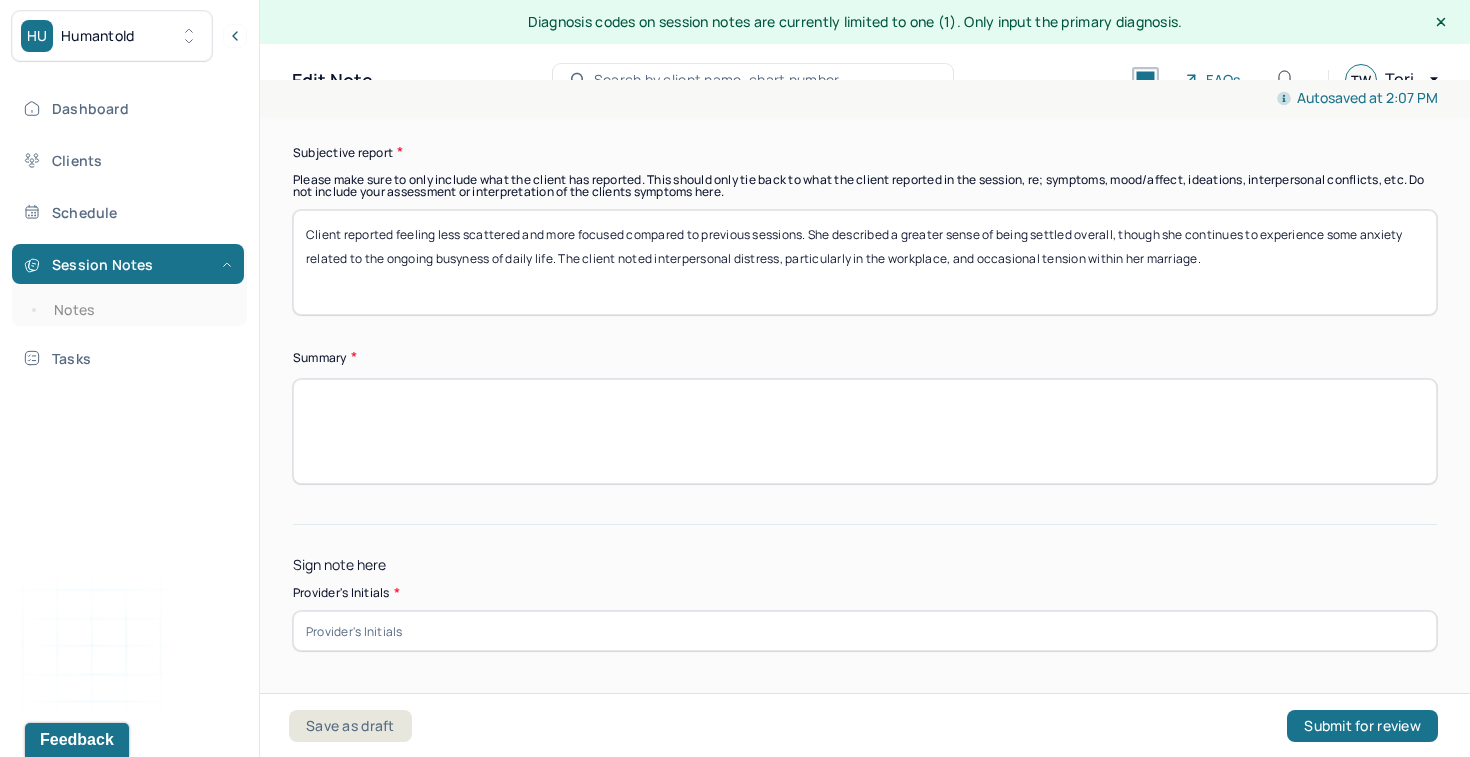 click at bounding box center [865, 431] 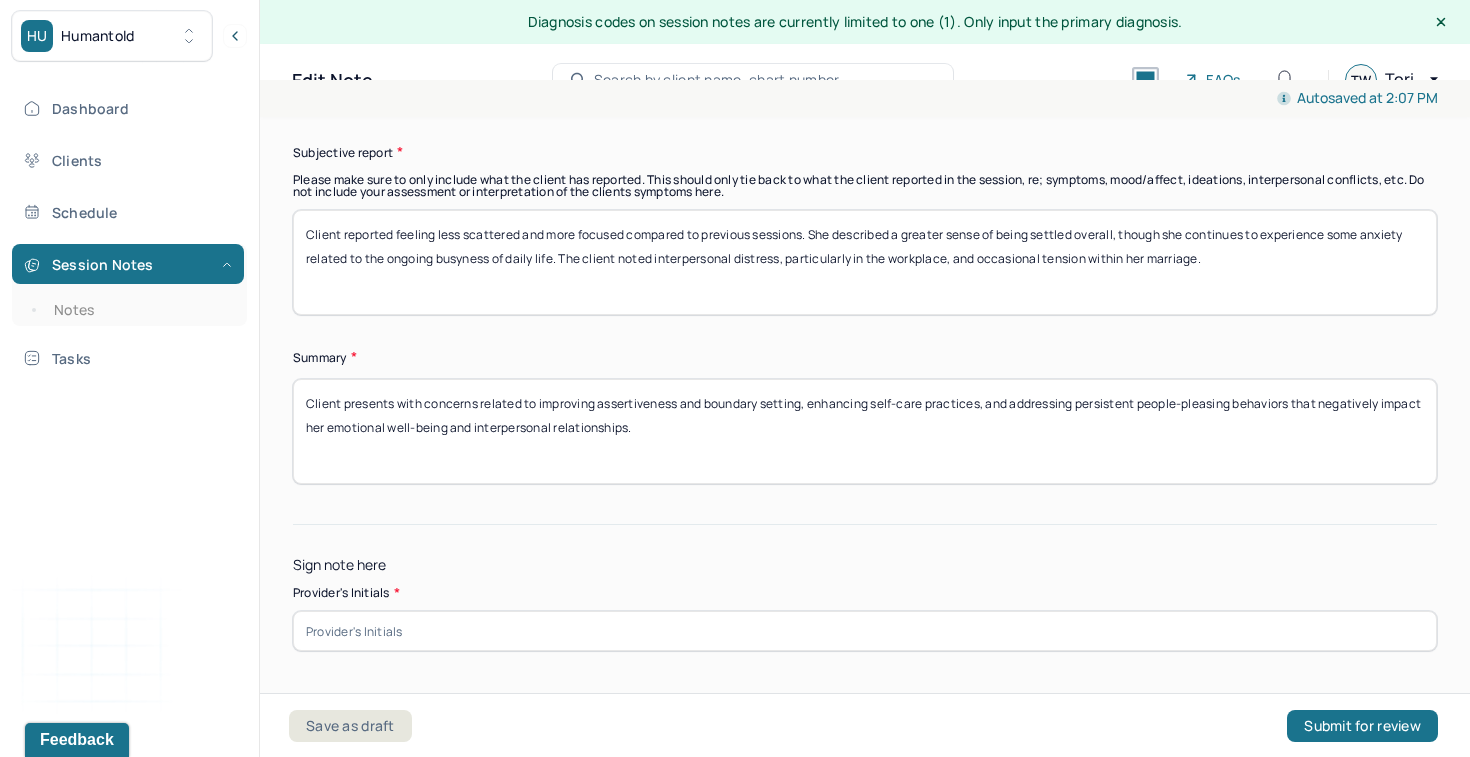 drag, startPoint x: 1226, startPoint y: 252, endPoint x: 474, endPoint y: 227, distance: 752.41547 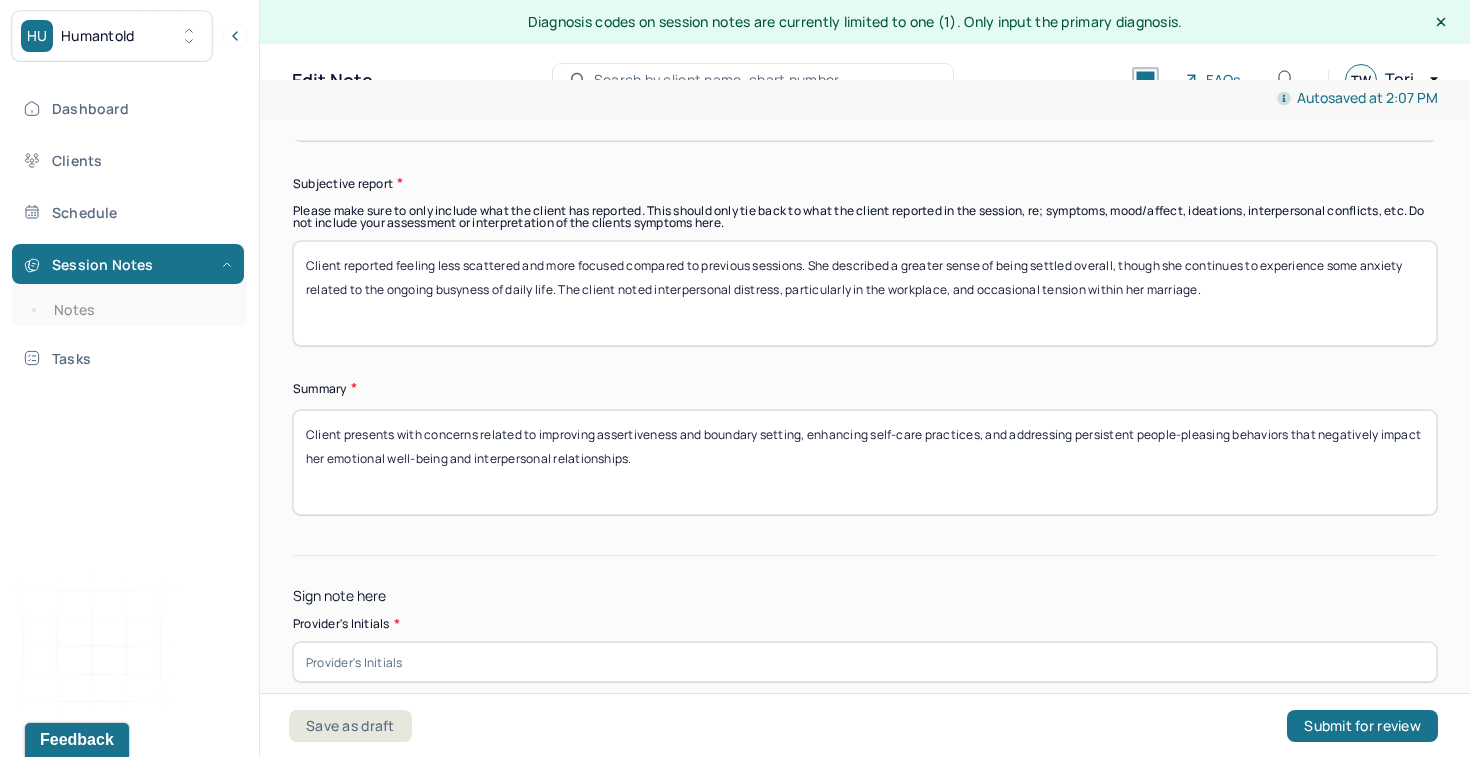 drag, startPoint x: 1248, startPoint y: 236, endPoint x: 381, endPoint y: 142, distance: 872.0809 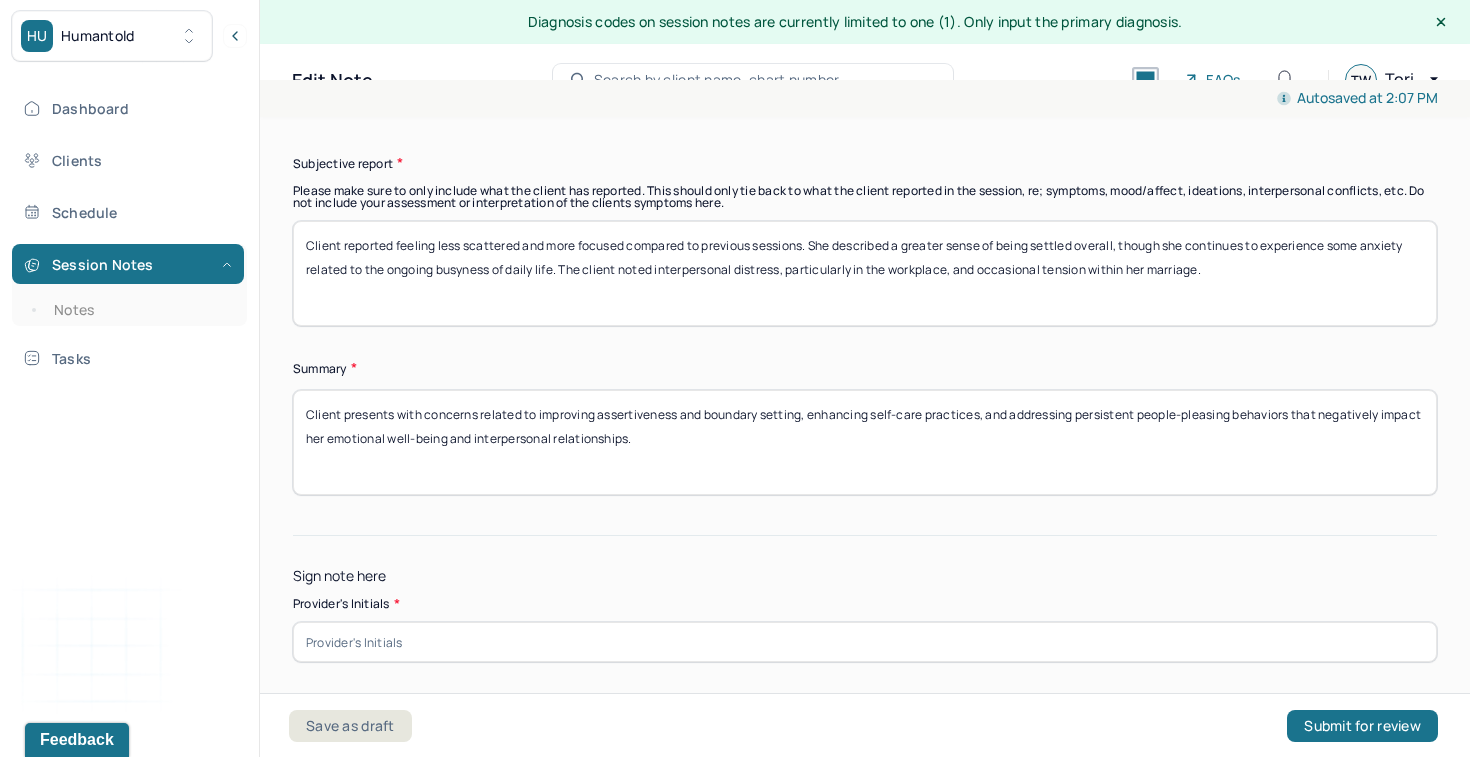 scroll, scrollTop: 6019, scrollLeft: 0, axis: vertical 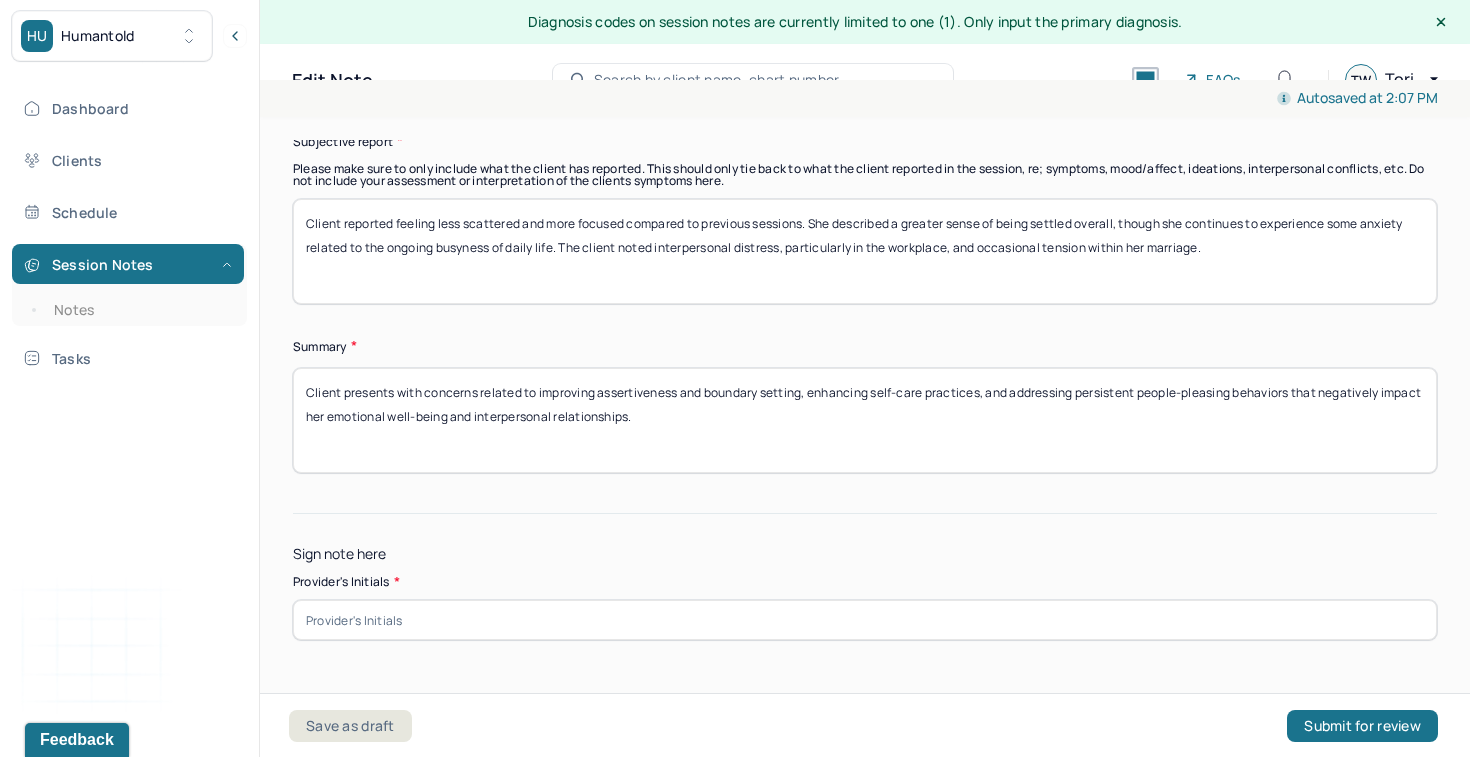click on "Client presents with concerns related to improving assertiveness and boundary setting, enhancing self-care practices, and addressing persistent people-pleasing behaviors that negatively impact her emotional well-being and interpersonal relationships." at bounding box center [865, 420] 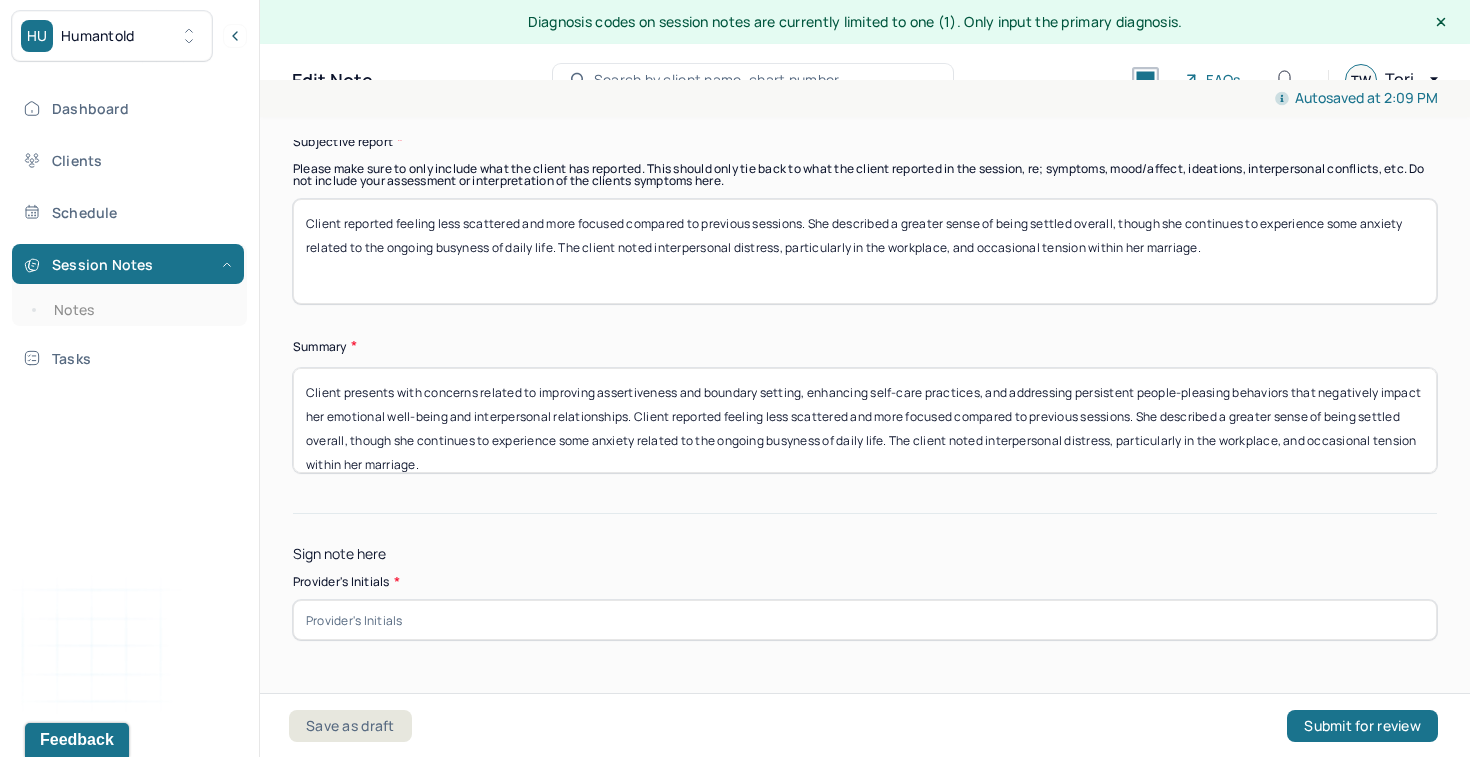 scroll, scrollTop: 16, scrollLeft: 0, axis: vertical 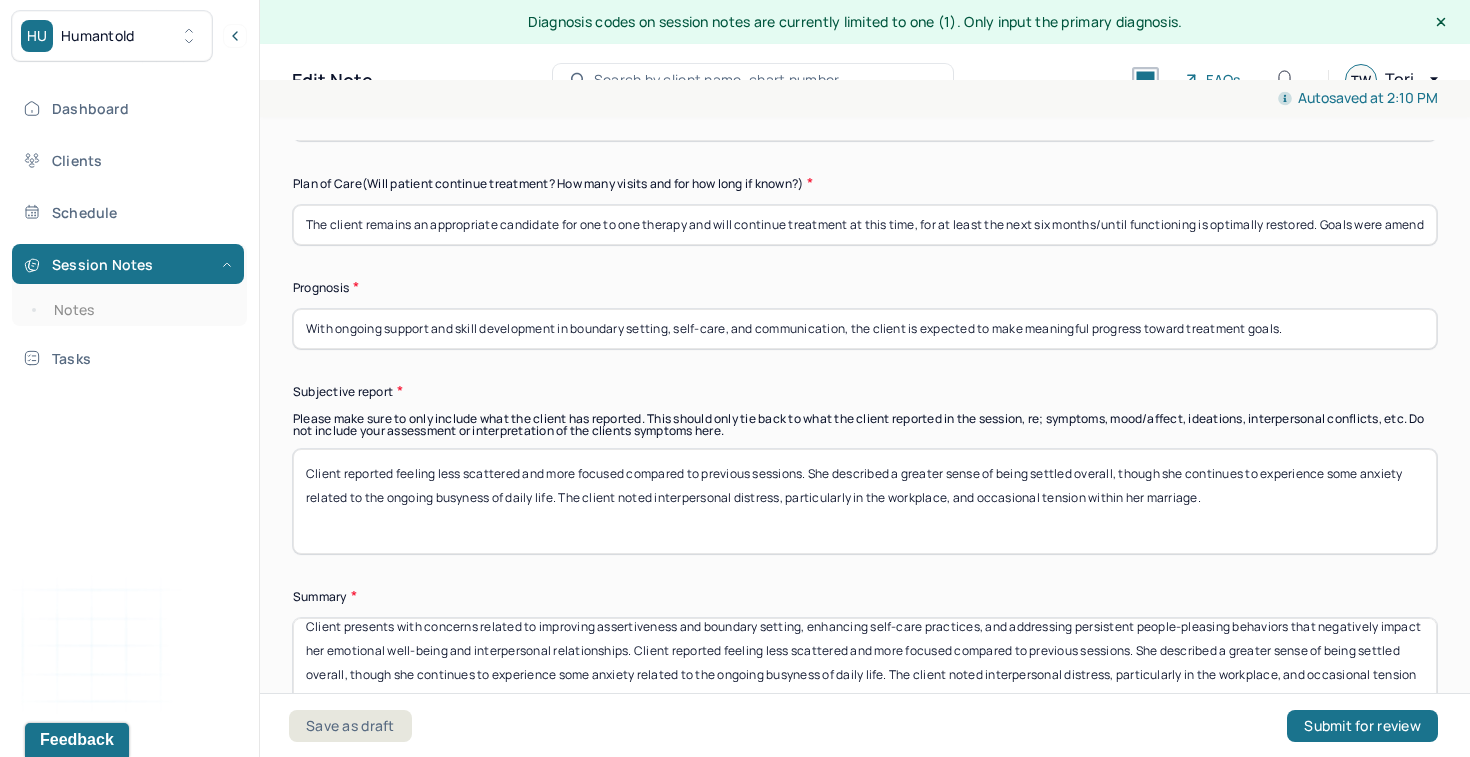 drag, startPoint x: 304, startPoint y: 208, endPoint x: 1324, endPoint y: 203, distance: 1020.01227 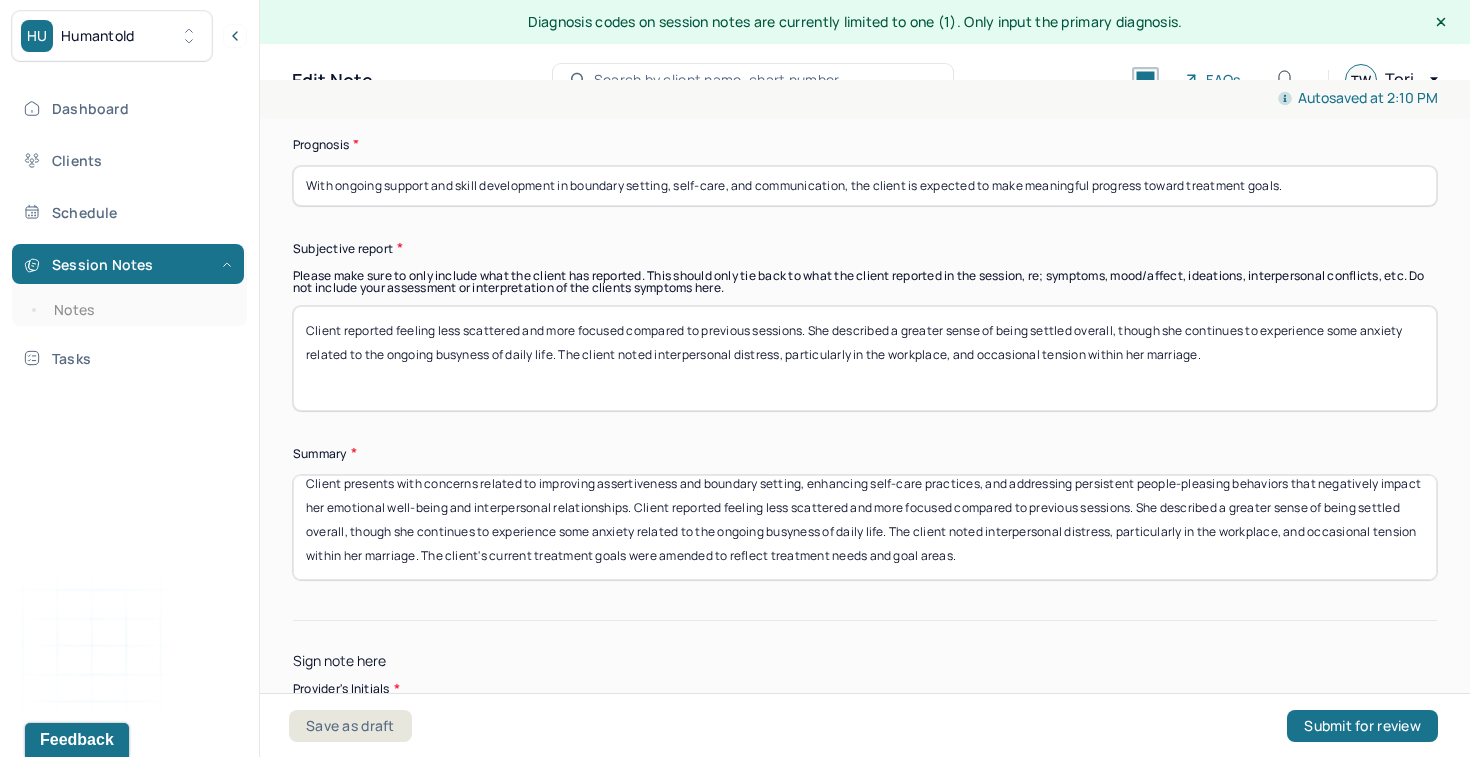 scroll, scrollTop: 5947, scrollLeft: 0, axis: vertical 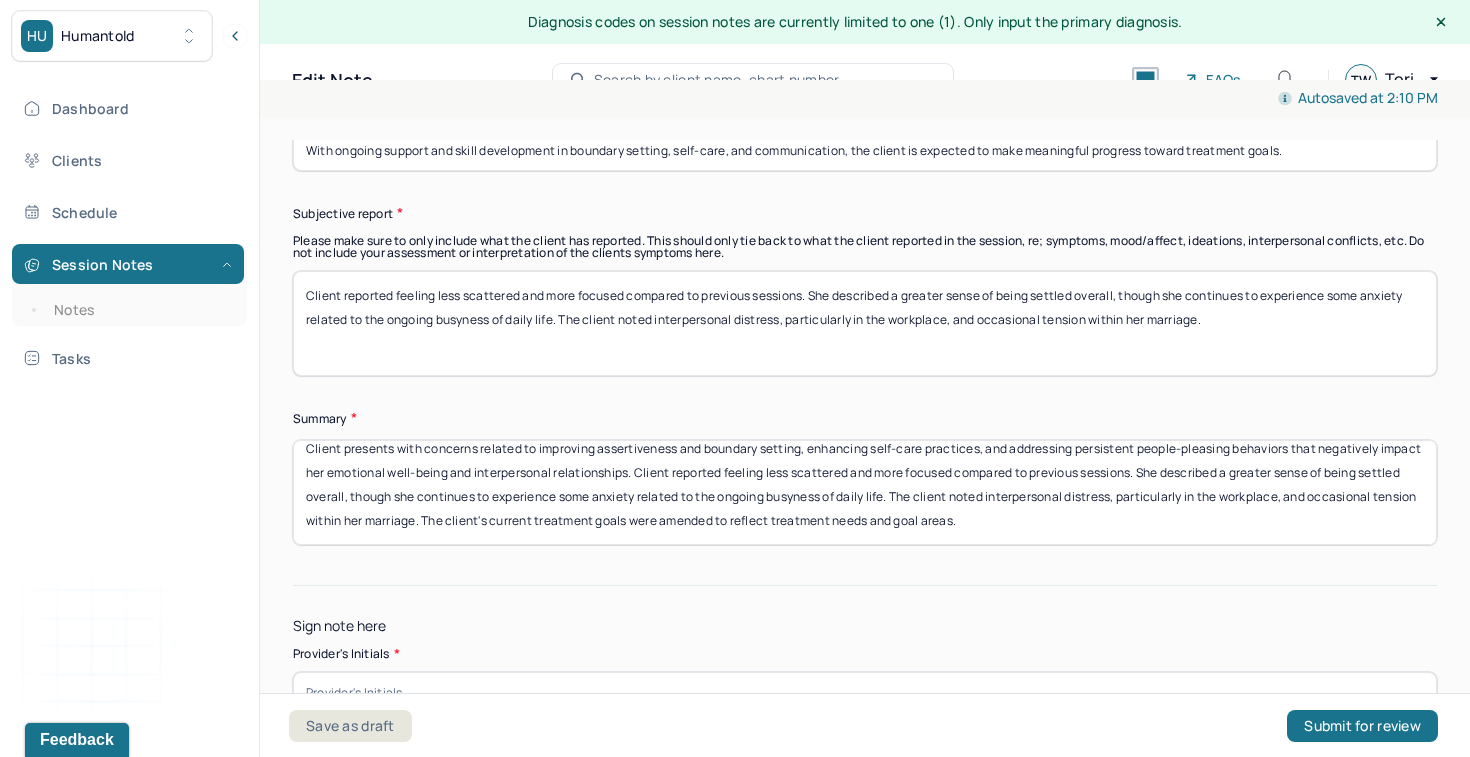 click on "Client presents with concerns related to improving assertiveness and boundary setting, enhancing self-care practices, and addressing persistent people-pleasing behaviors that negatively impact her emotional well-being and interpersonal relationships. Client reported feeling less scattered and more focused compared to previous sessions. She described a greater sense of being settled overall, though she continues to experience some anxiety related to the ongoing busyness of daily life. The client noted interpersonal distress, particularly in the workplace, and occasional tension within her marriage. The client's current treatment goals were amended to reflect treatment needs and goal areas." at bounding box center [865, 492] 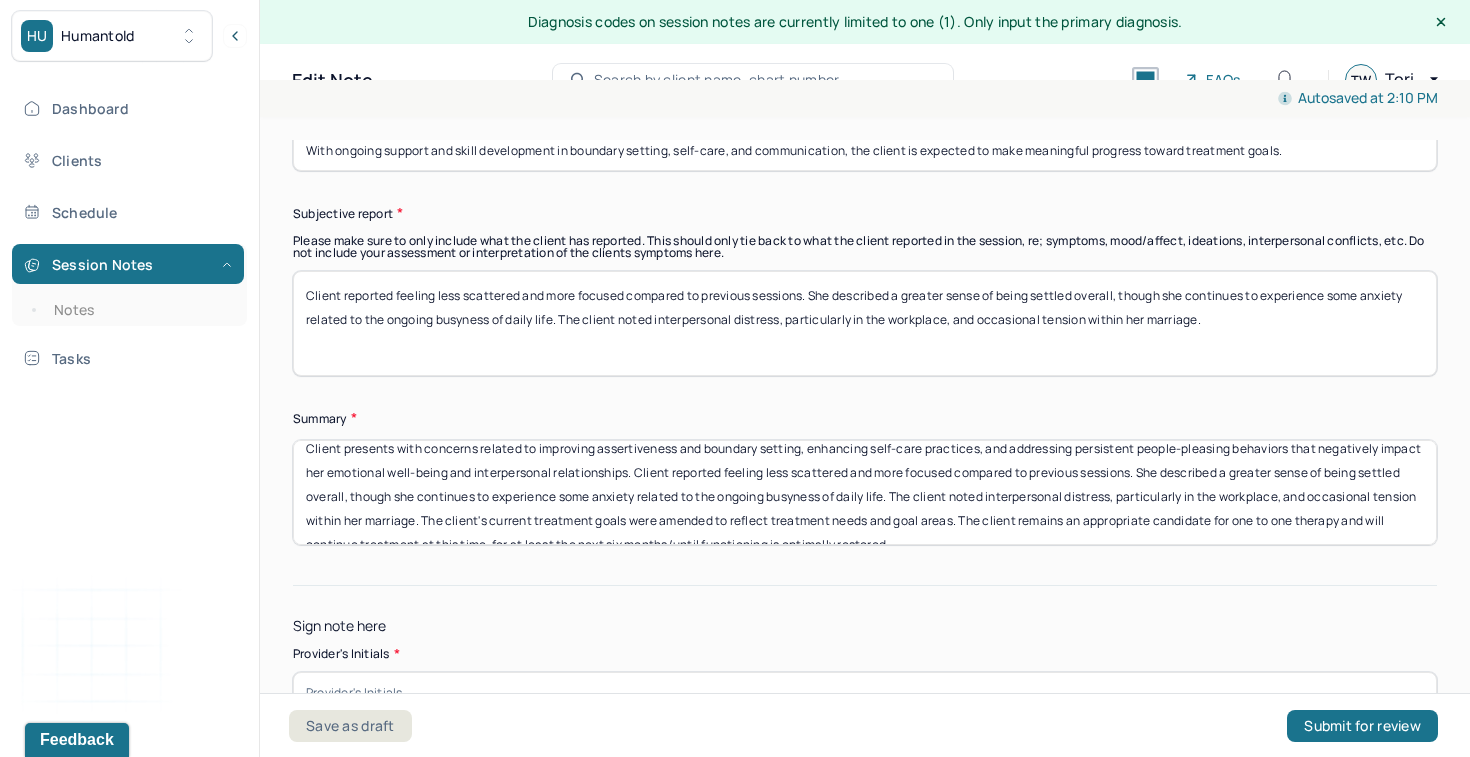 scroll, scrollTop: 24, scrollLeft: 0, axis: vertical 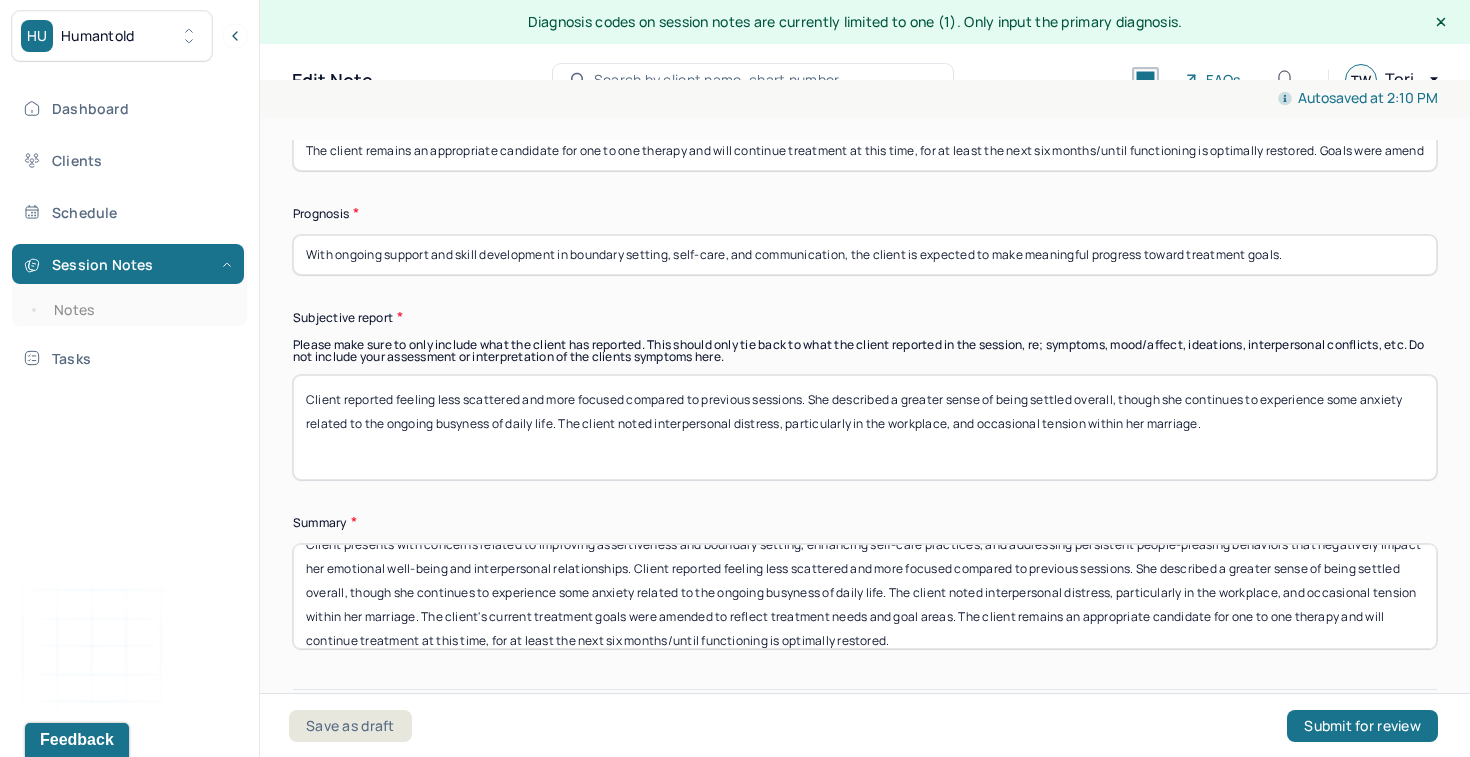 drag, startPoint x: 302, startPoint y: 234, endPoint x: 1337, endPoint y: 230, distance: 1035.0077 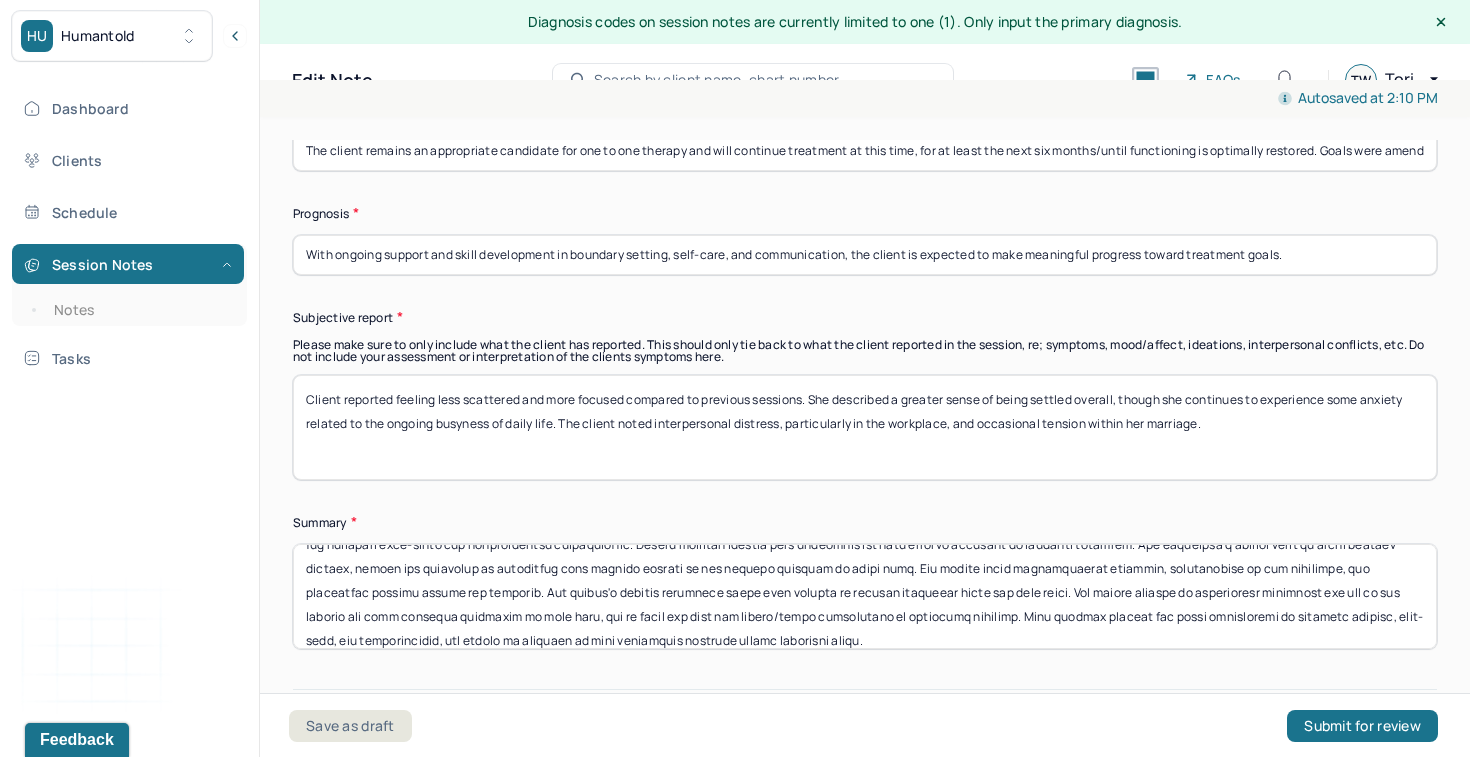scroll, scrollTop: 64, scrollLeft: 0, axis: vertical 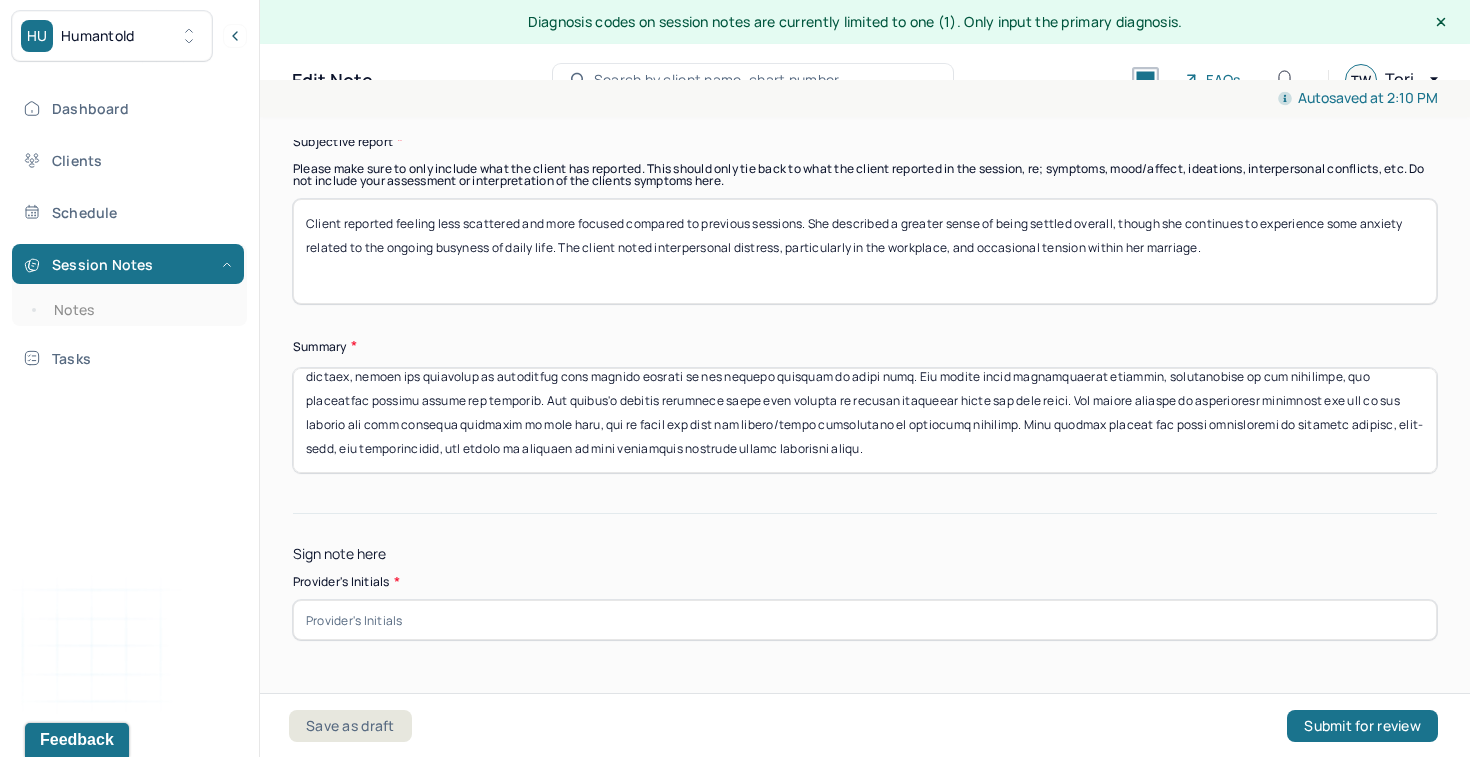 type on "Client presents with concerns related to improving assertiveness and boundary setting, enhancing self-care practices, and addressing persistent people-pleasing behaviors that negatively impact her emotional well-being and interpersonal relationships. Client reported feeling less scattered and more focused compared to previous sessions. She described a greater sense of being settled overall, though she continues to experience some anxiety related to the ongoing busyness of daily life. The client noted interpersonal distress, particularly in the workplace, and occasional tension within her marriage. The client's current treatment goals were amended to reflect treatment needs and goal areas. The client remains an appropriate candidate for one to one therapy and will continue treatment at this time, for at least the next six months/until functioning is optimally restored. With ongoing support and skill development in boundary setting, self-care, and communication, the client is expected to make meaningful prog..." 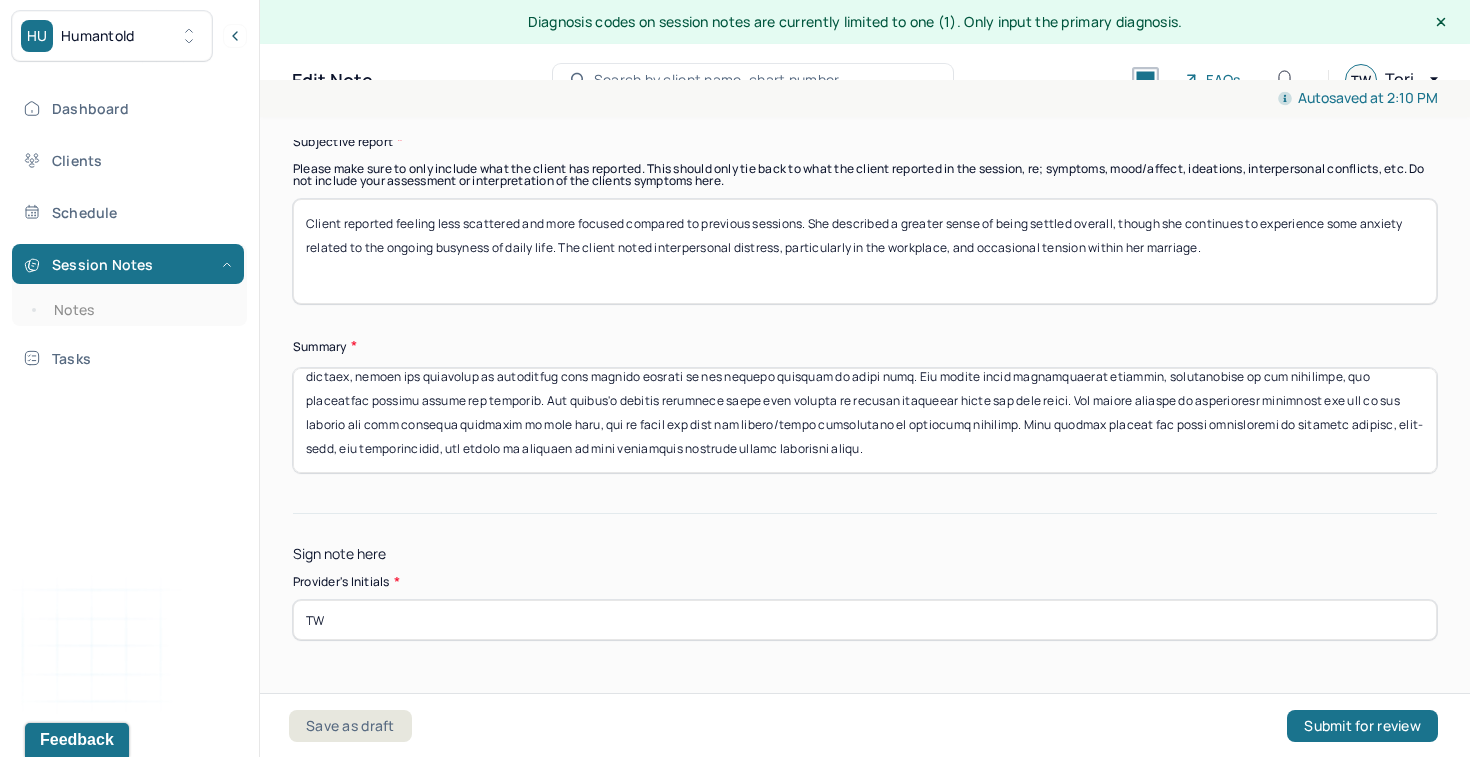 type on "TW" 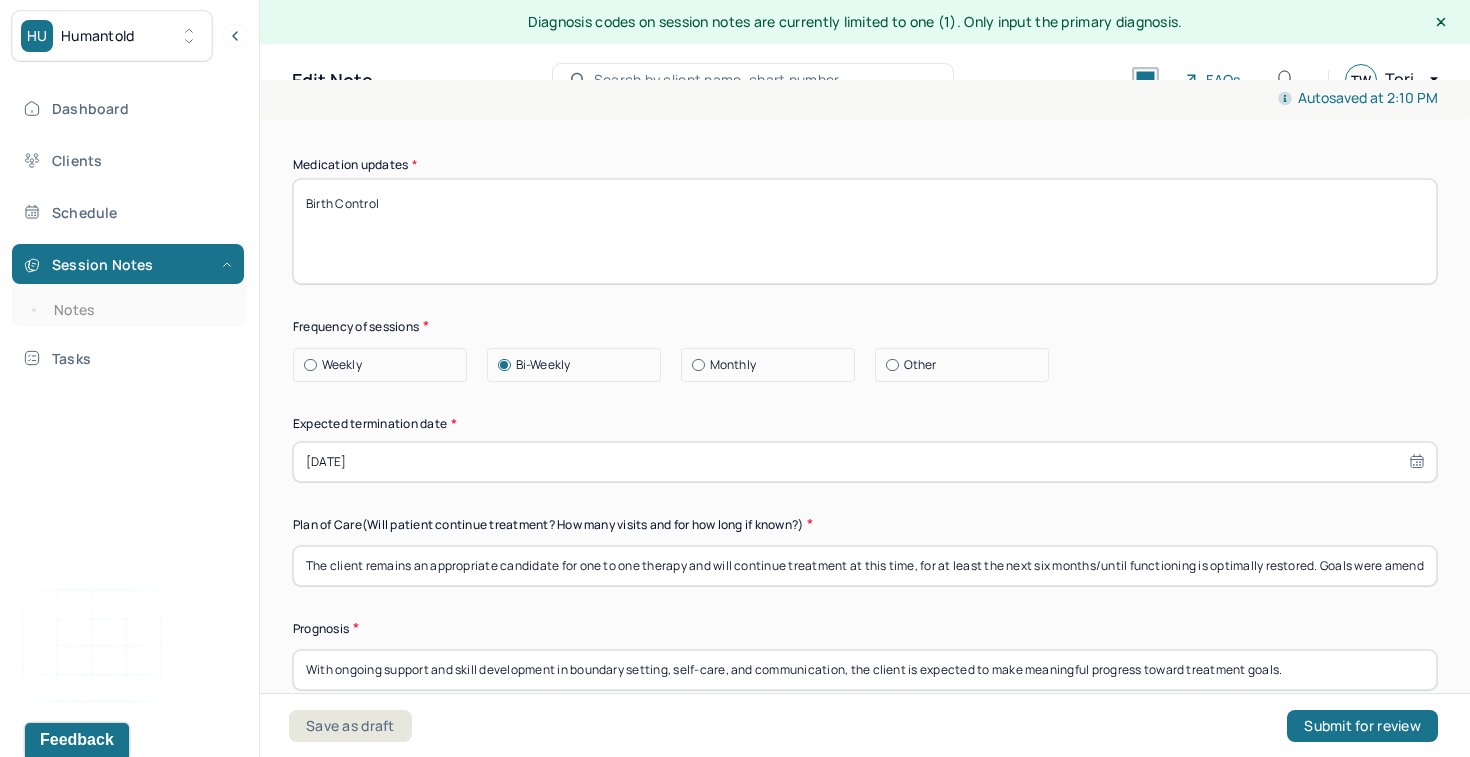scroll, scrollTop: 6019, scrollLeft: 0, axis: vertical 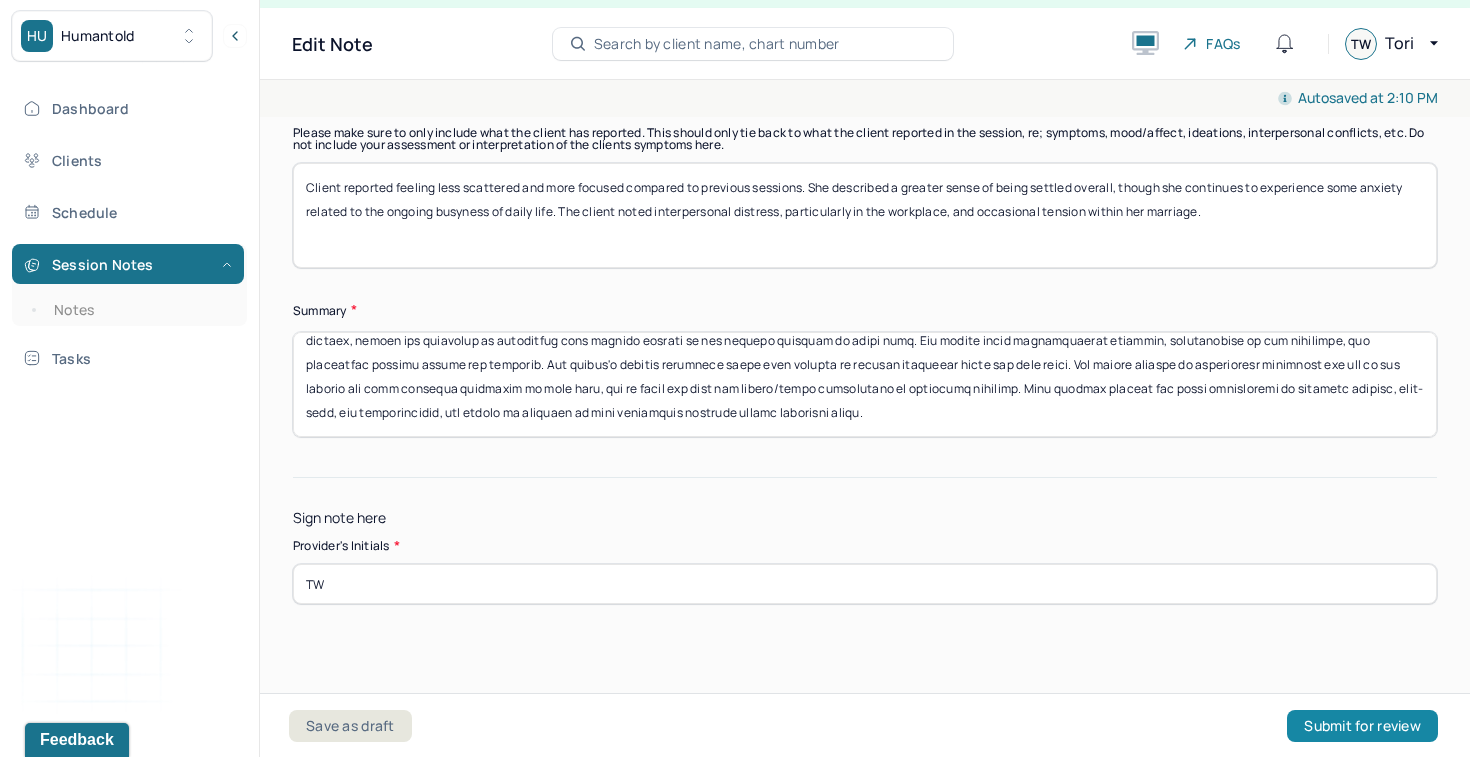 click on "Submit for review" at bounding box center (1362, 726) 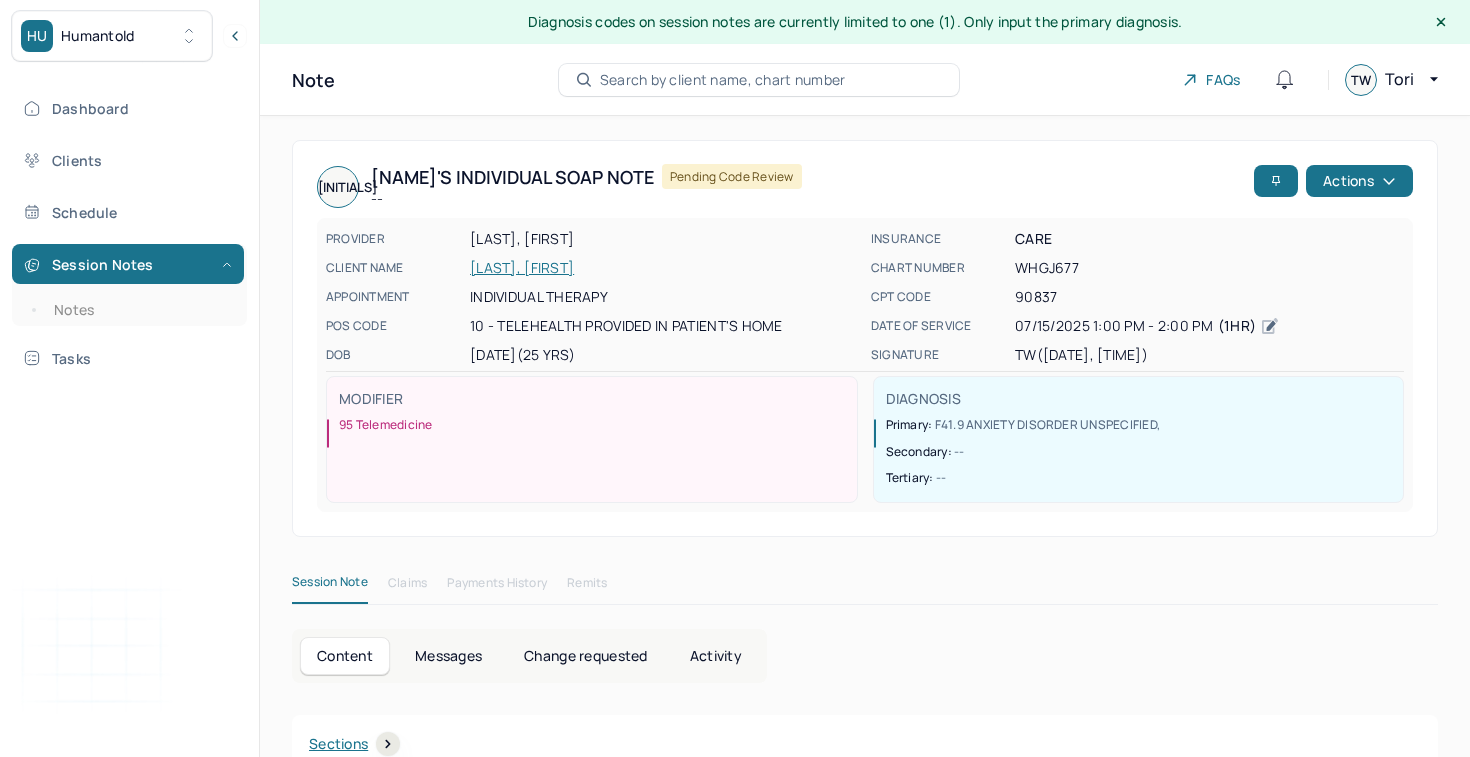 scroll, scrollTop: 0, scrollLeft: 0, axis: both 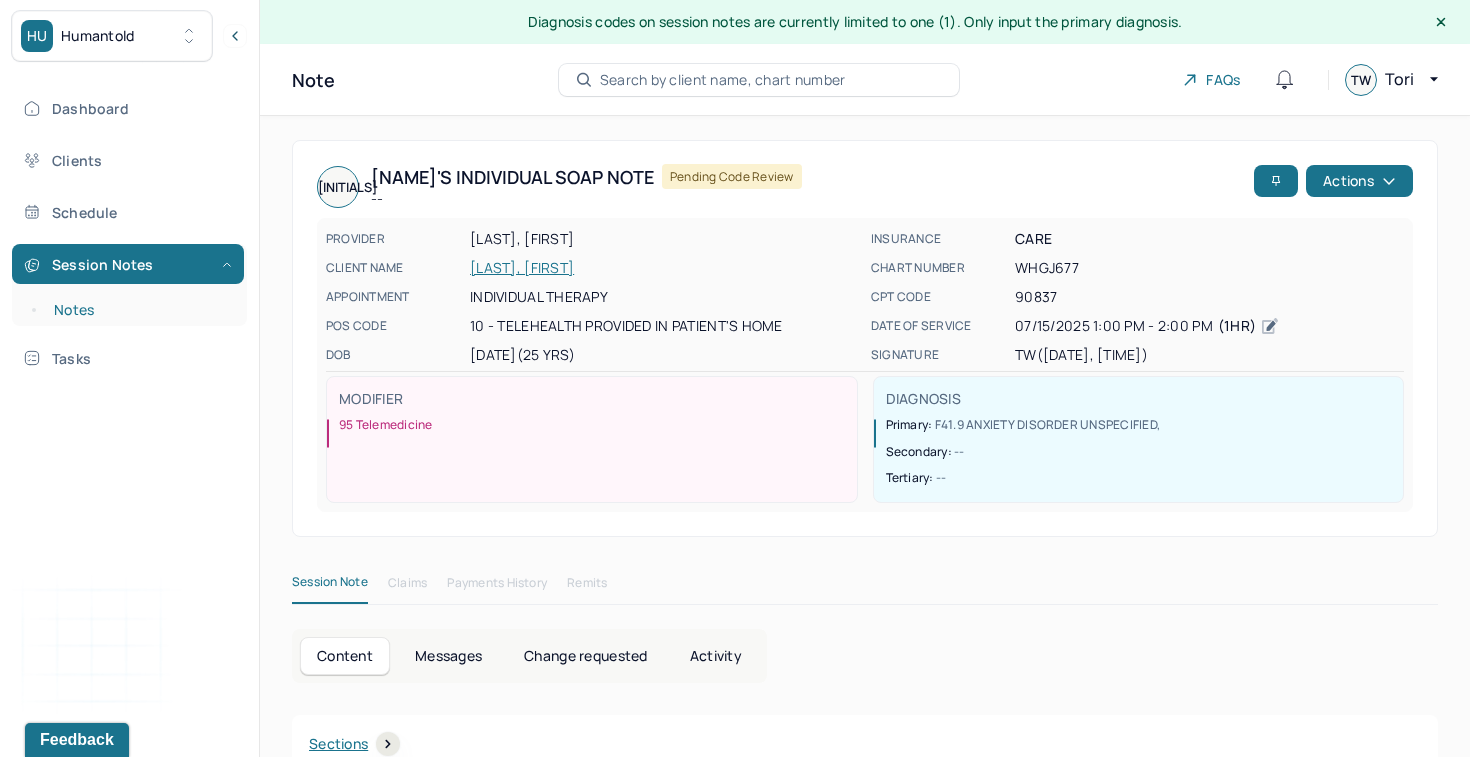 click on "Notes" at bounding box center [139, 310] 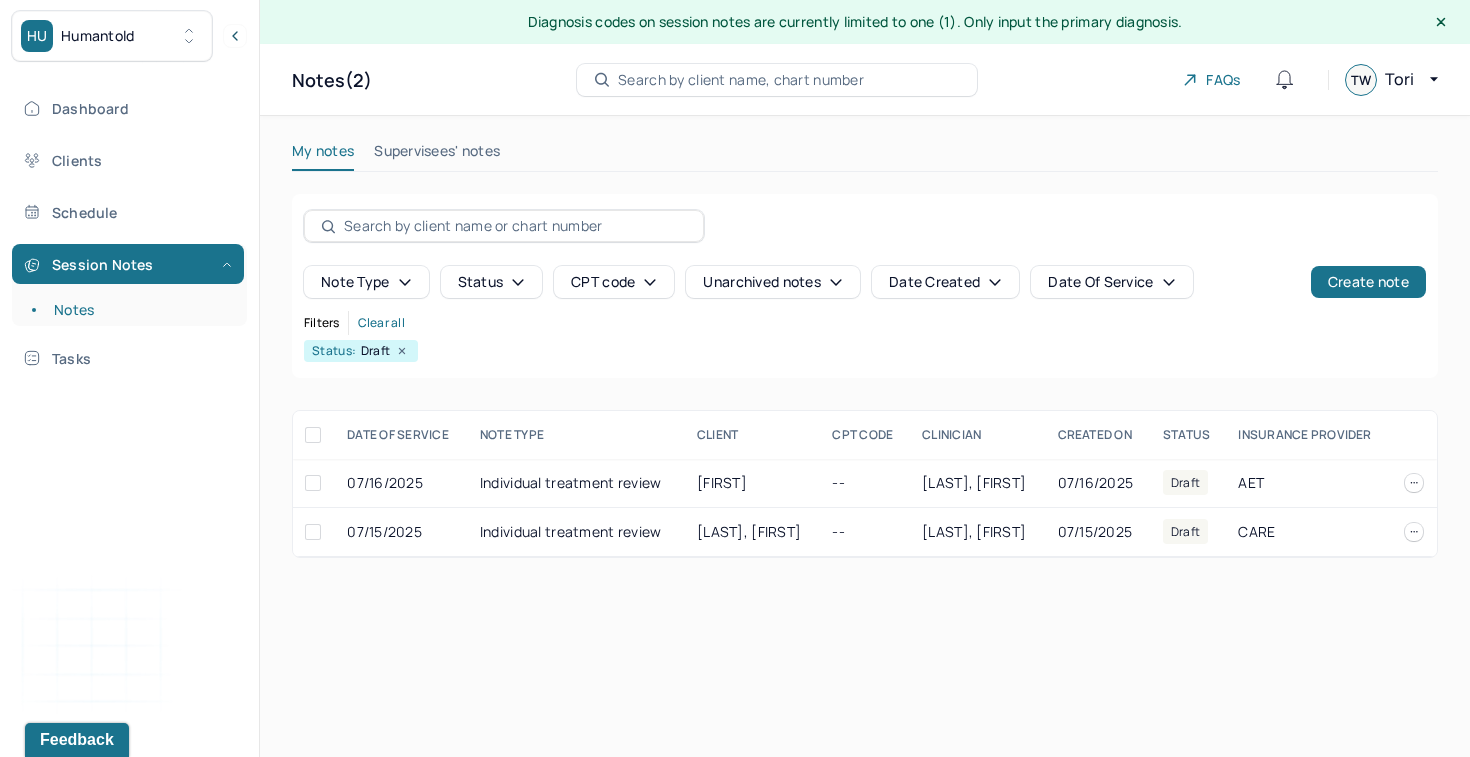 click on "Search by client name, chart number" at bounding box center [777, 80] 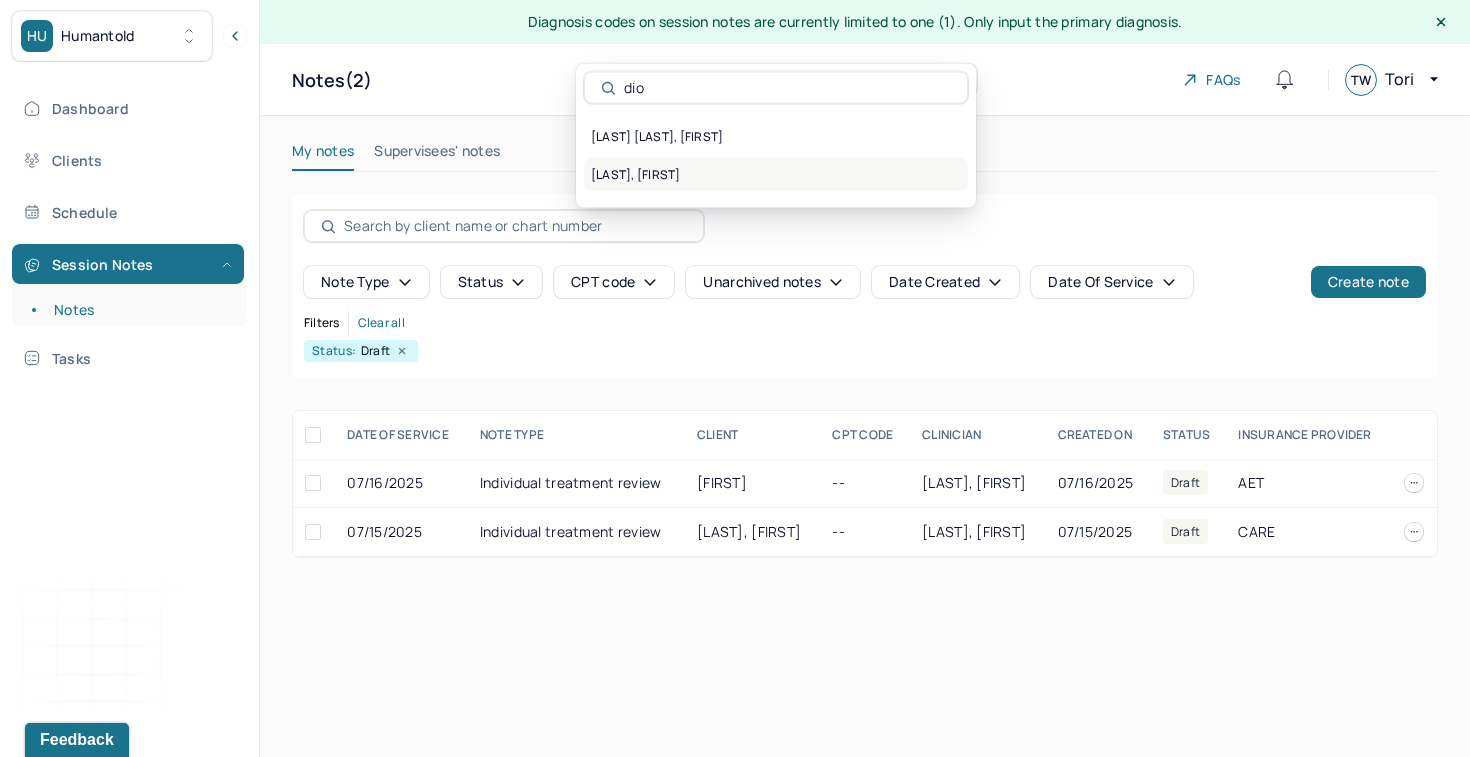 type on "dio" 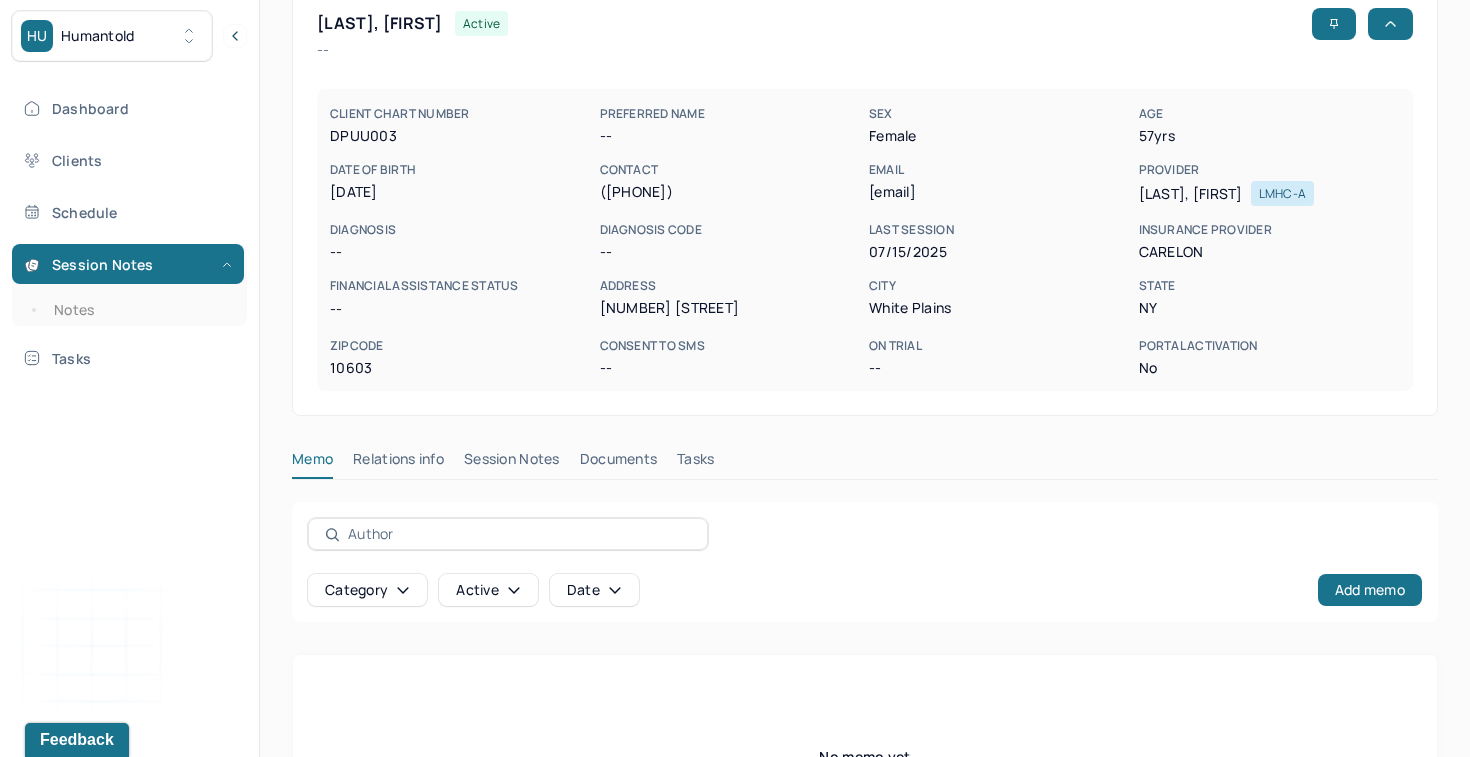 scroll, scrollTop: 251, scrollLeft: 0, axis: vertical 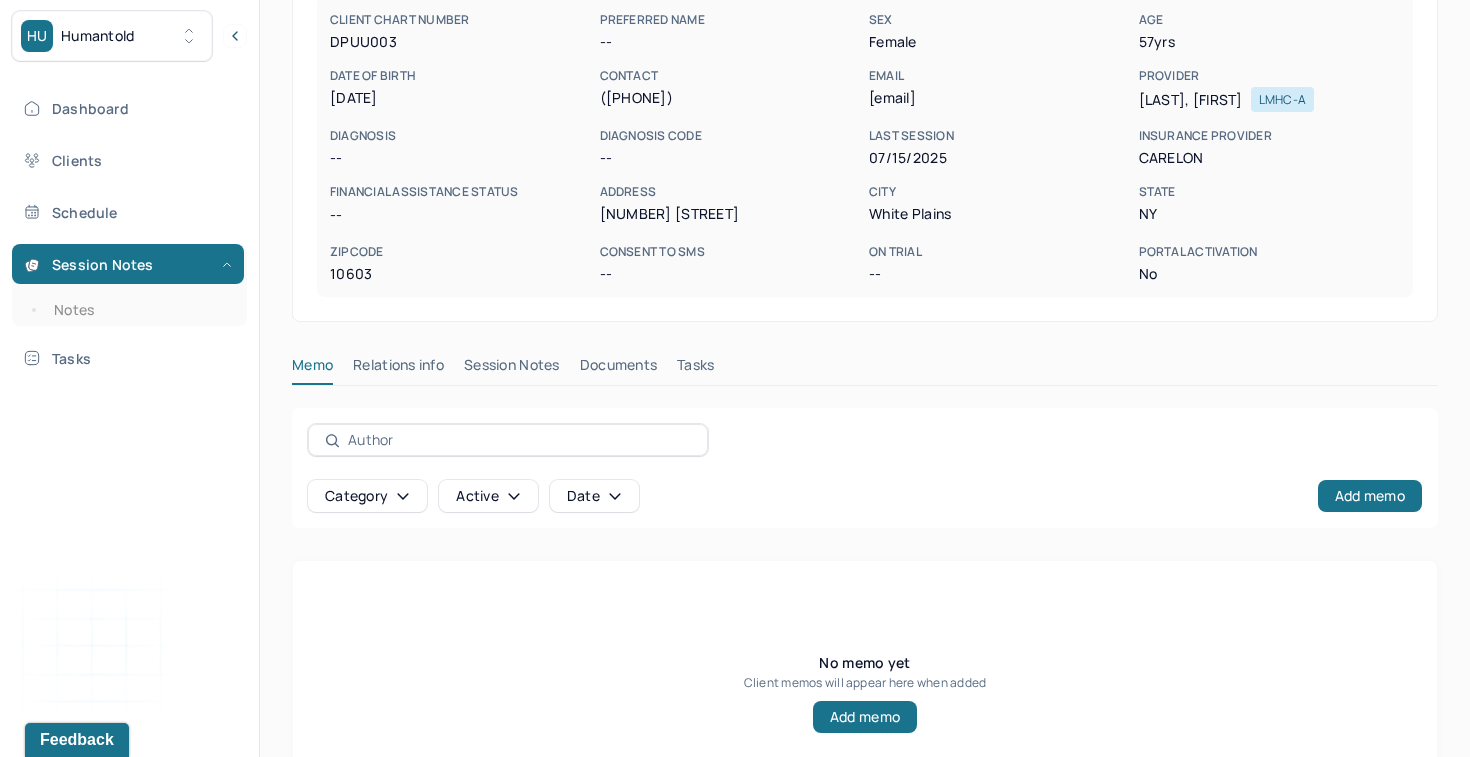 click on "Session Notes" at bounding box center [512, 369] 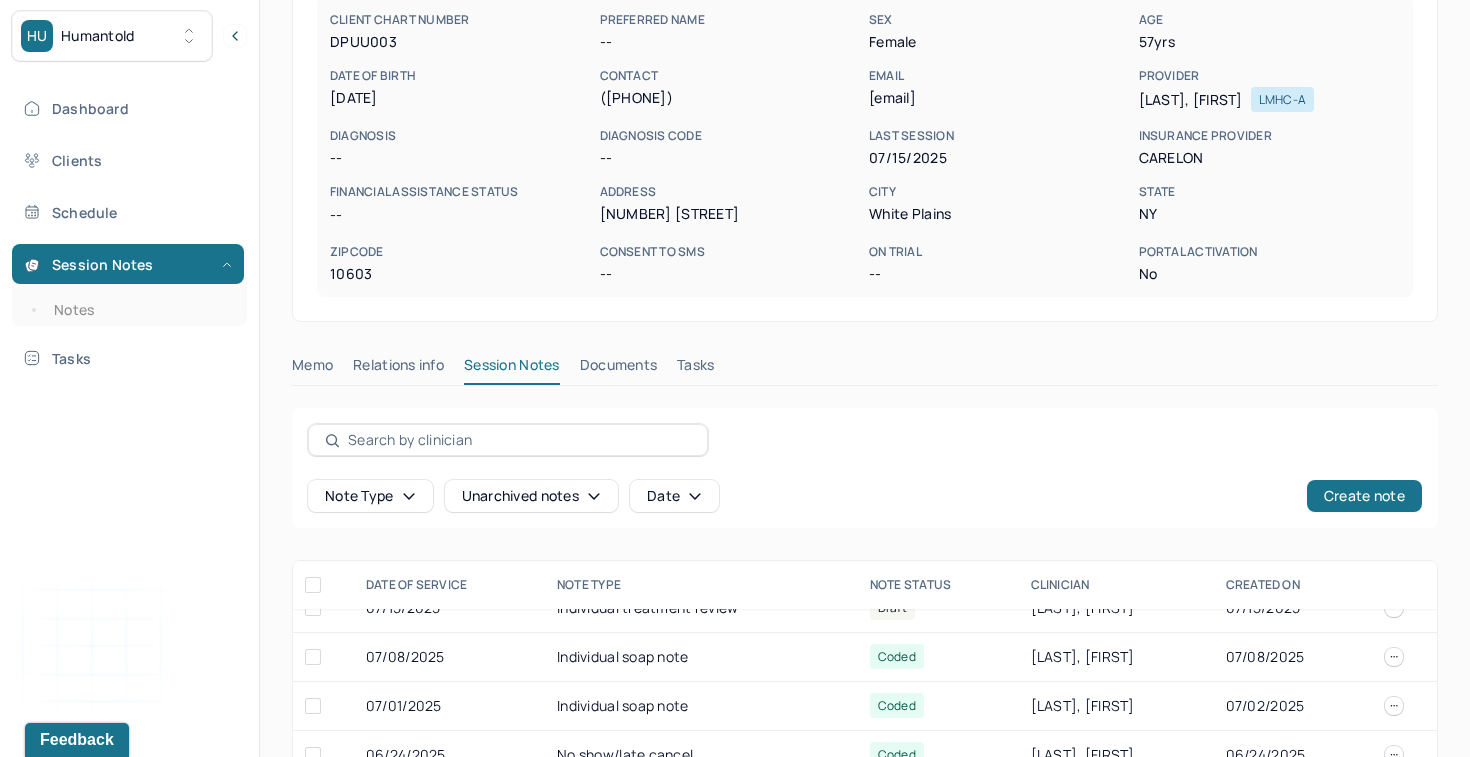 scroll, scrollTop: 0, scrollLeft: 0, axis: both 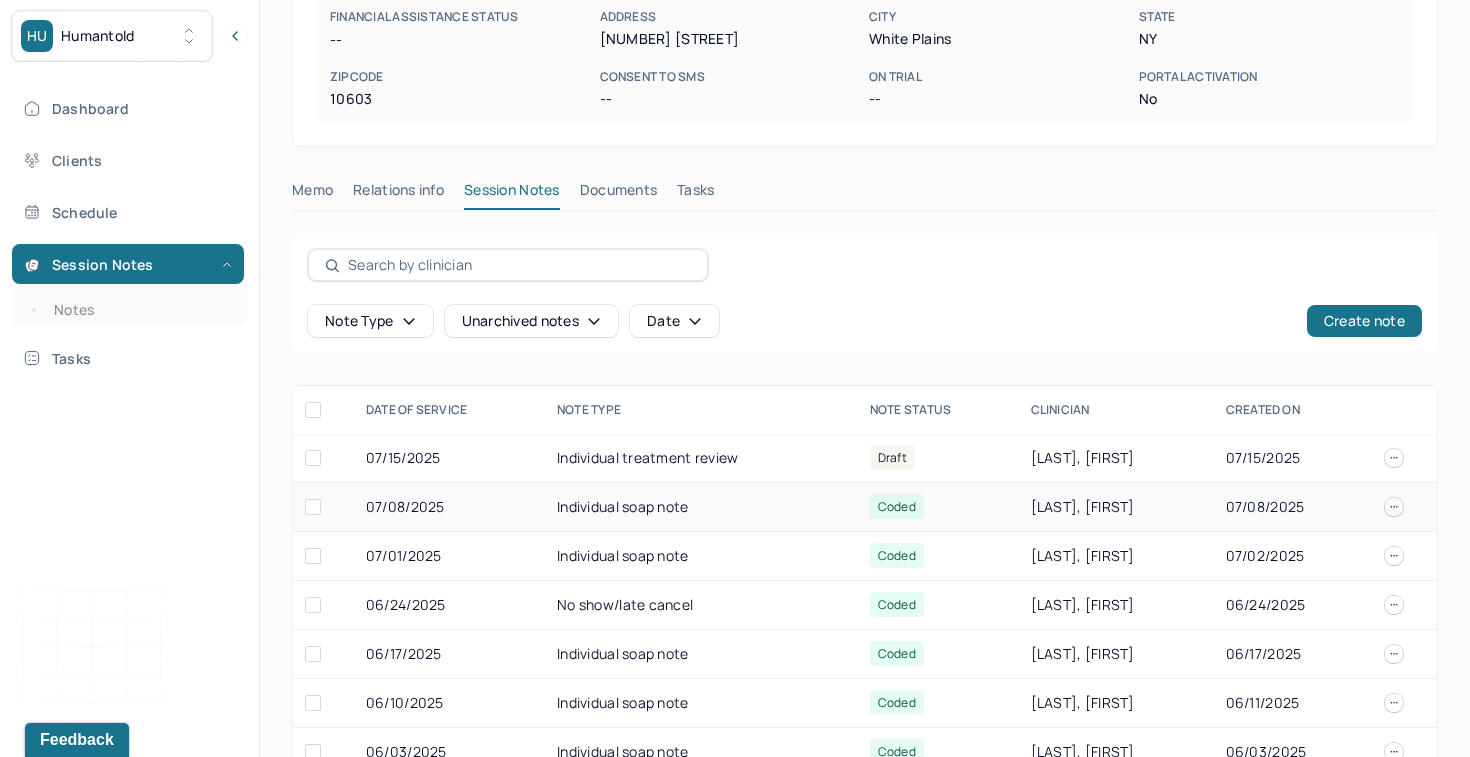 click on "Individual soap note" at bounding box center (701, 507) 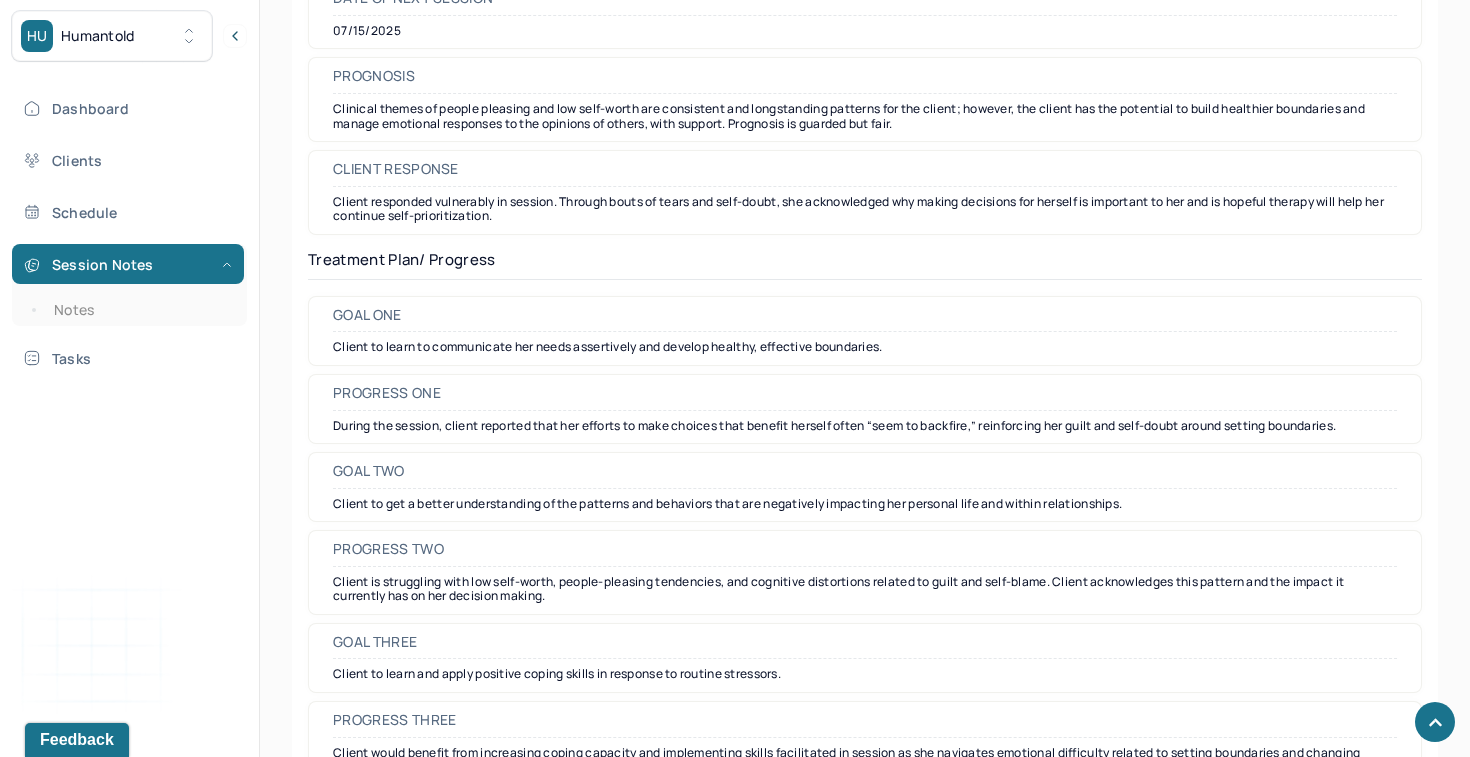 scroll, scrollTop: 2757, scrollLeft: 0, axis: vertical 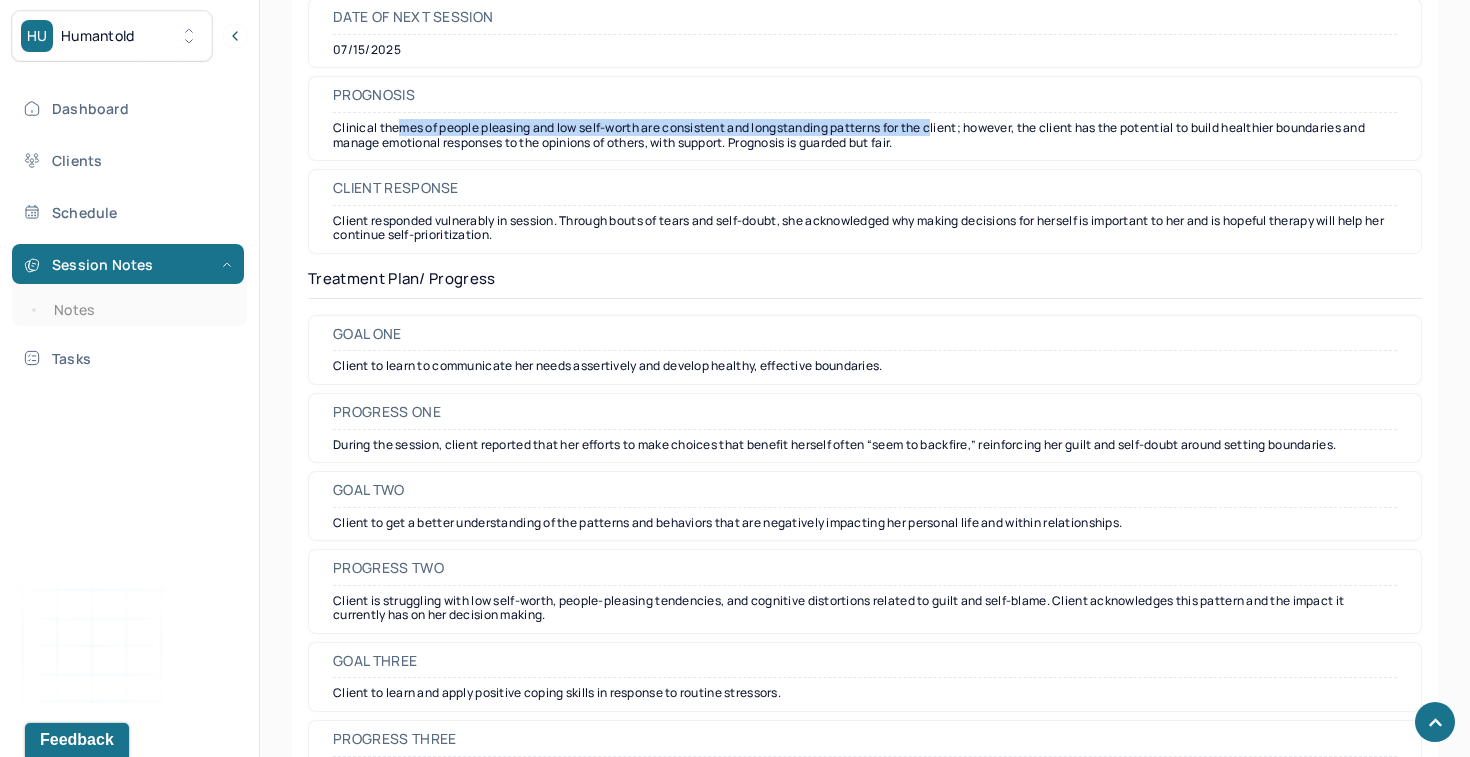 drag, startPoint x: 942, startPoint y: 137, endPoint x: 402, endPoint y: 137, distance: 540 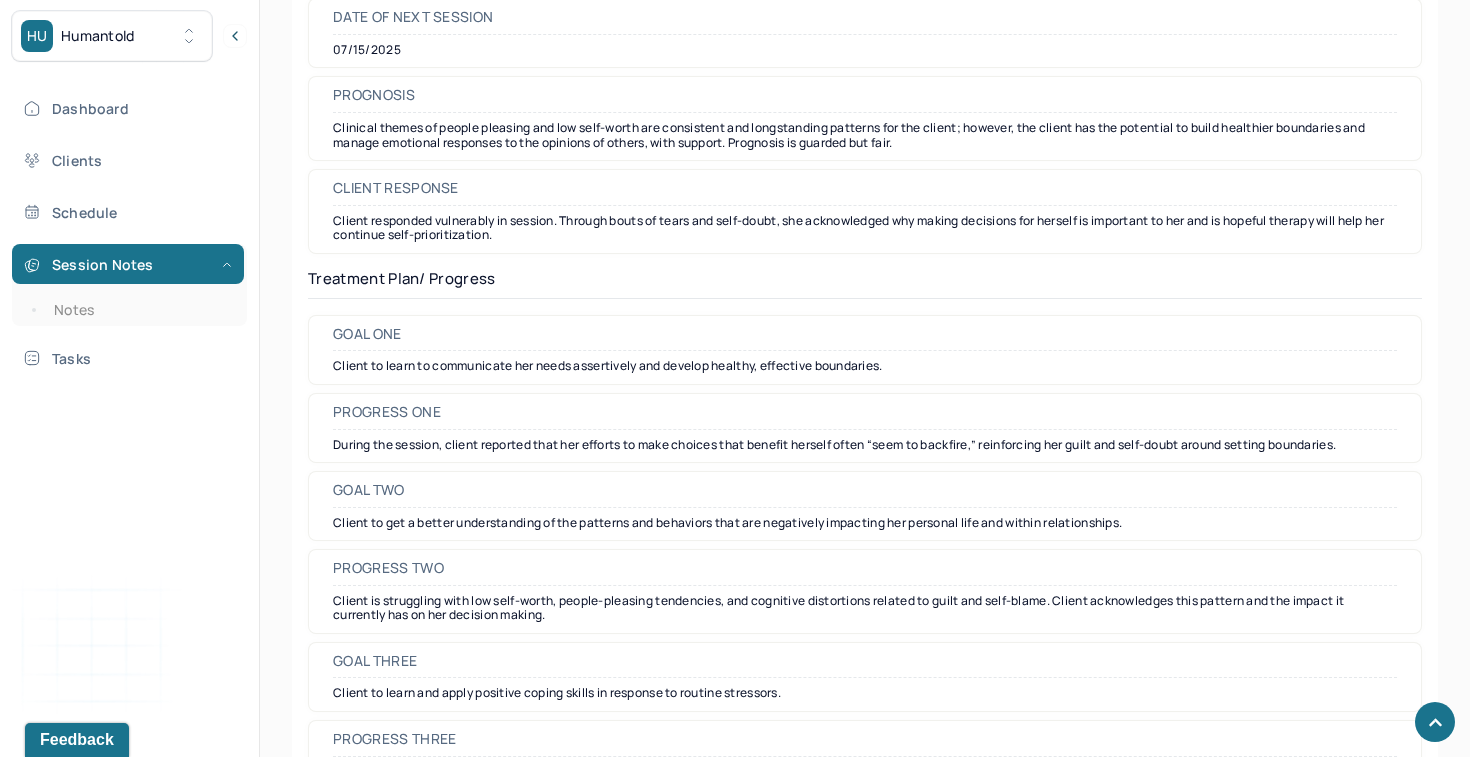 click on "Client Response Client responded vulnerably in session. Through bouts of tears and self-doubt, she acknowledged why making decisions for herself is important to her and is hopeful therapy will help her continue self-prioritization." at bounding box center [865, 211] 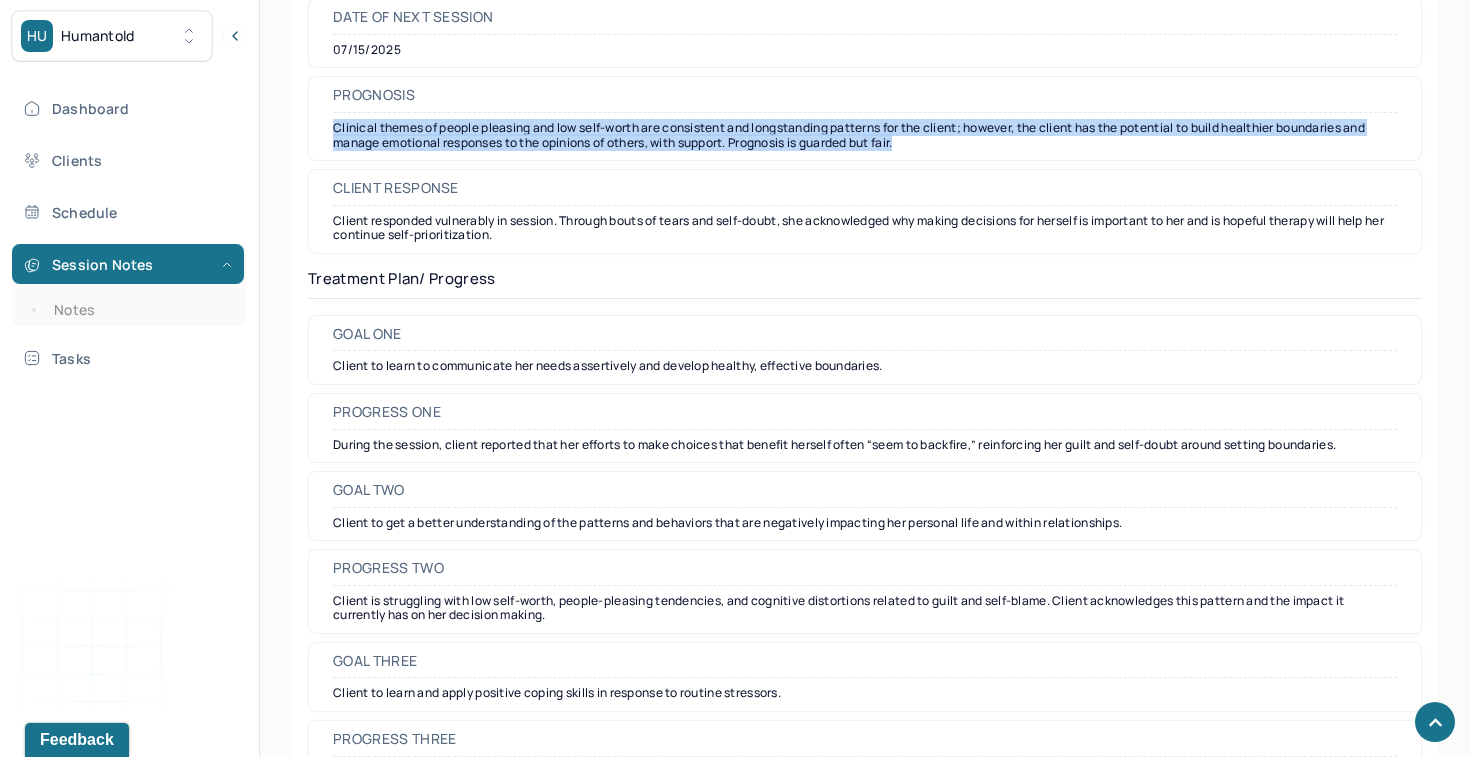 drag, startPoint x: 926, startPoint y: 150, endPoint x: 329, endPoint y: 133, distance: 597.242 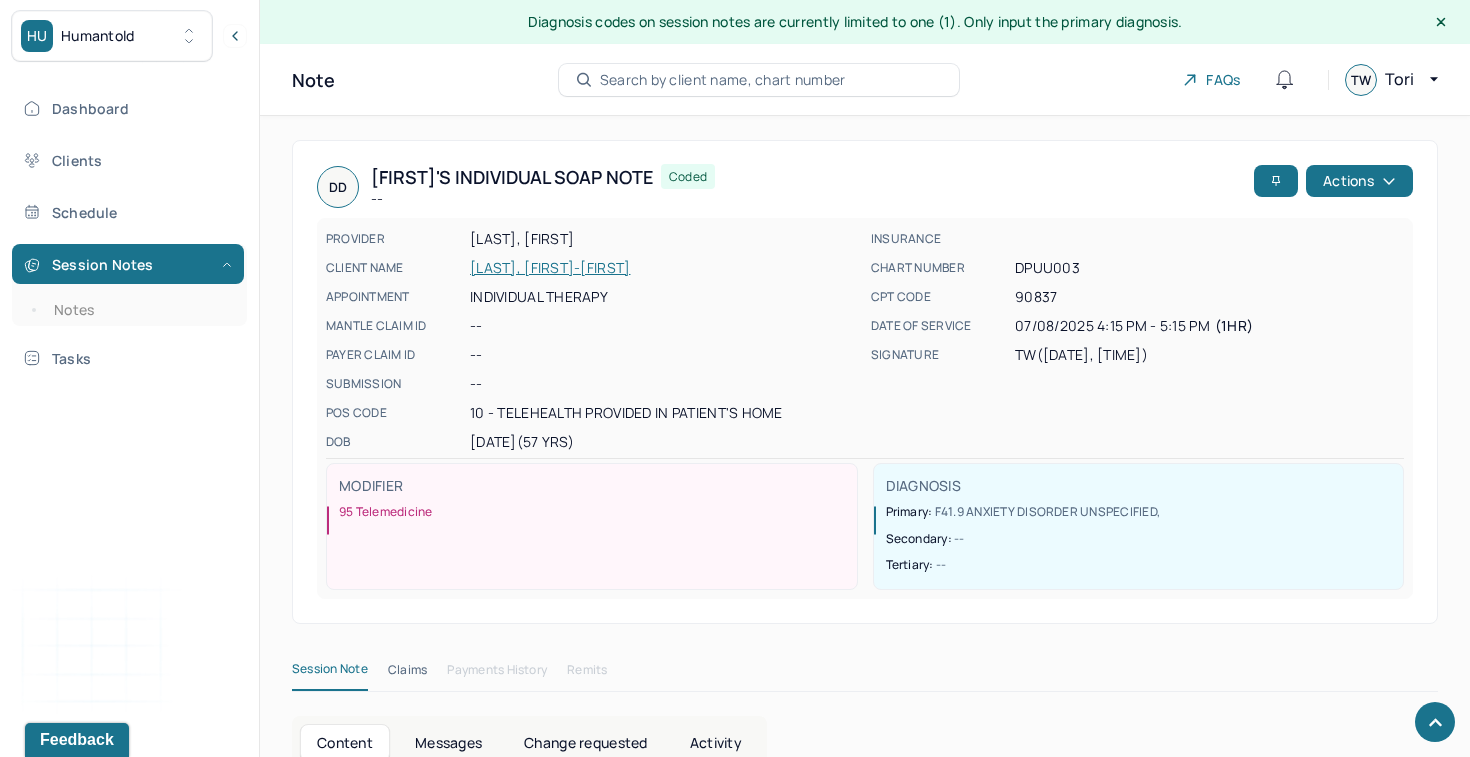scroll, scrollTop: 2757, scrollLeft: 0, axis: vertical 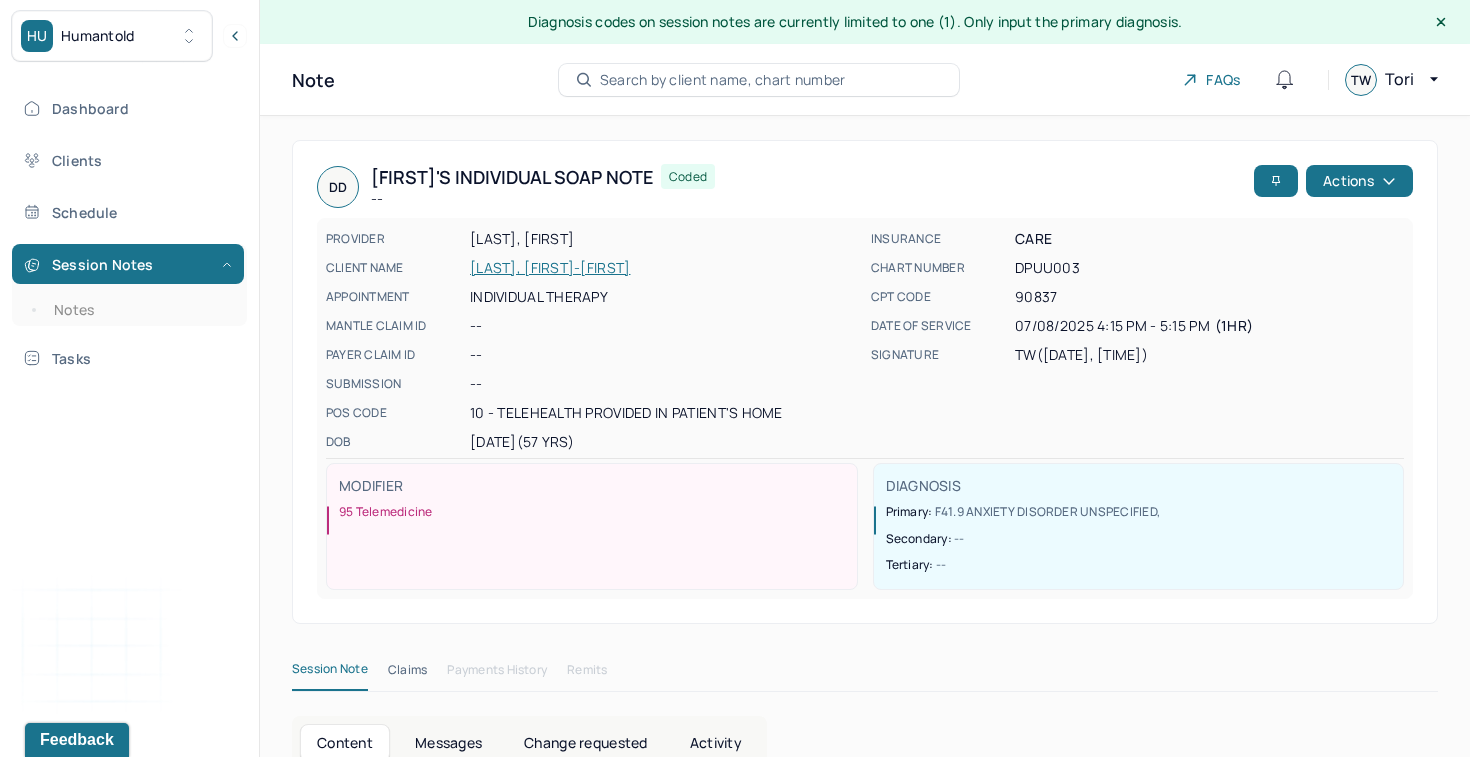 click on "Search by client name, chart number" at bounding box center (723, 80) 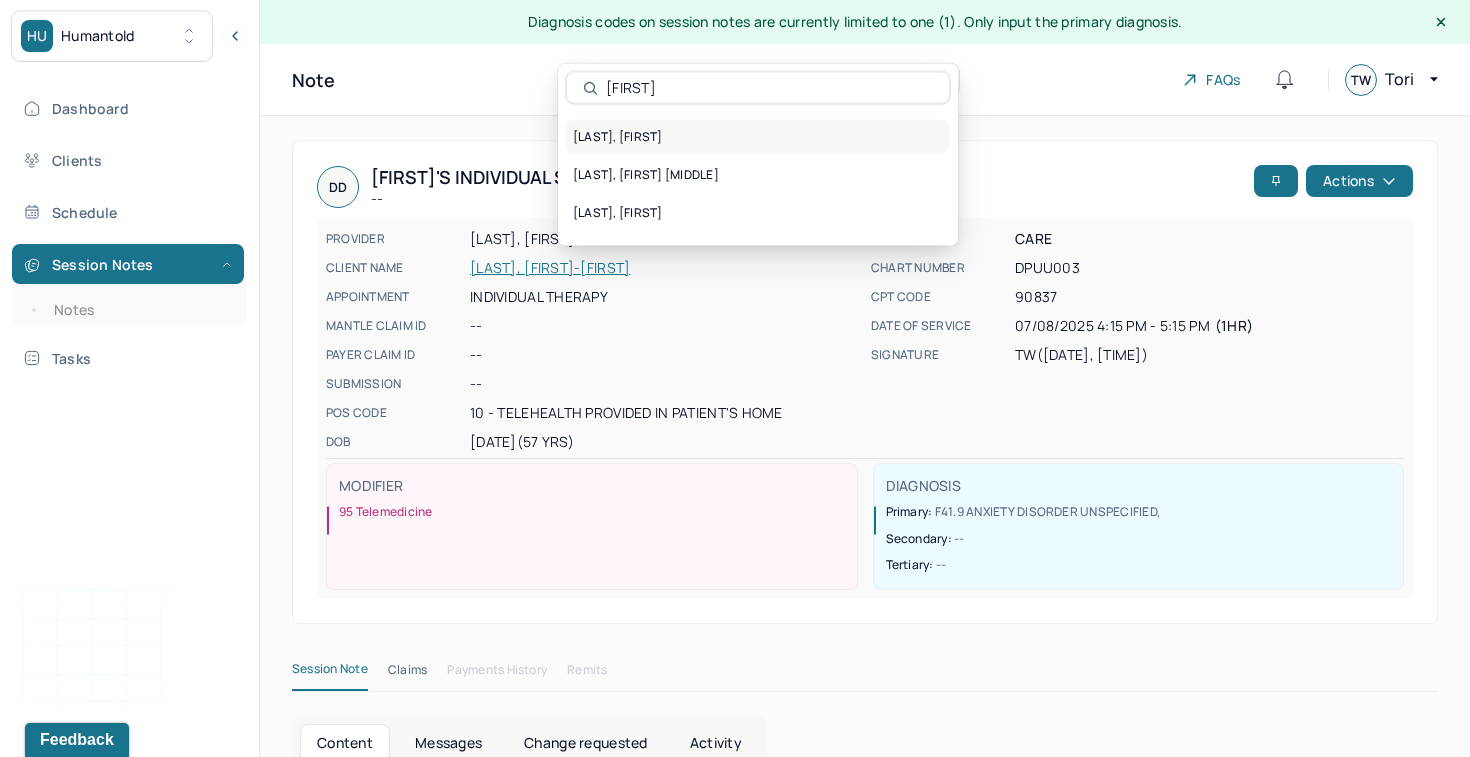 type on "erin" 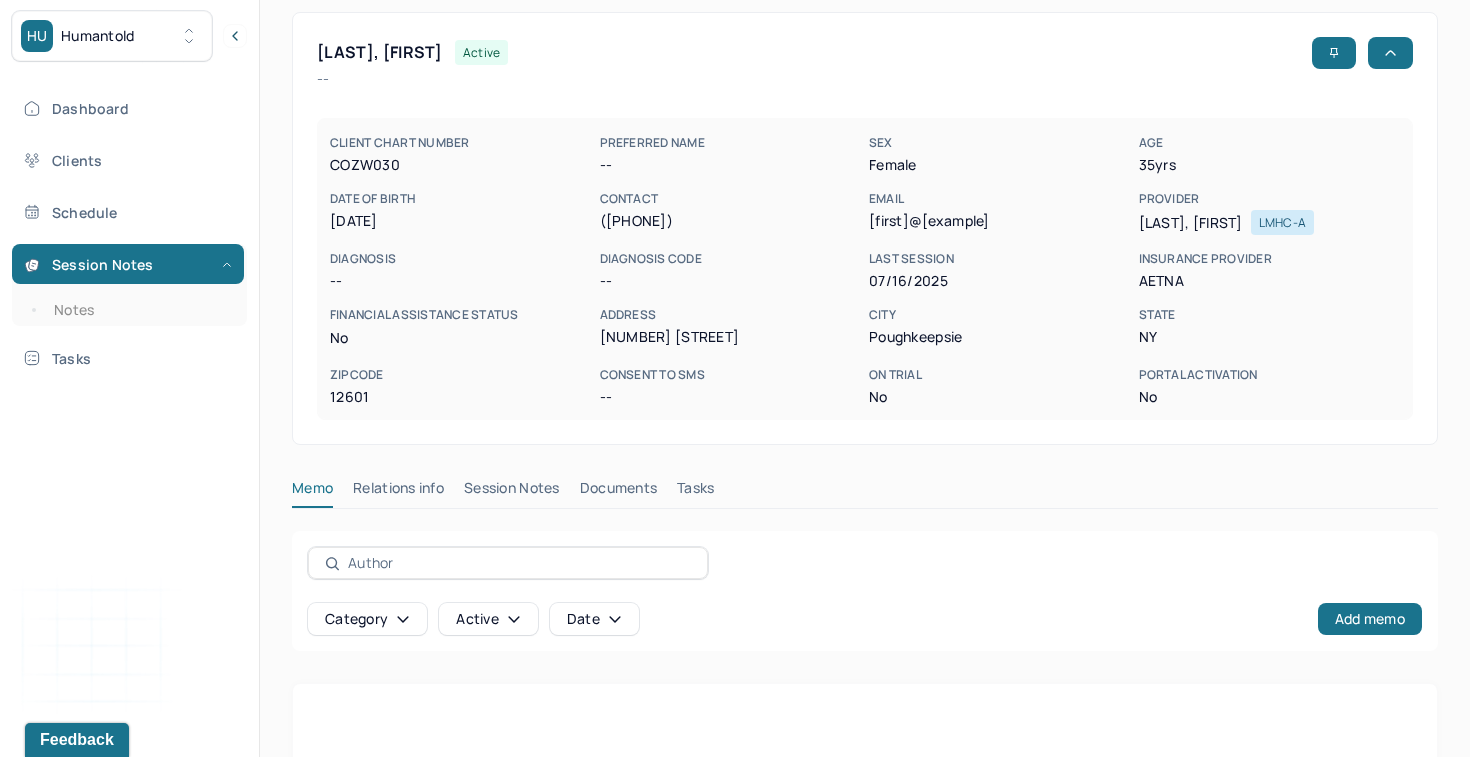 scroll, scrollTop: 344, scrollLeft: 0, axis: vertical 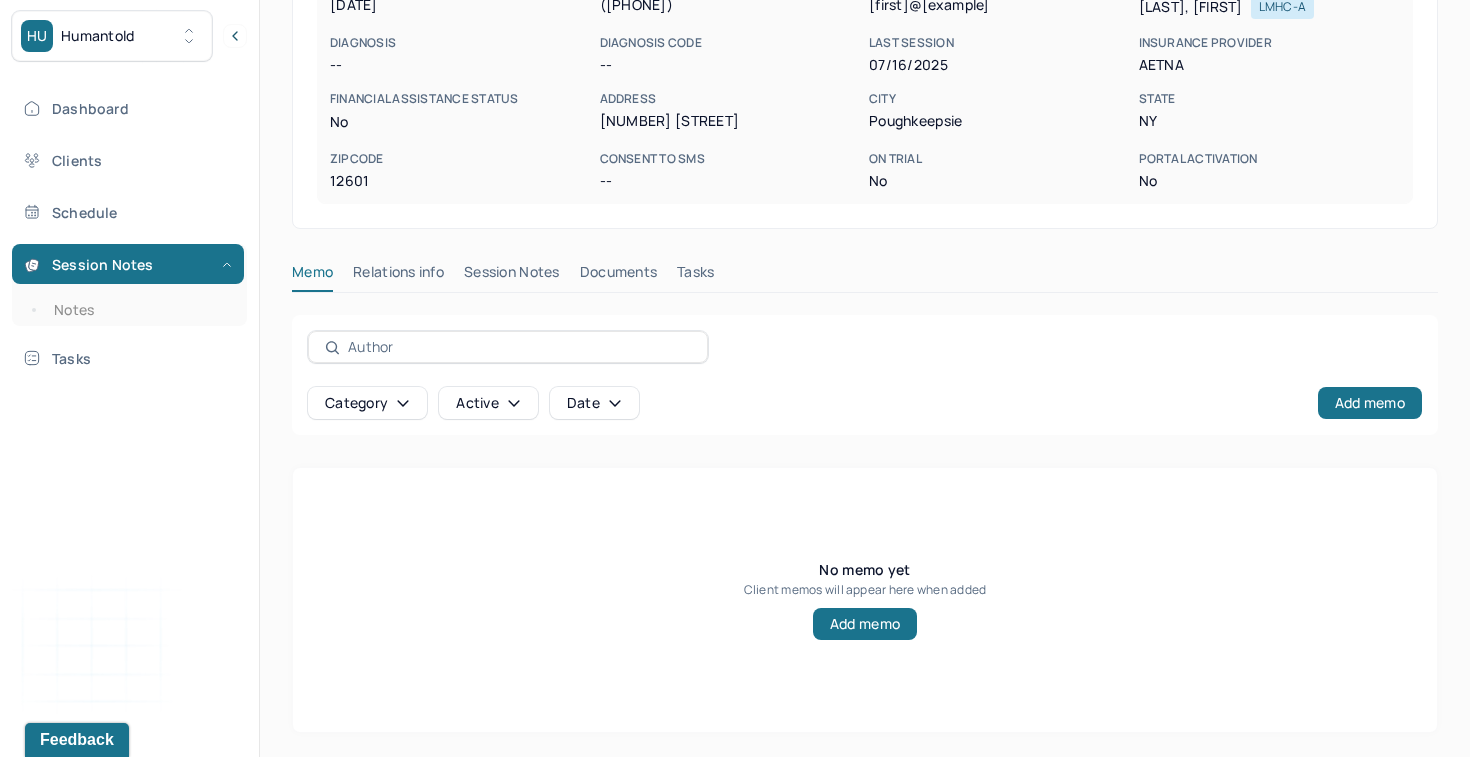 click on "Session Notes" at bounding box center [512, 276] 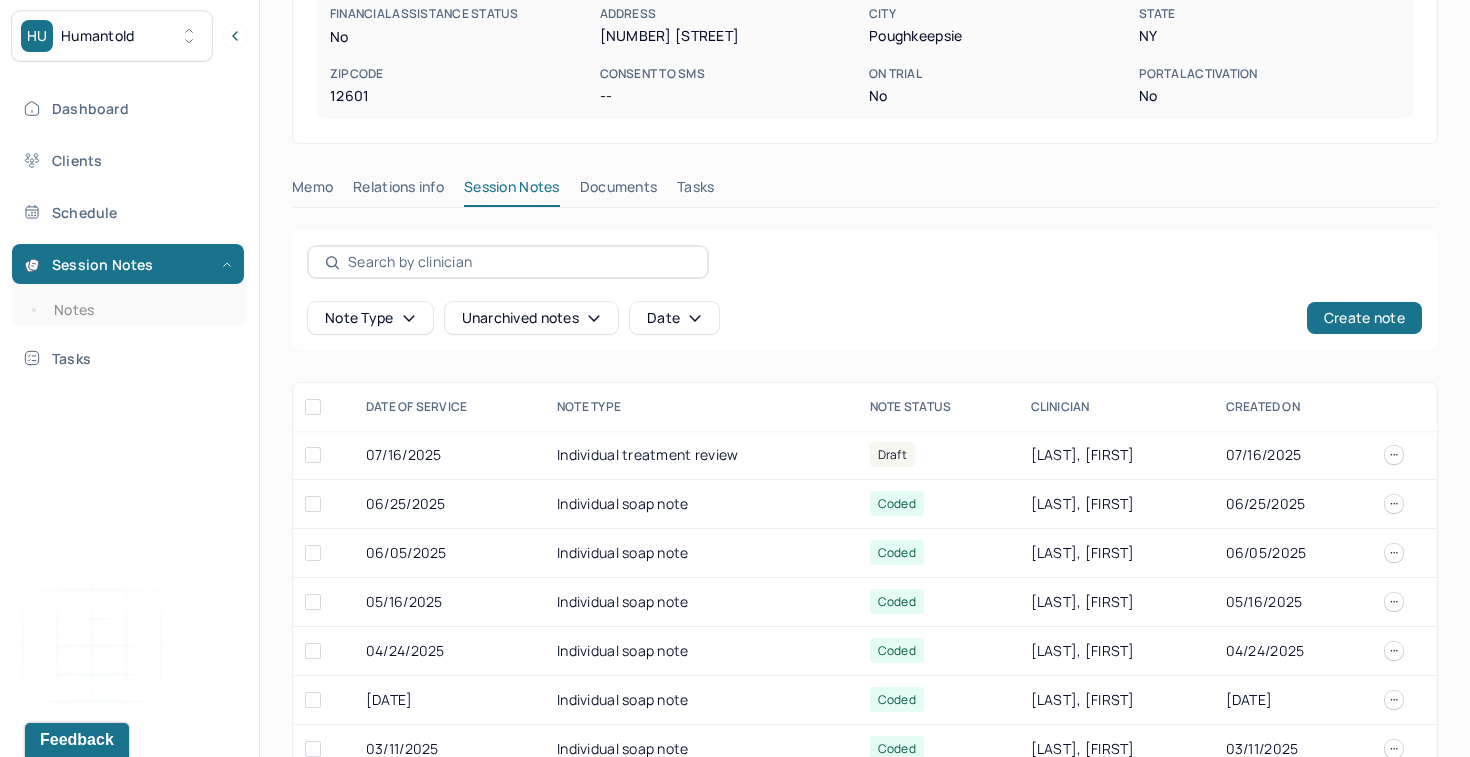 scroll, scrollTop: 431, scrollLeft: 0, axis: vertical 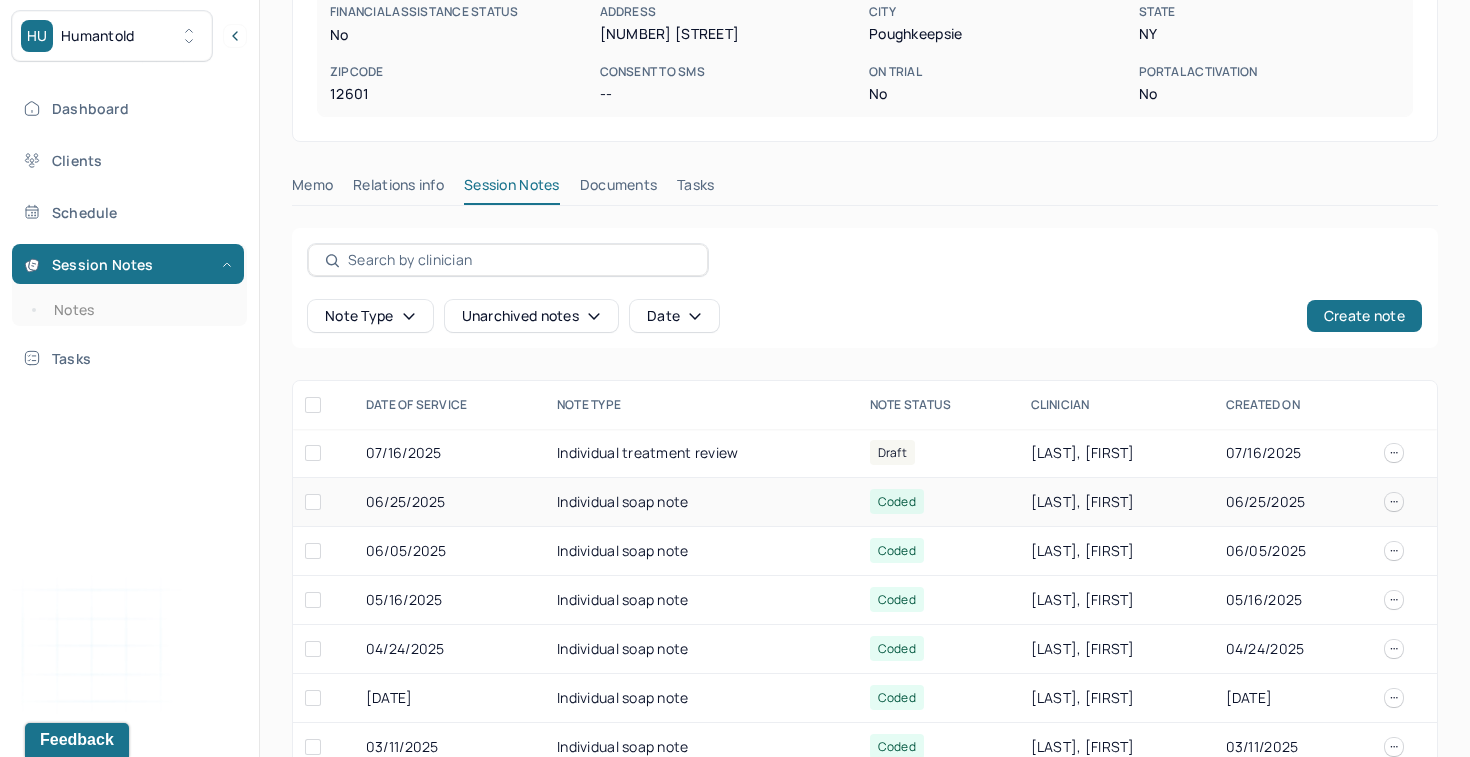 click on "06/25/2025" at bounding box center [449, 502] 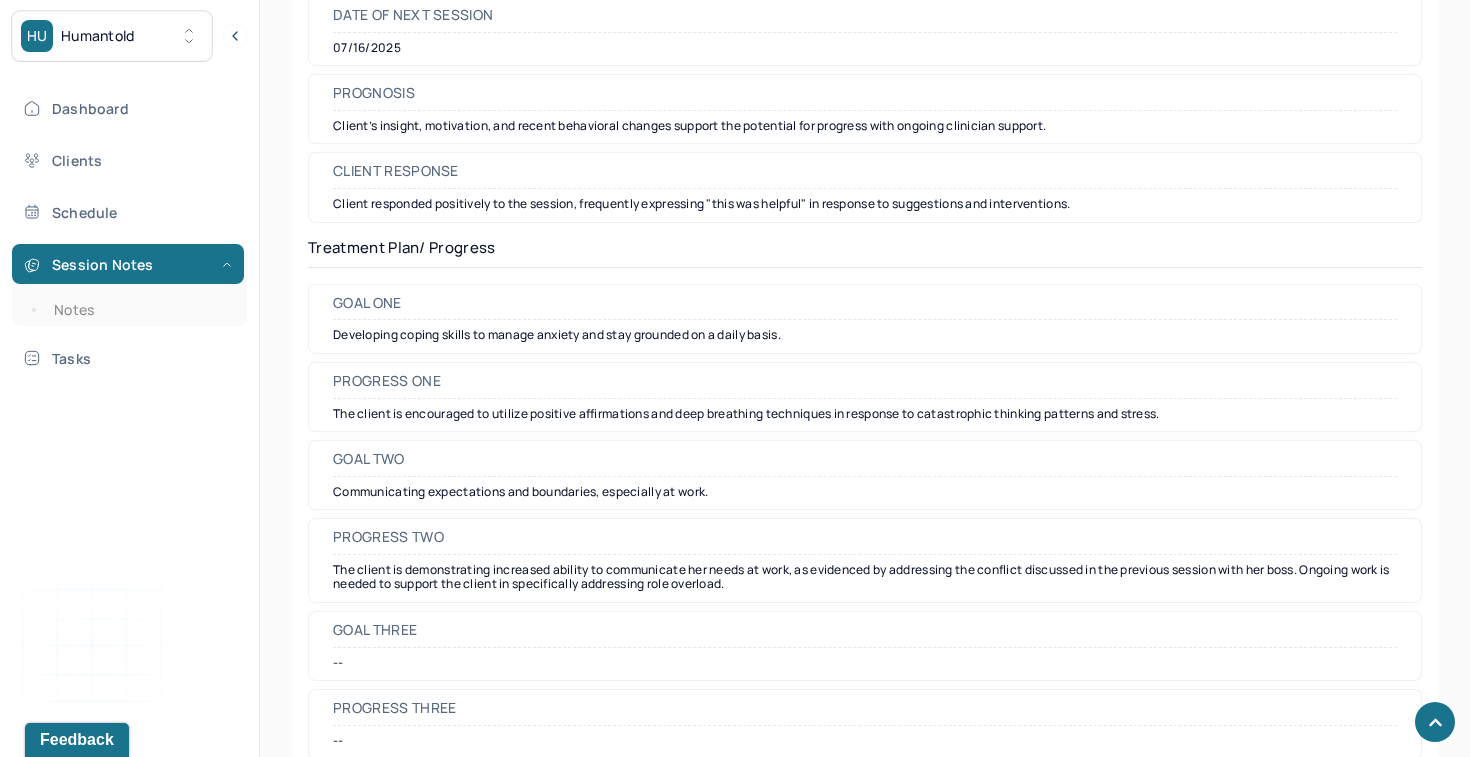 scroll, scrollTop: 2686, scrollLeft: 0, axis: vertical 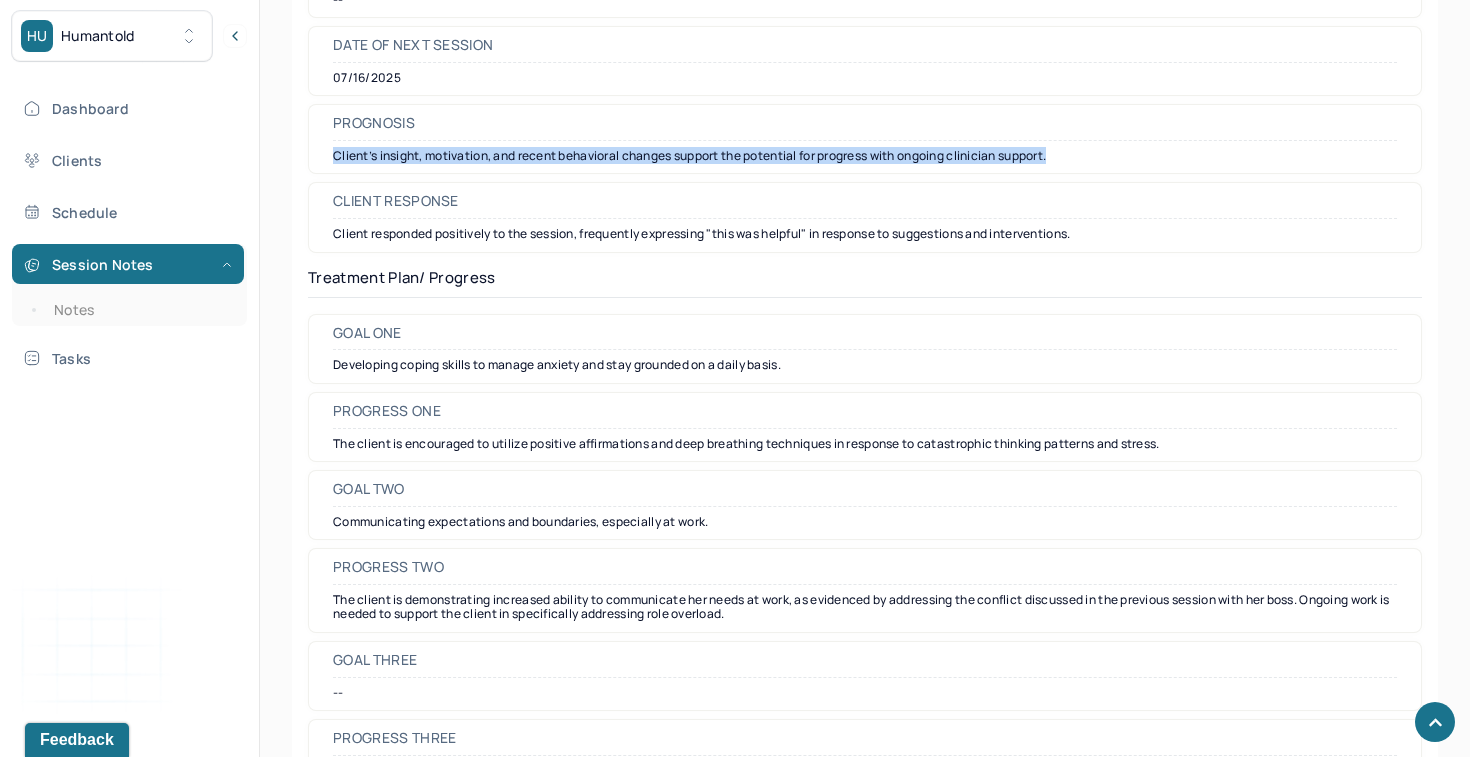 drag, startPoint x: 1070, startPoint y: 213, endPoint x: 312, endPoint y: 207, distance: 758.02374 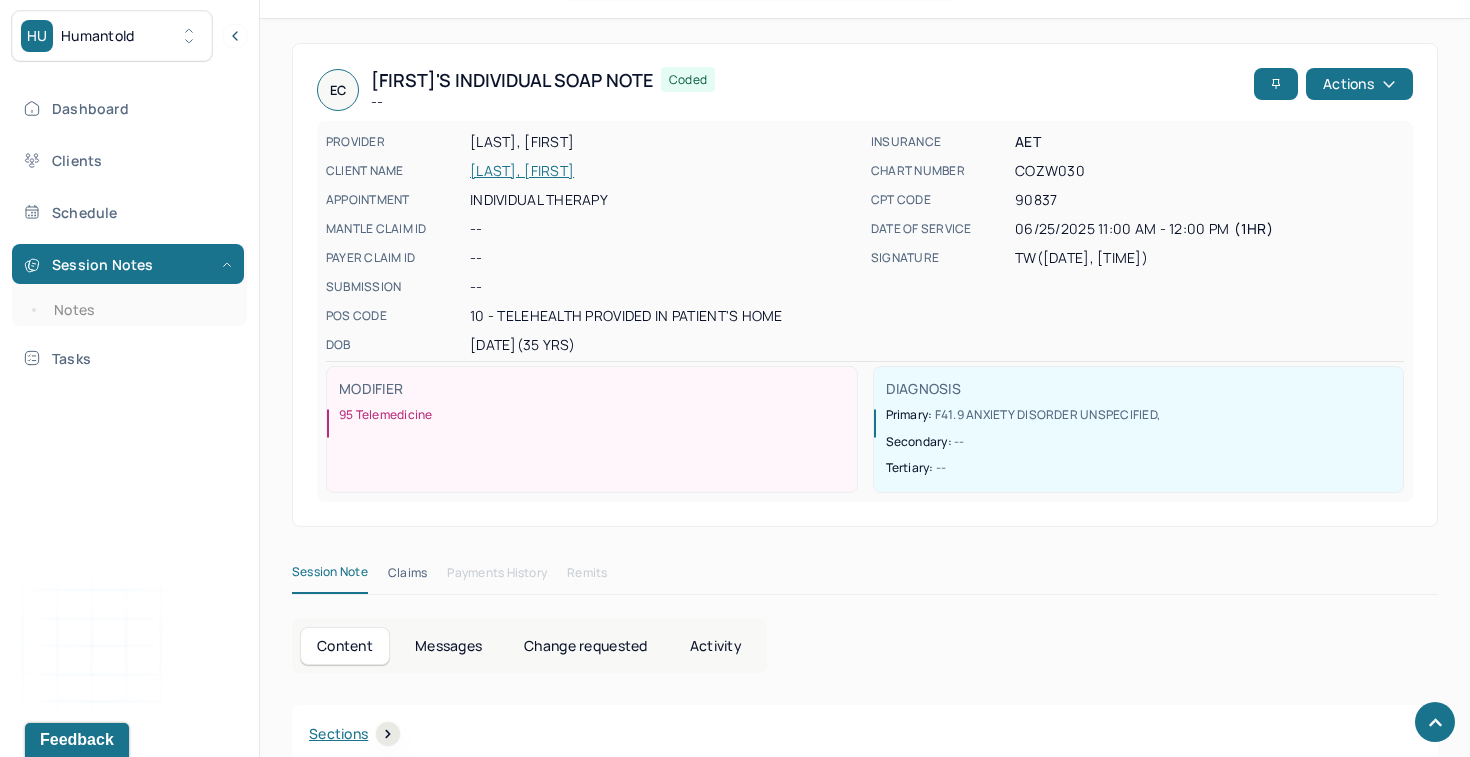 scroll, scrollTop: 0, scrollLeft: 0, axis: both 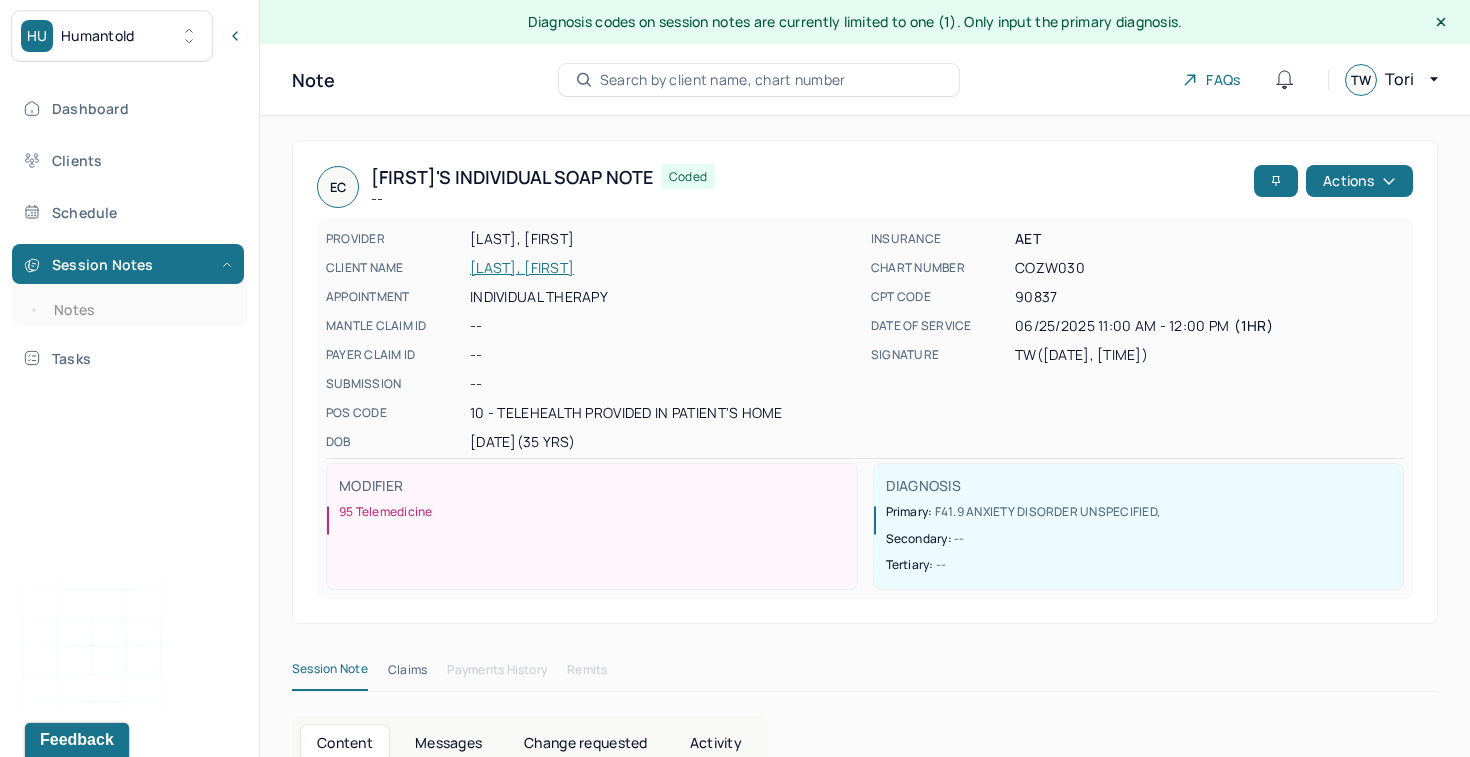 click on "Search by client name, chart number" at bounding box center (723, 80) 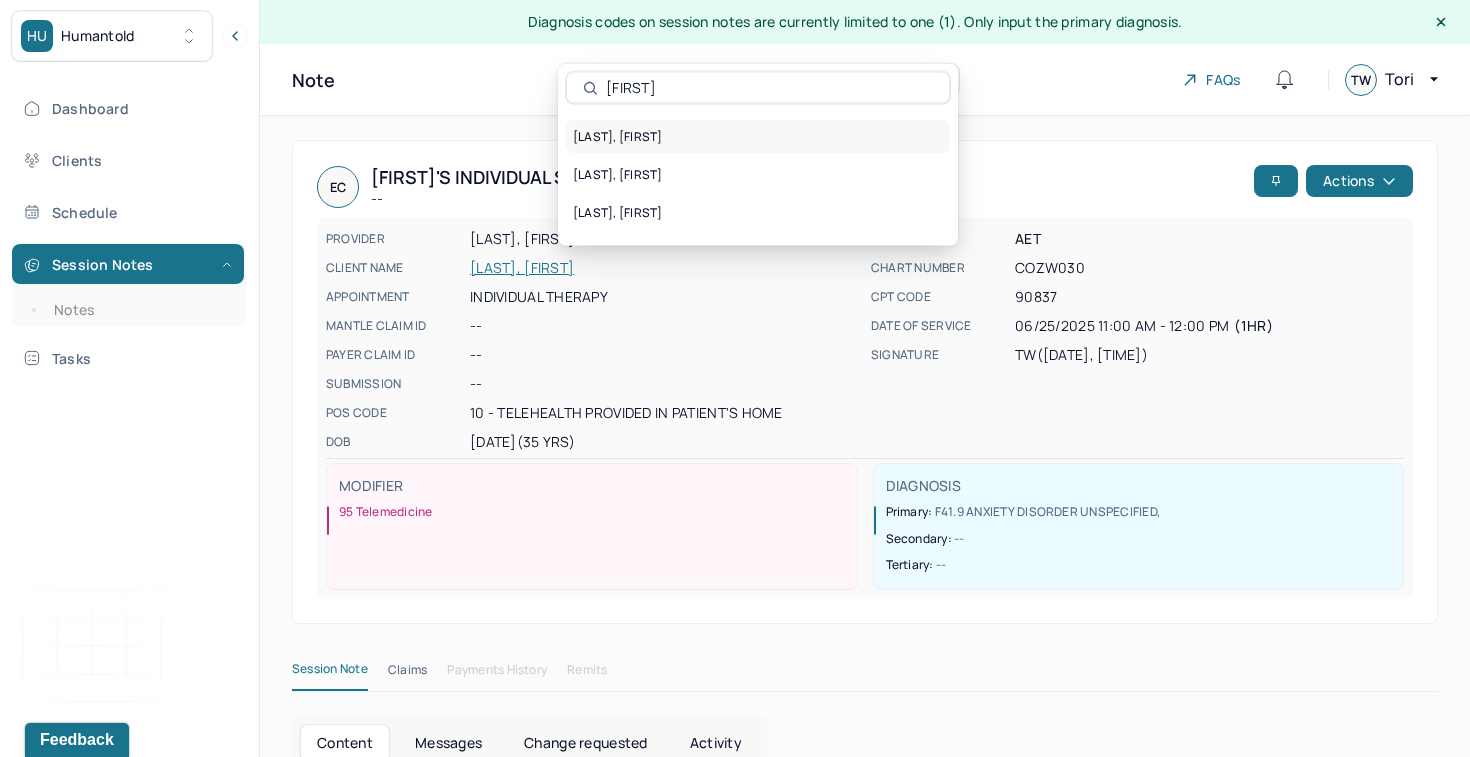 type on "ari" 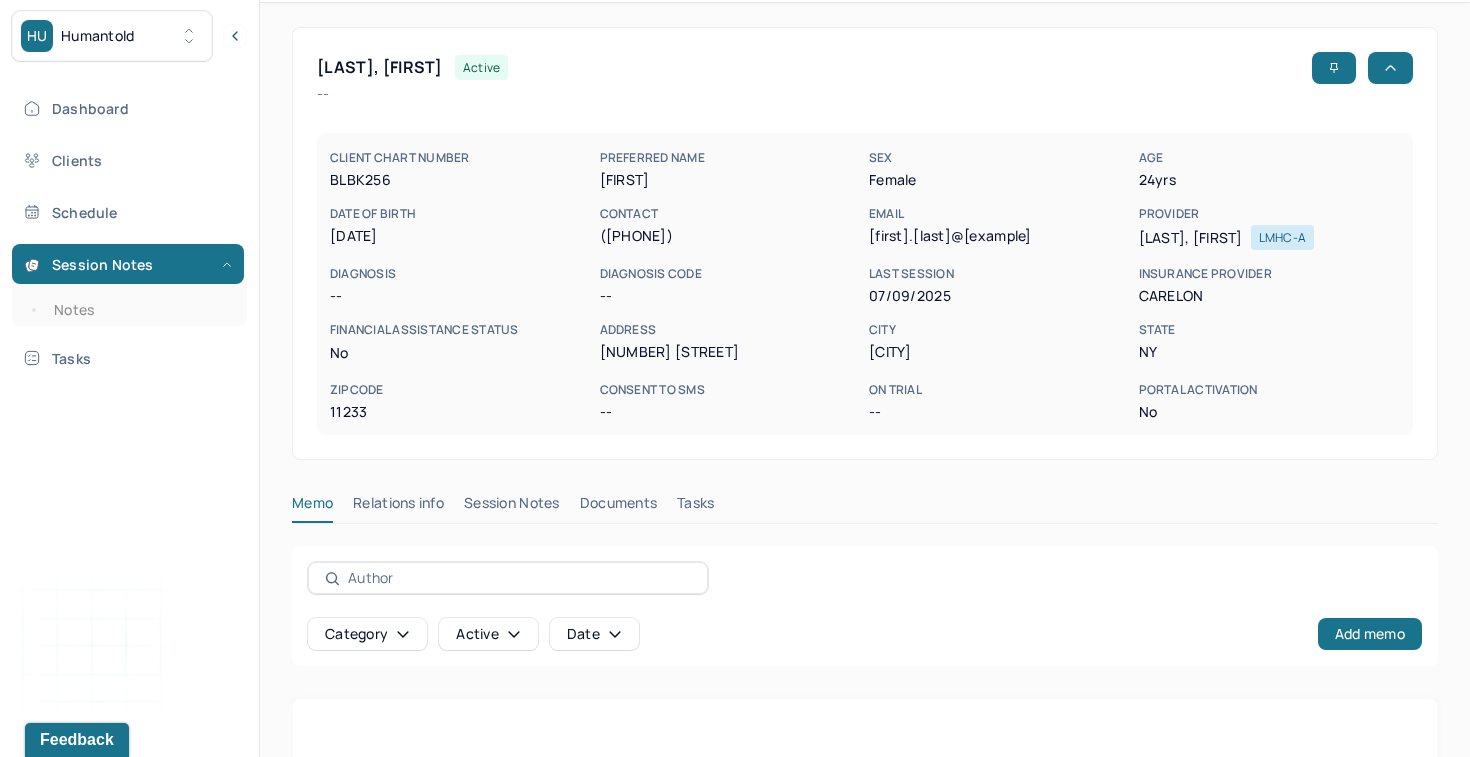 scroll, scrollTop: 120, scrollLeft: 0, axis: vertical 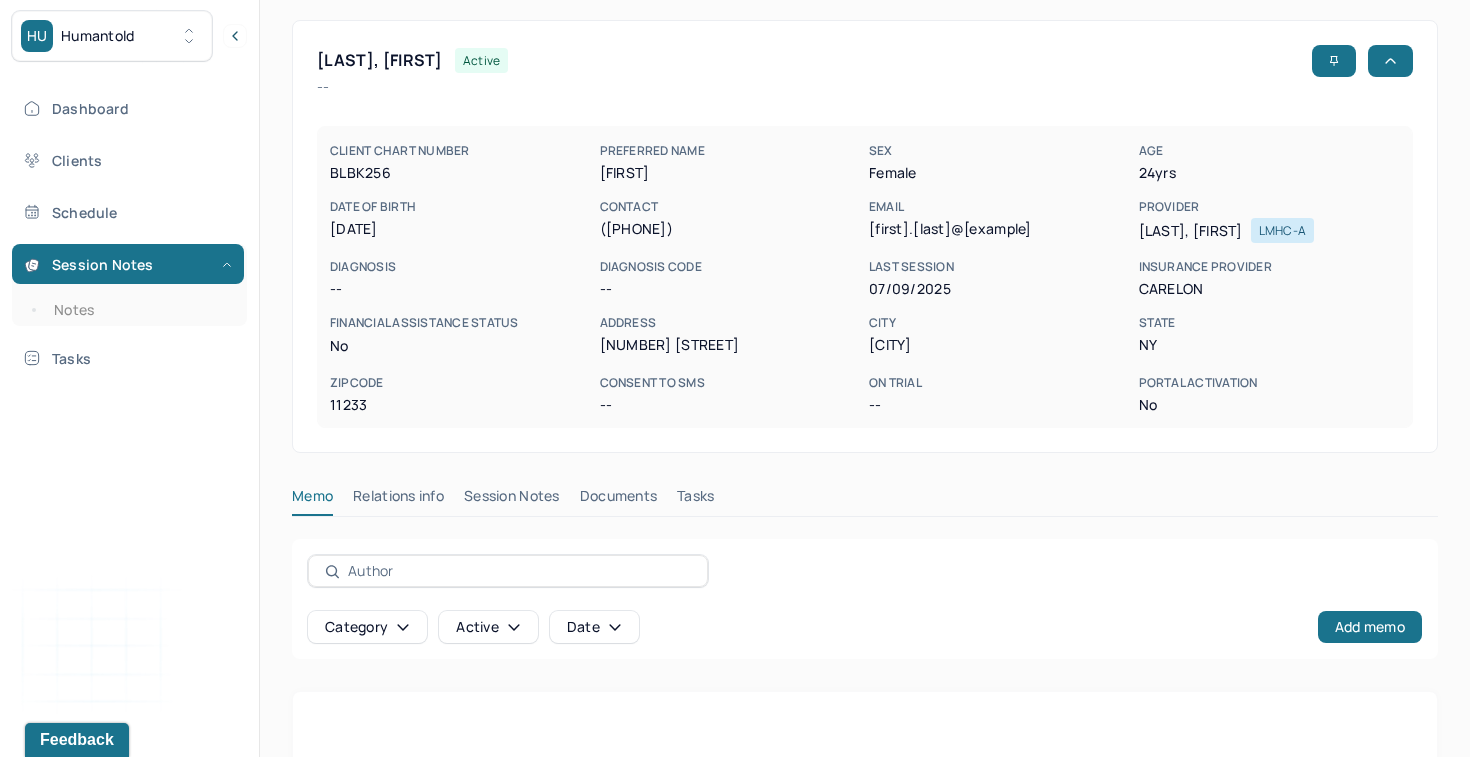 click on "Session Notes" at bounding box center (512, 500) 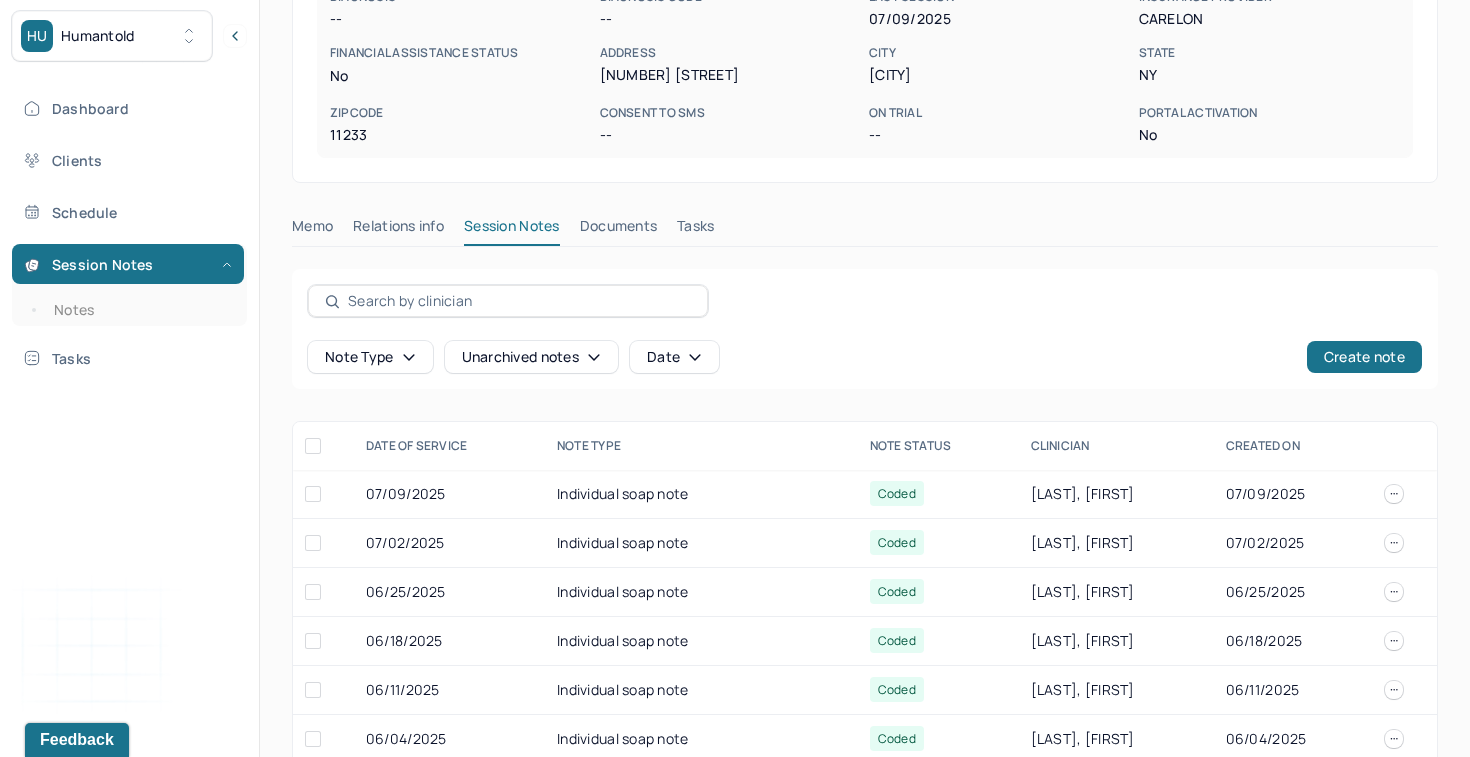 scroll, scrollTop: 455, scrollLeft: 0, axis: vertical 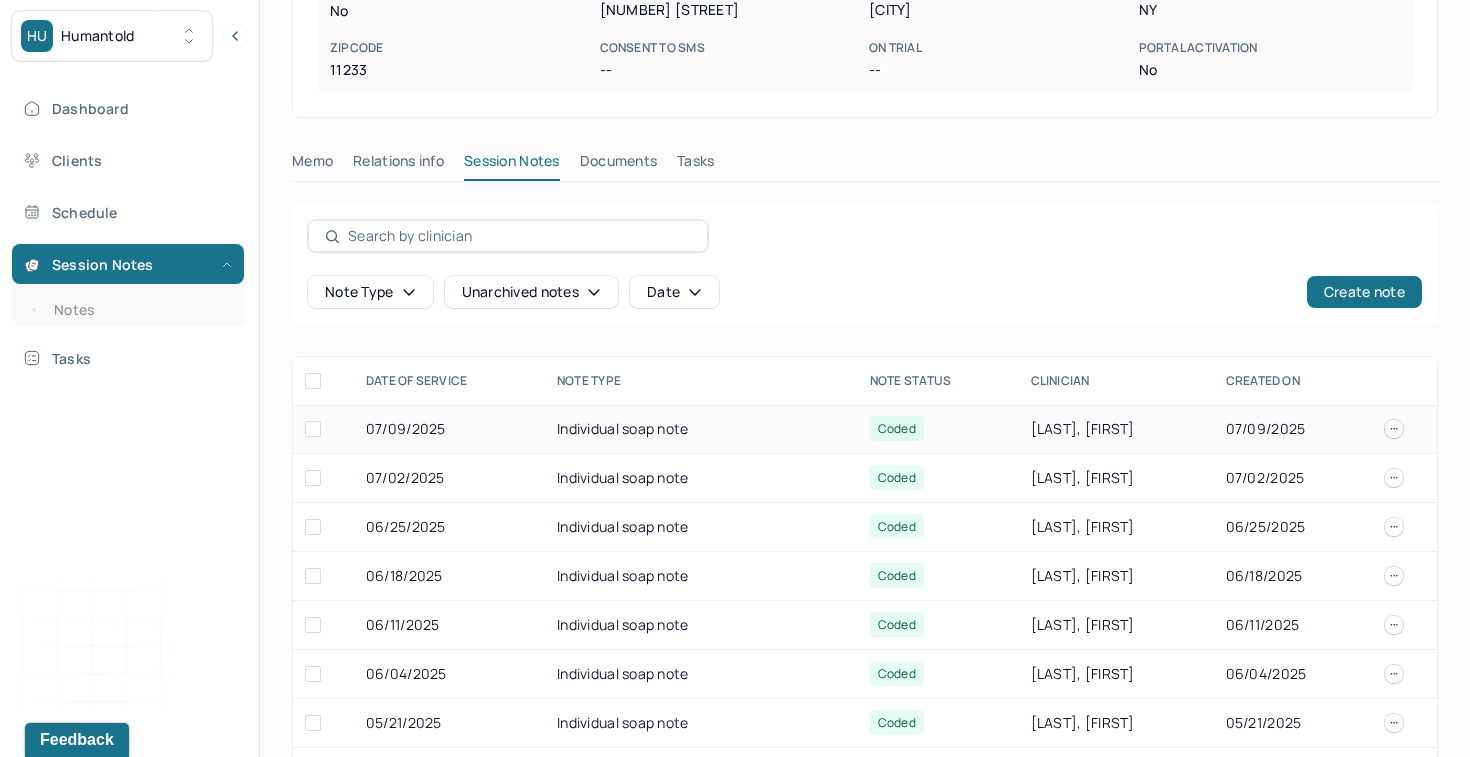 click on "07/09/2025" at bounding box center (449, 429) 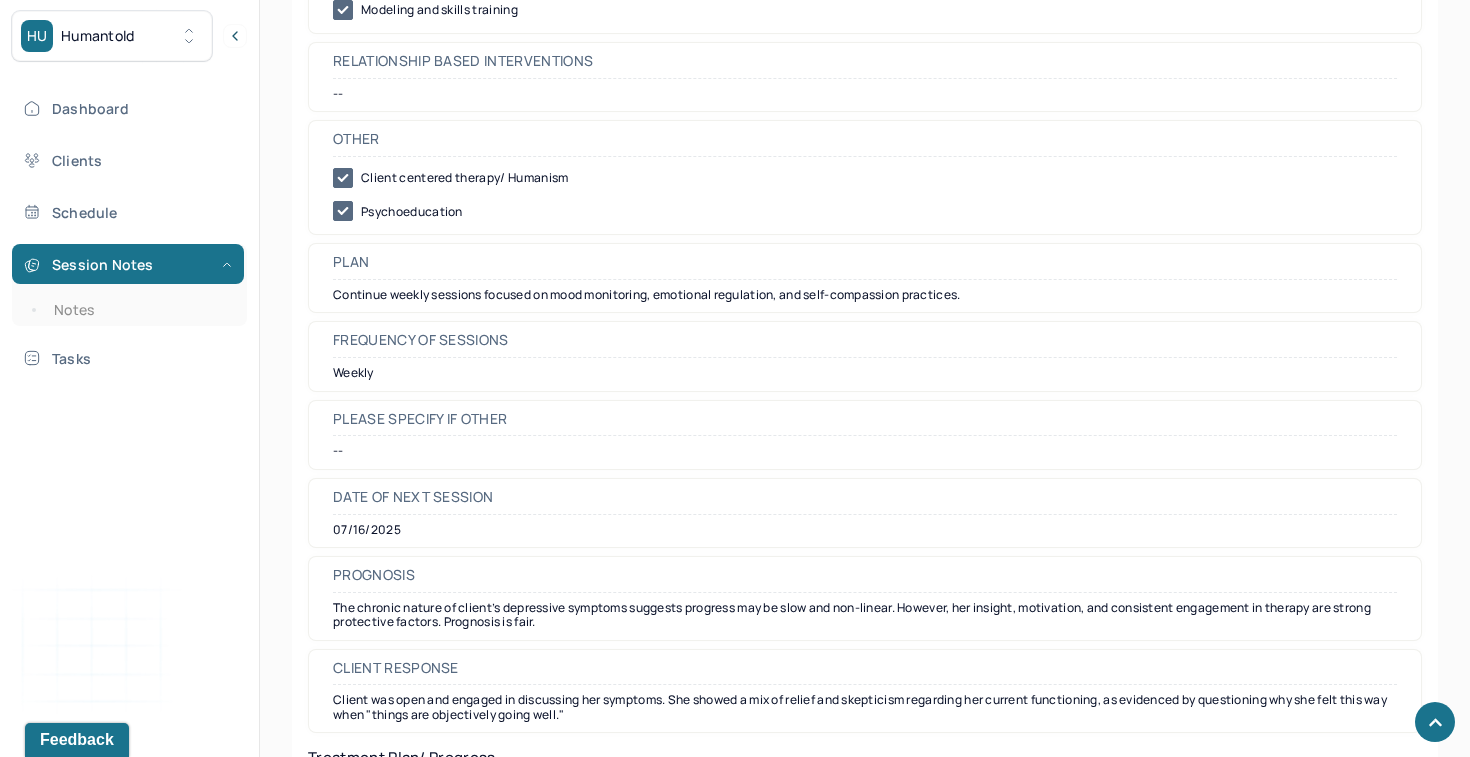 scroll, scrollTop: 2266, scrollLeft: 0, axis: vertical 